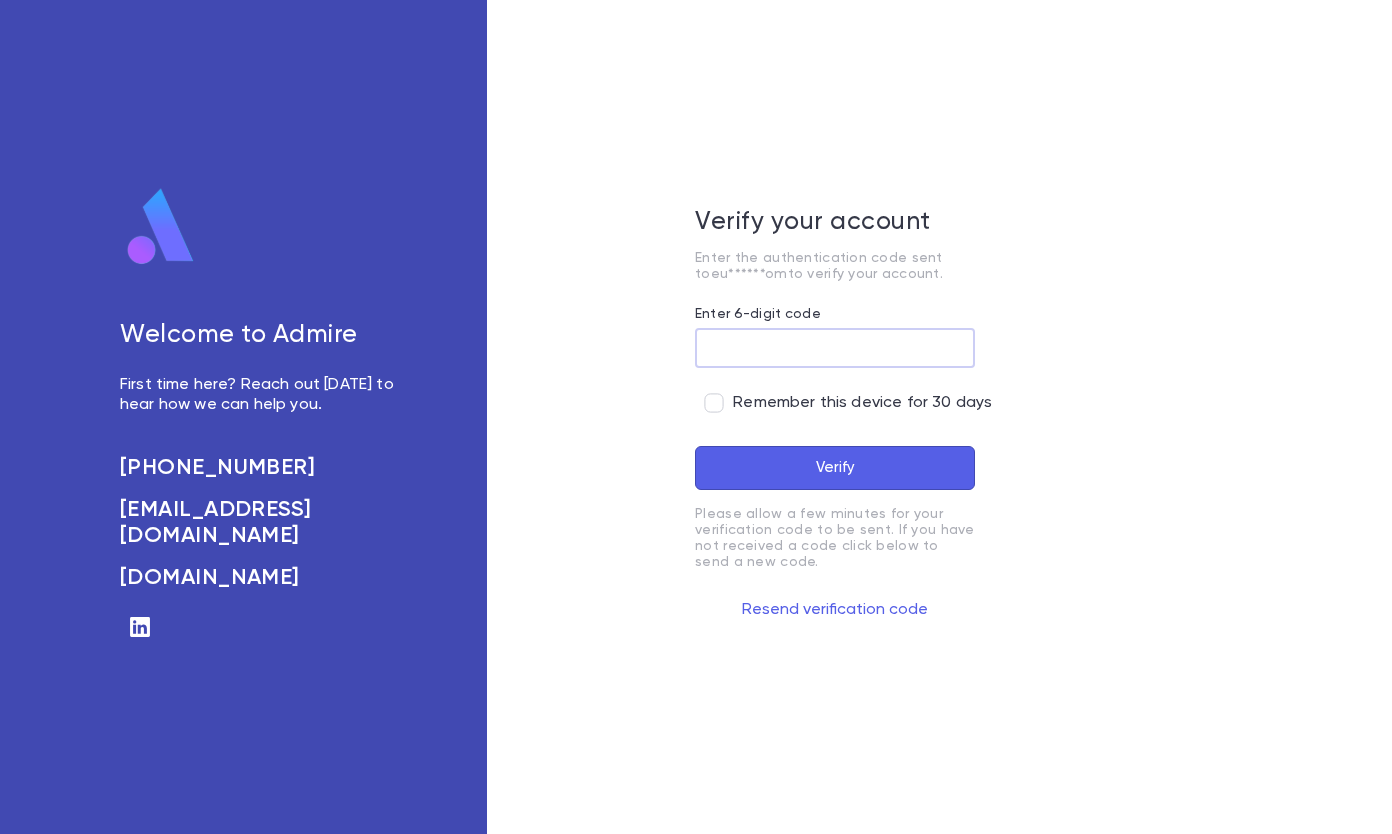 scroll, scrollTop: 0, scrollLeft: 0, axis: both 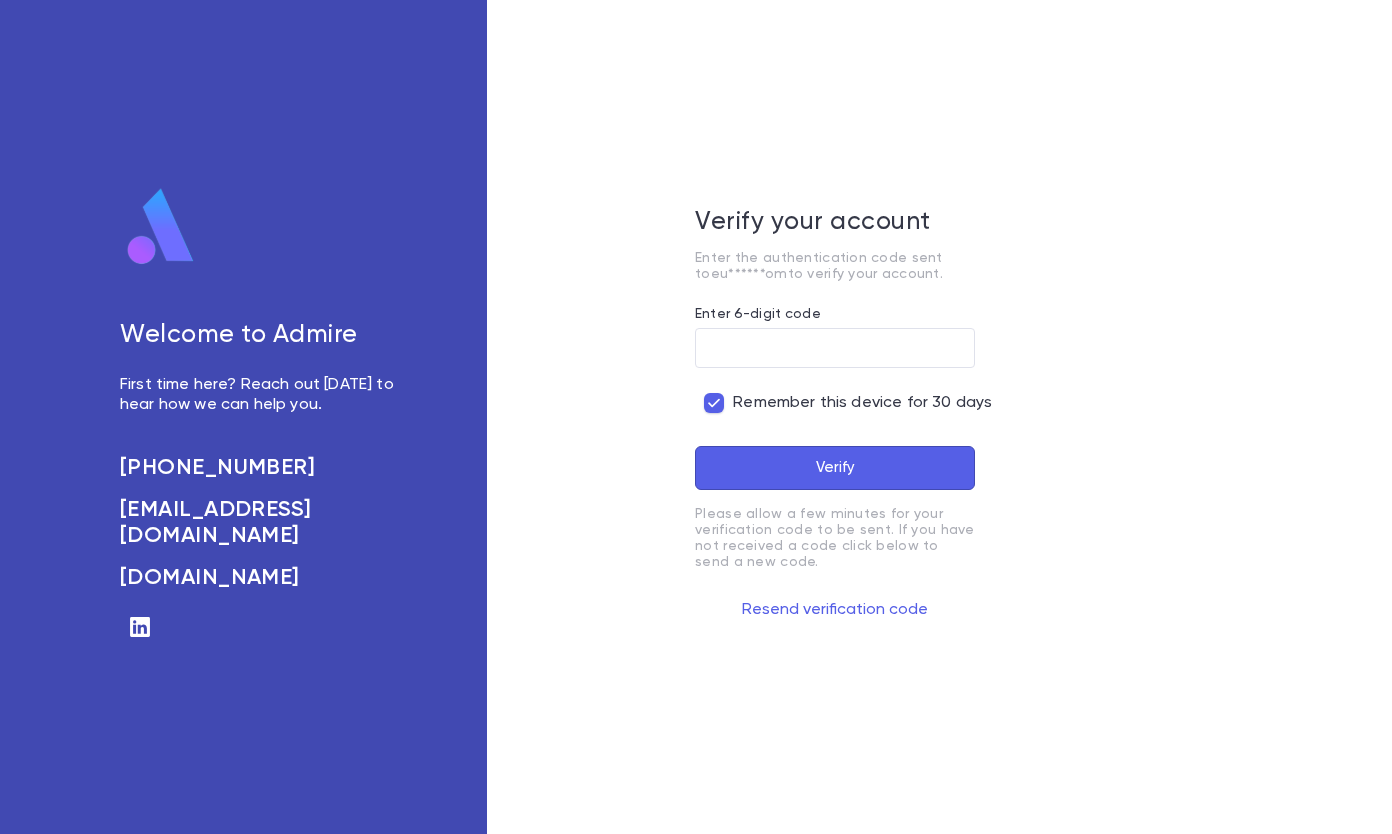 click on "Enter 6-digit code" at bounding box center (835, 348) 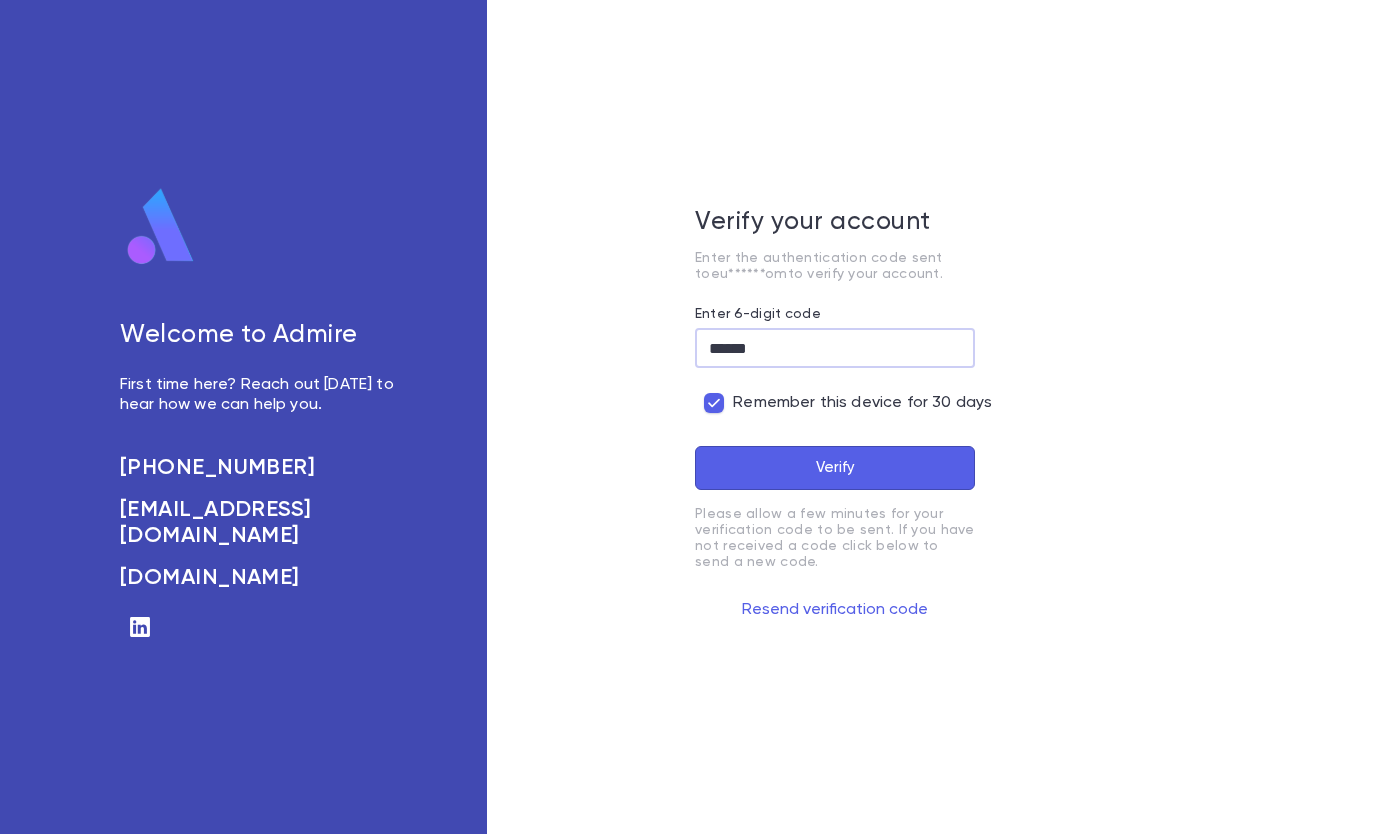 click on "Verify" at bounding box center (835, 468) 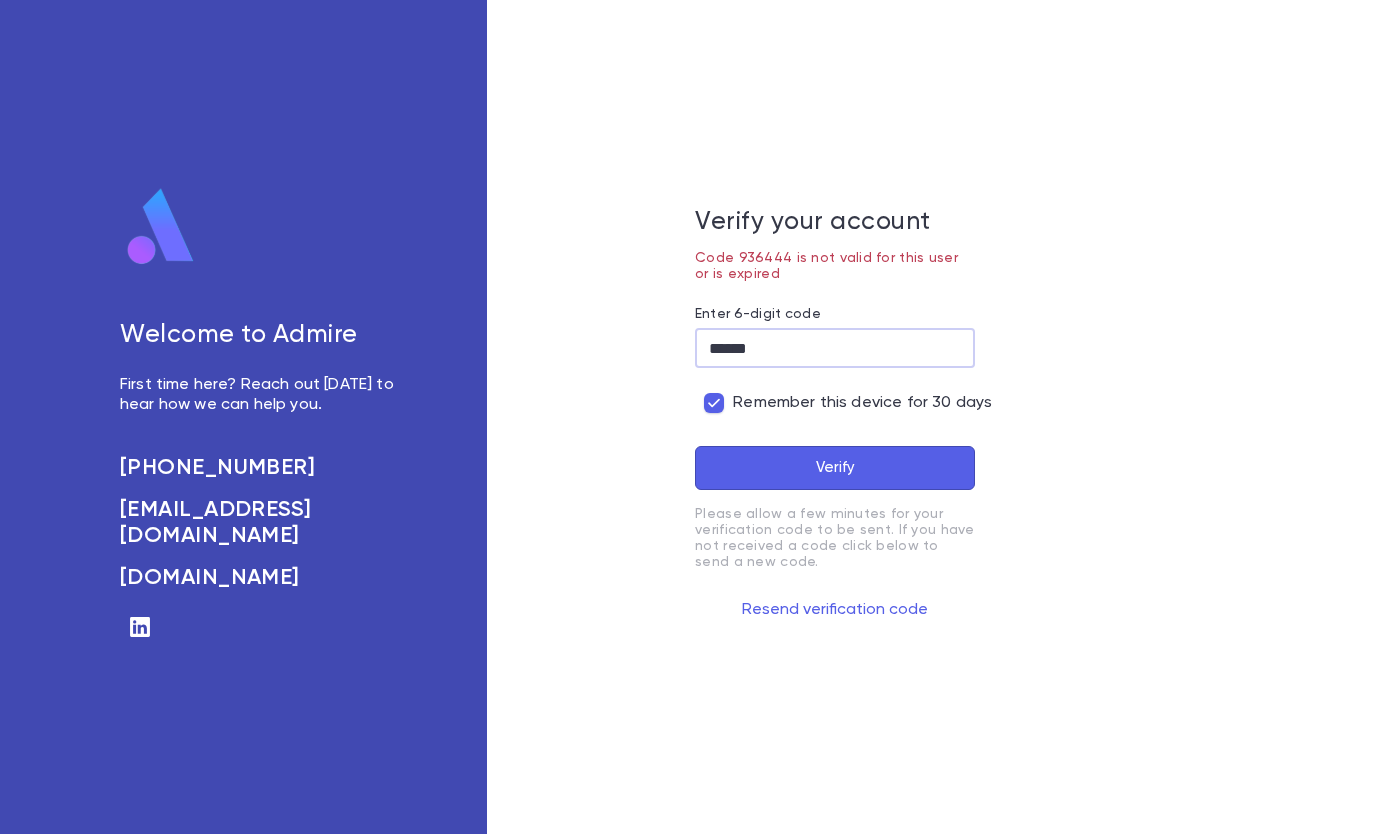 drag, startPoint x: 784, startPoint y: 342, endPoint x: 726, endPoint y: 342, distance: 58 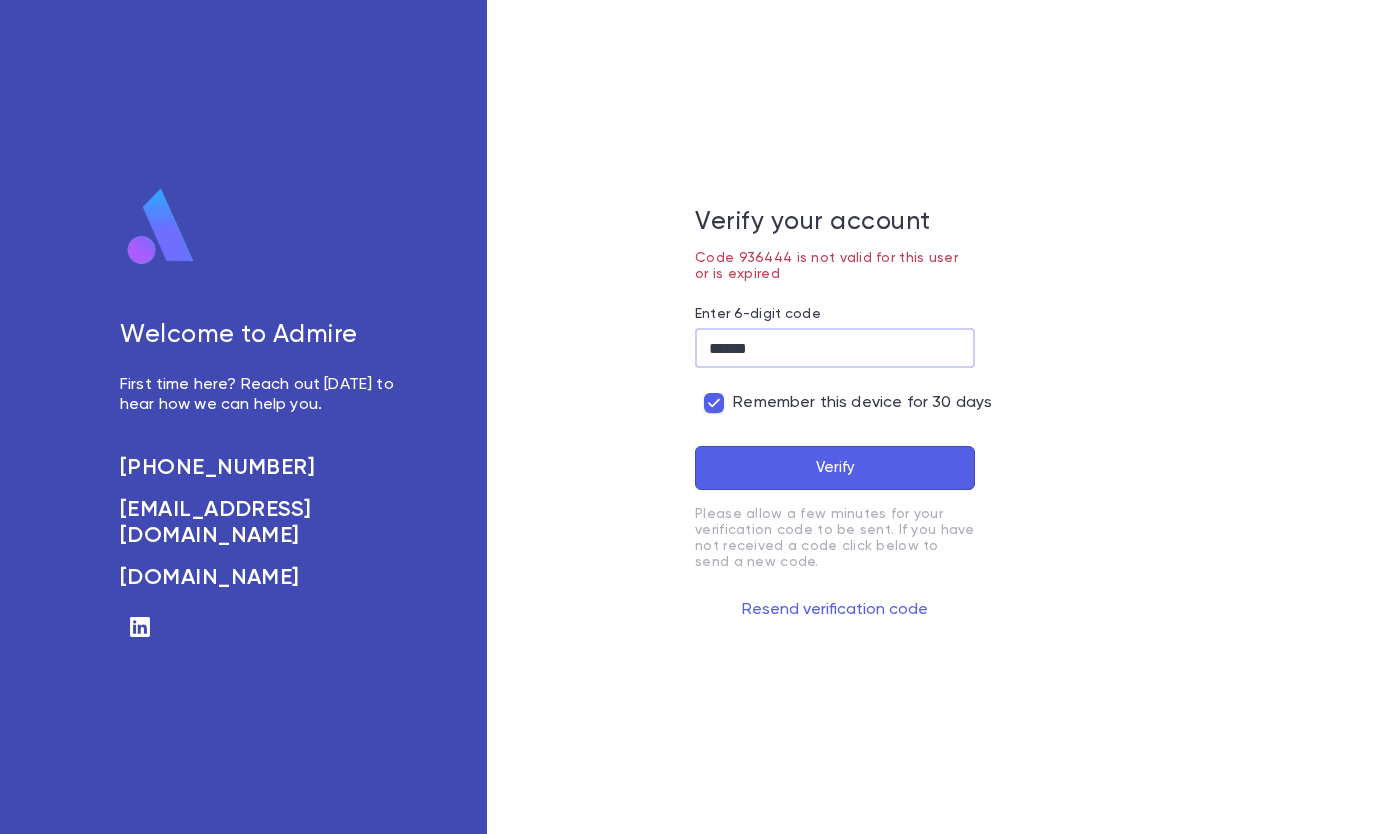 type on "******" 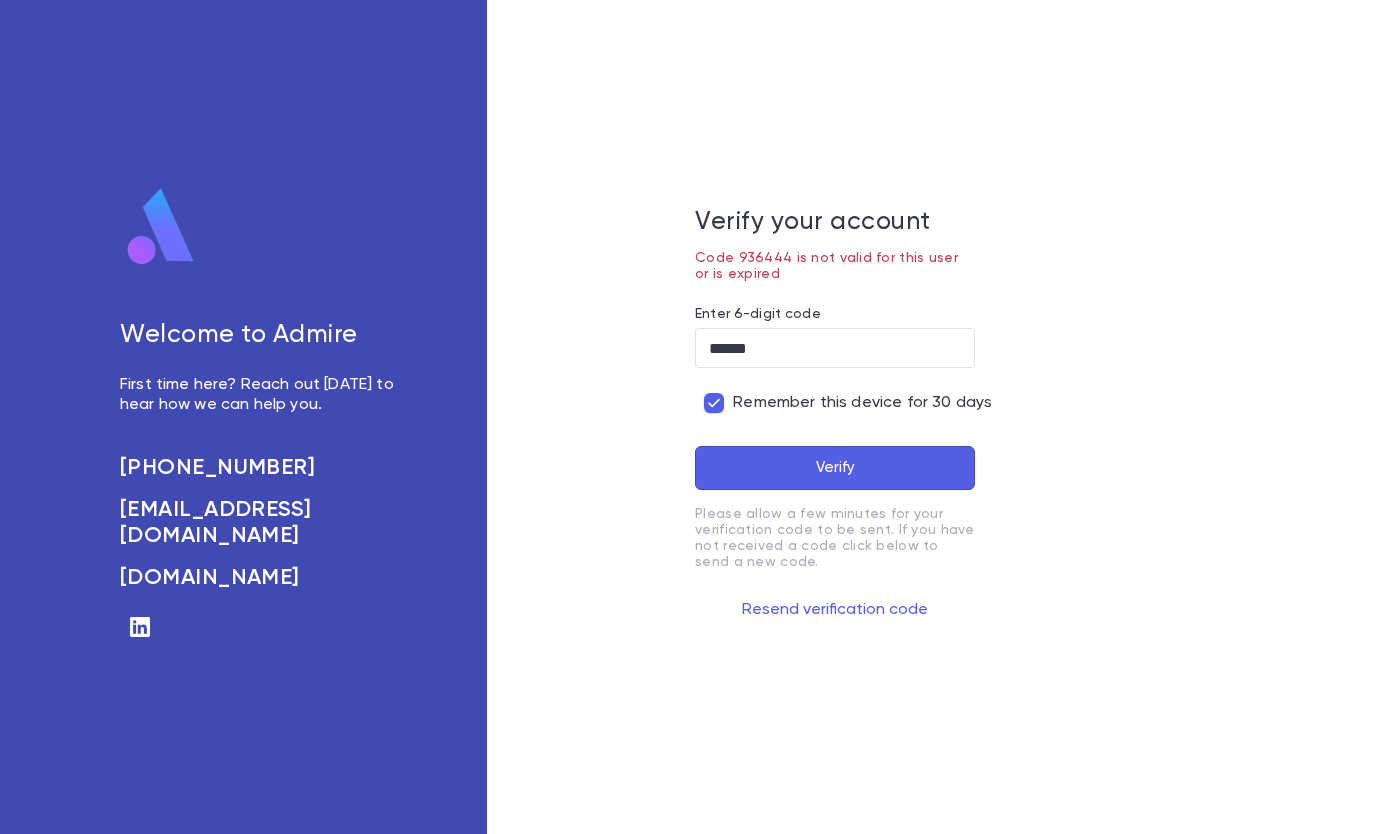 click on "Verify" at bounding box center (835, 468) 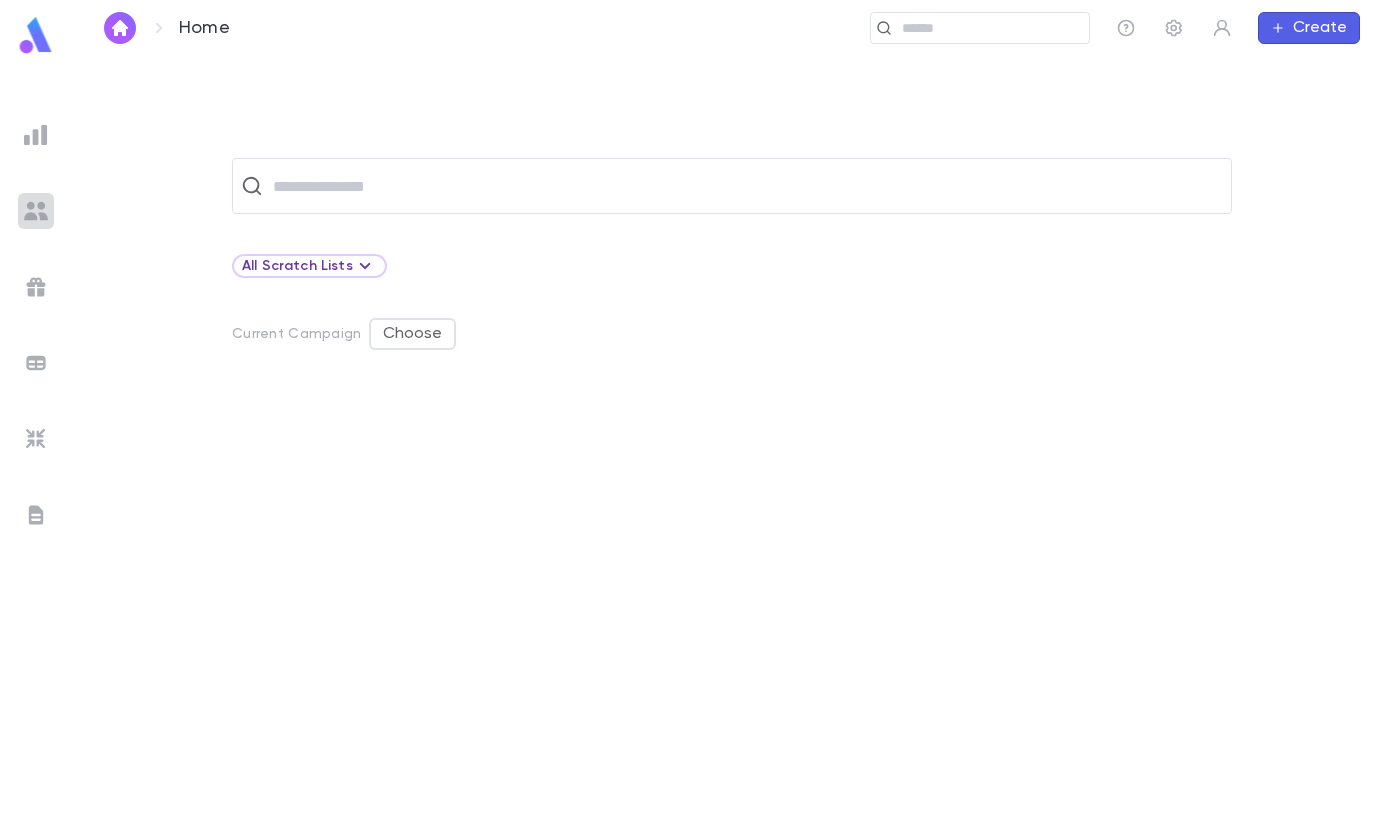 click at bounding box center [36, 211] 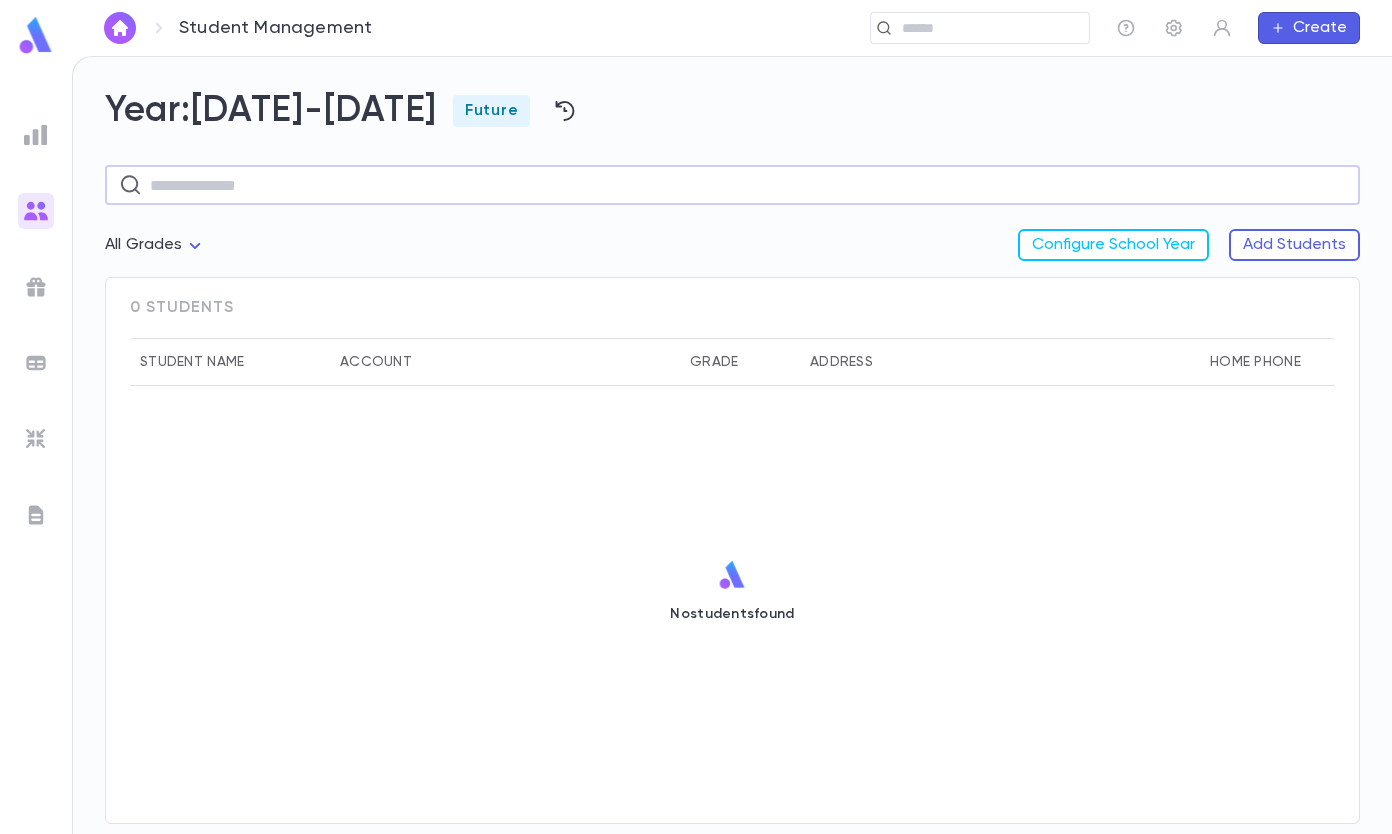 click at bounding box center [748, 185] 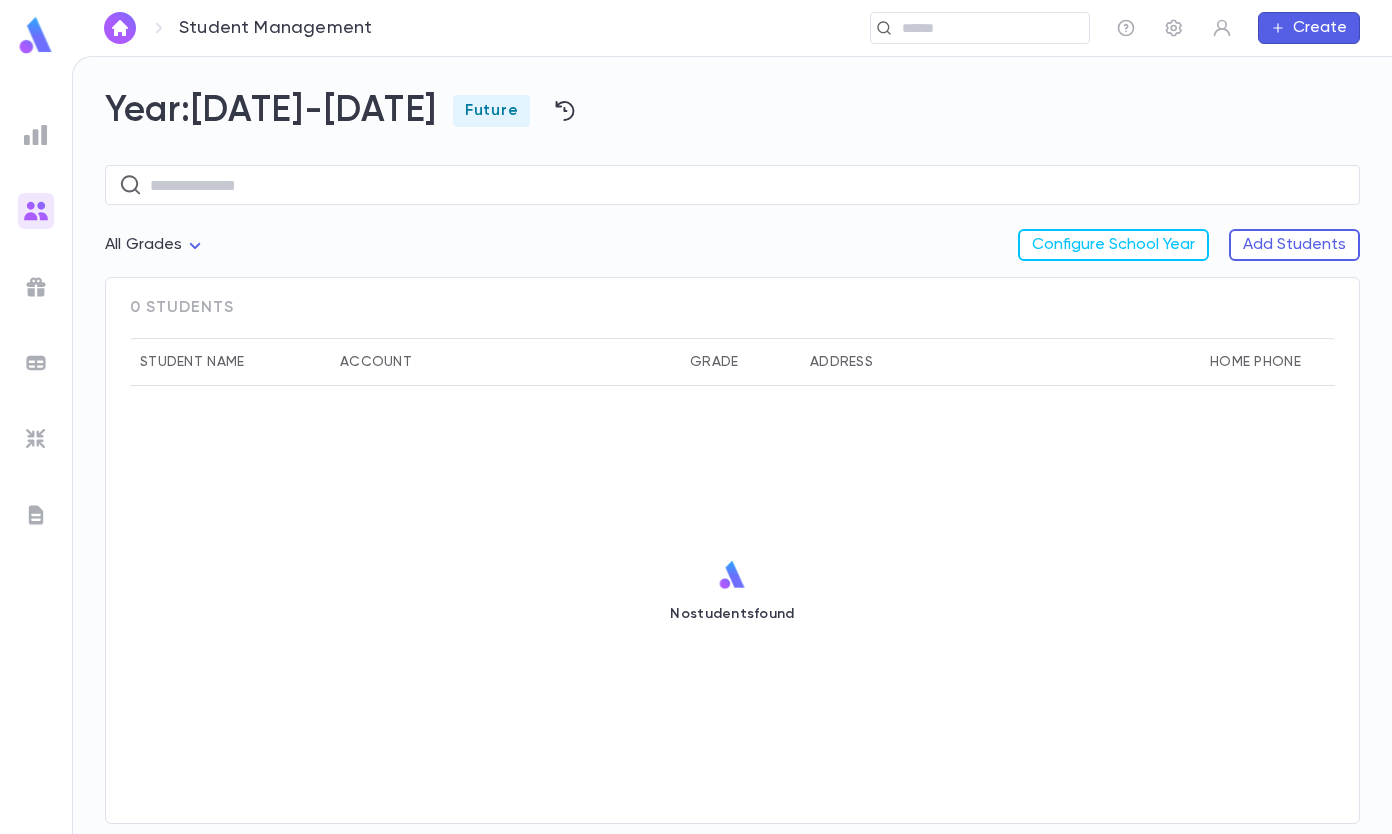 click on "Student Management ​  Create Year:  [DATE]-[DATE] Future ​ All Grades Configure School Year Add Students 0   students Student Name Account Grade Address Home Phone Father Cell Mother Cell No  students  found Profile Log out Account Pledge Payment [DATE]-[DATE]" at bounding box center (696, 445) 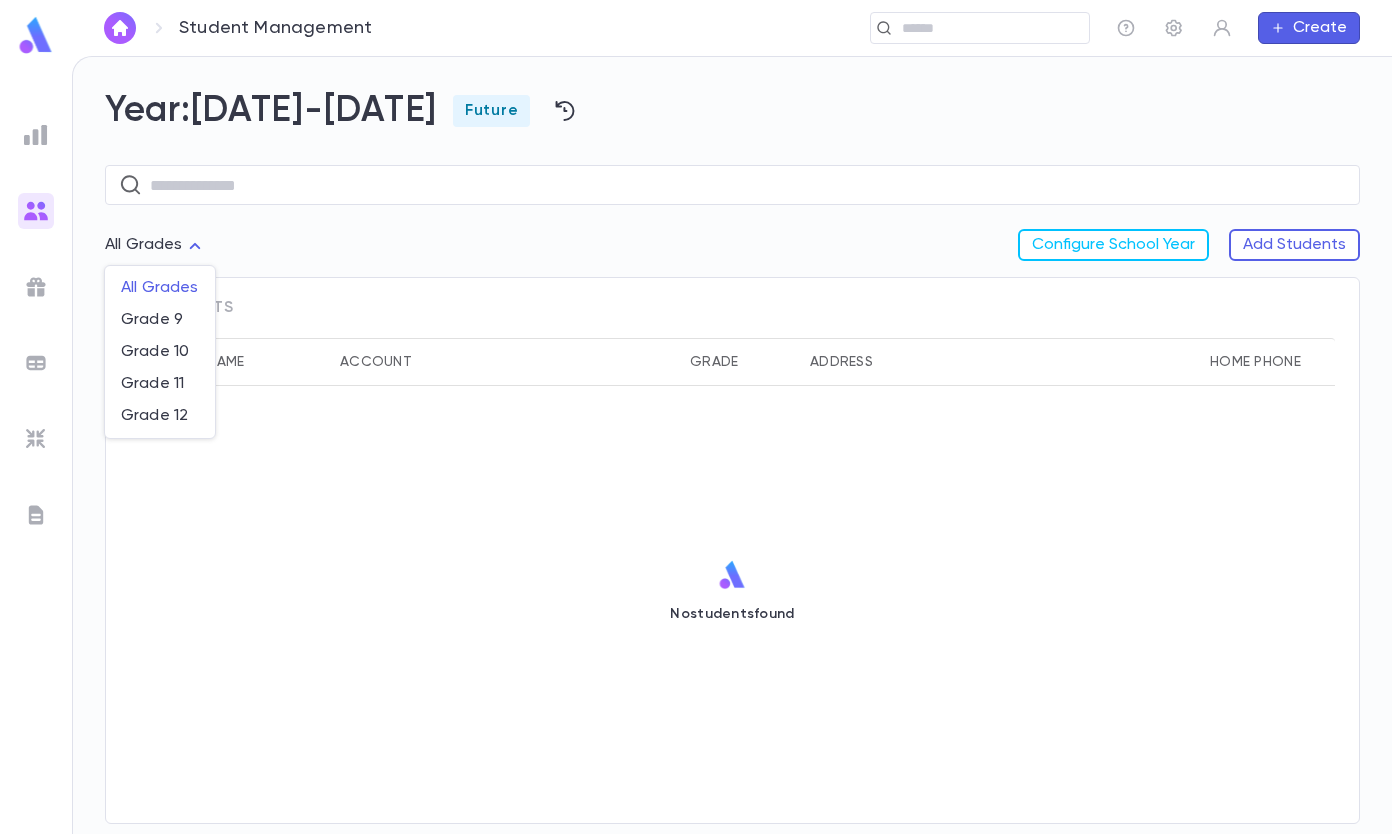 click at bounding box center (696, 417) 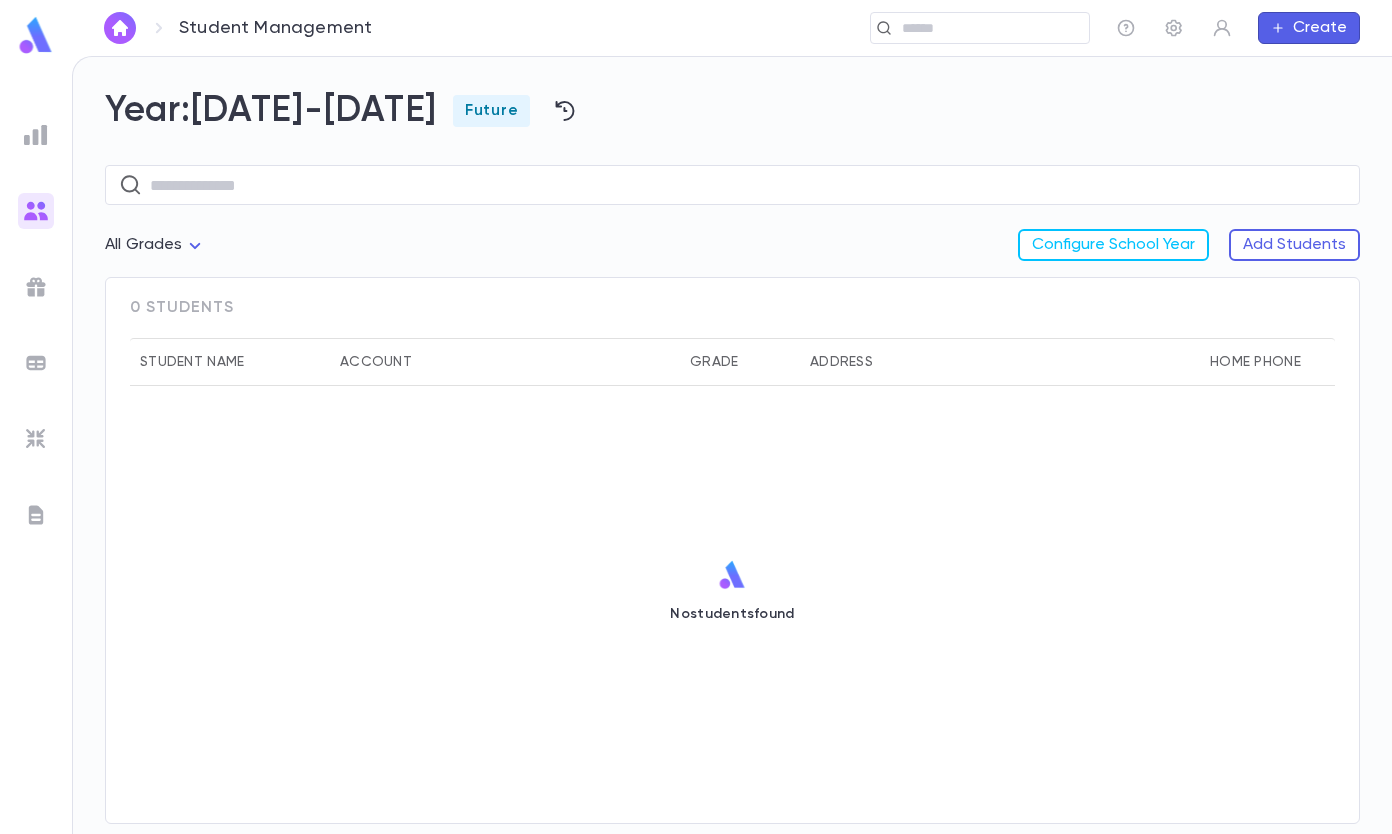 click on "Add Students" at bounding box center [1294, 245] 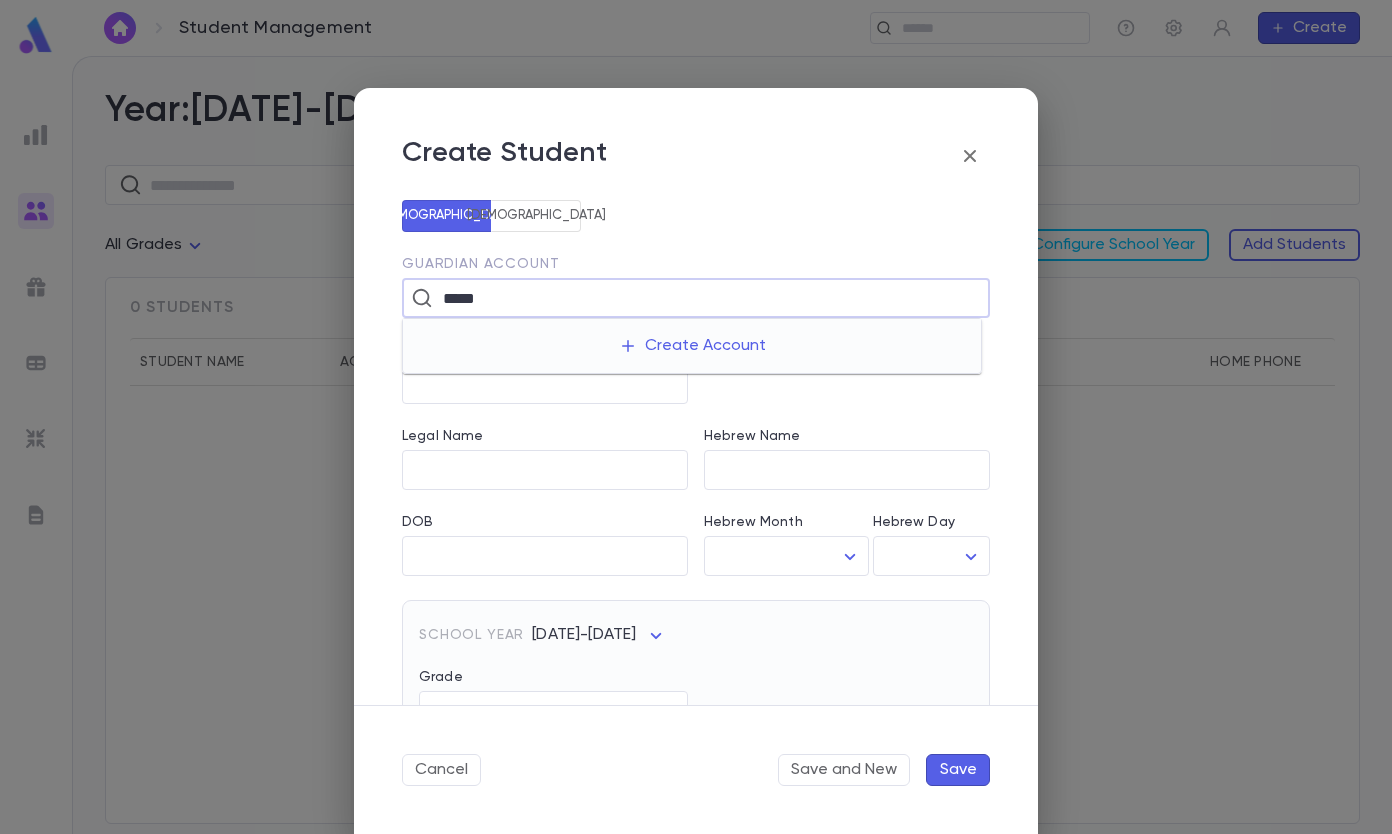 type on "*****" 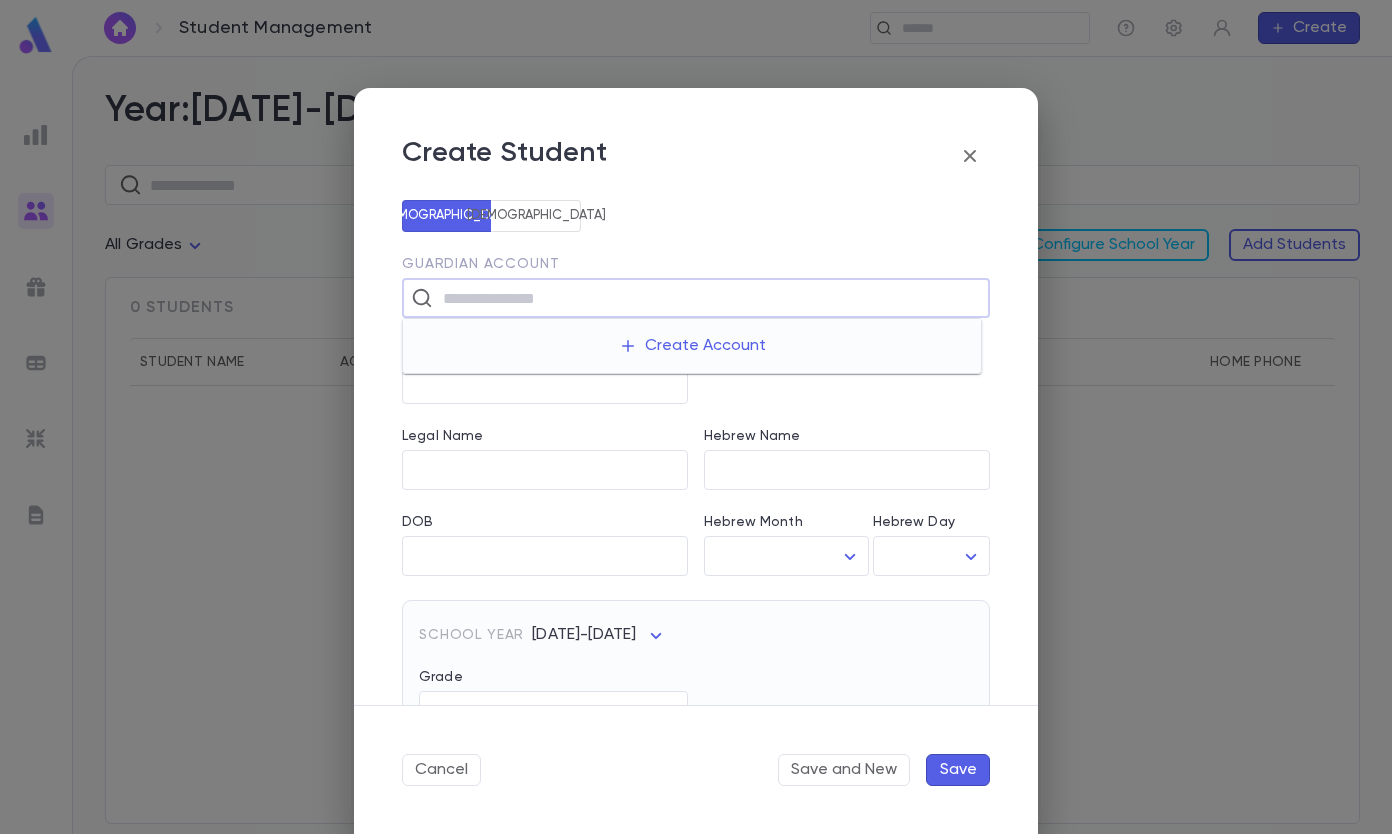 click 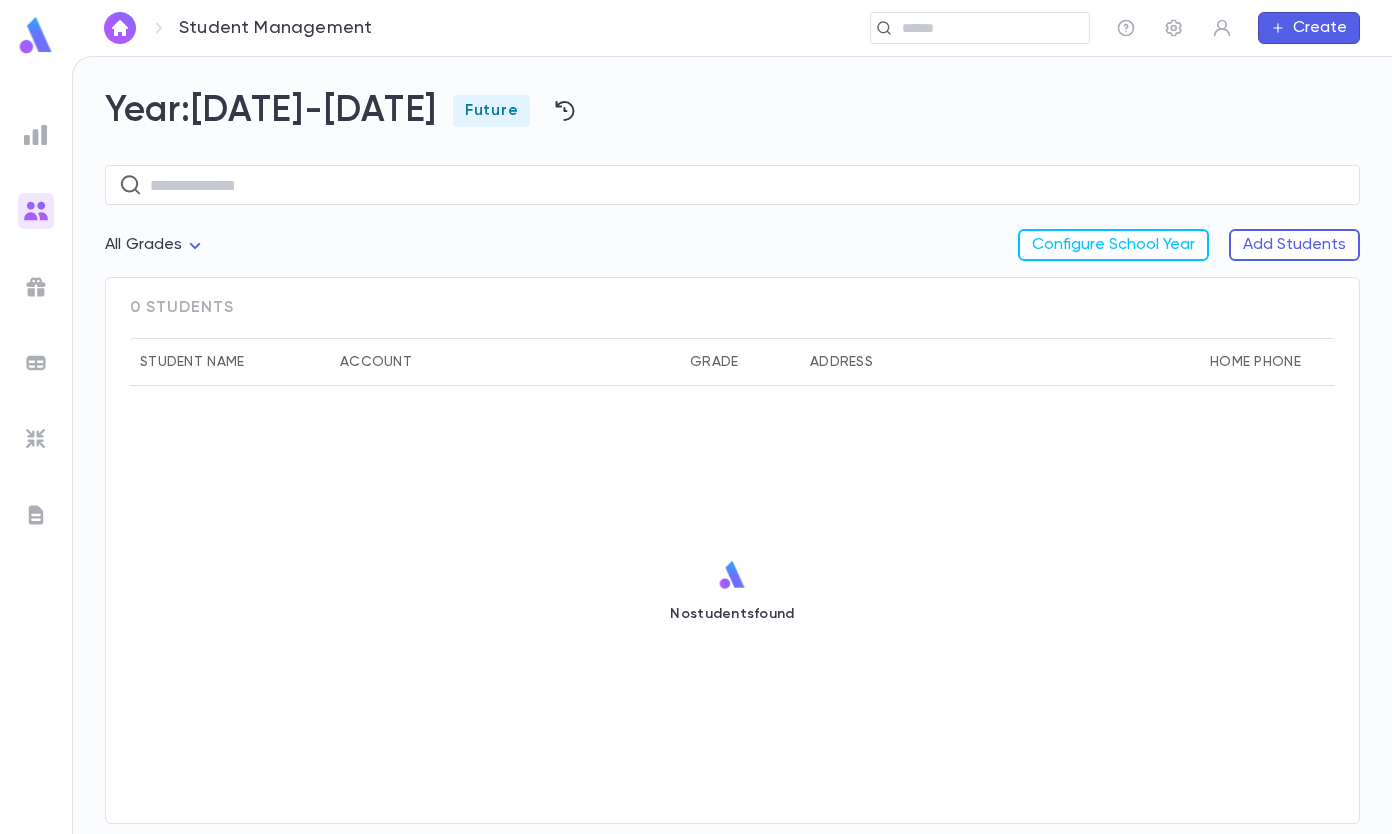 click at bounding box center (988, 28) 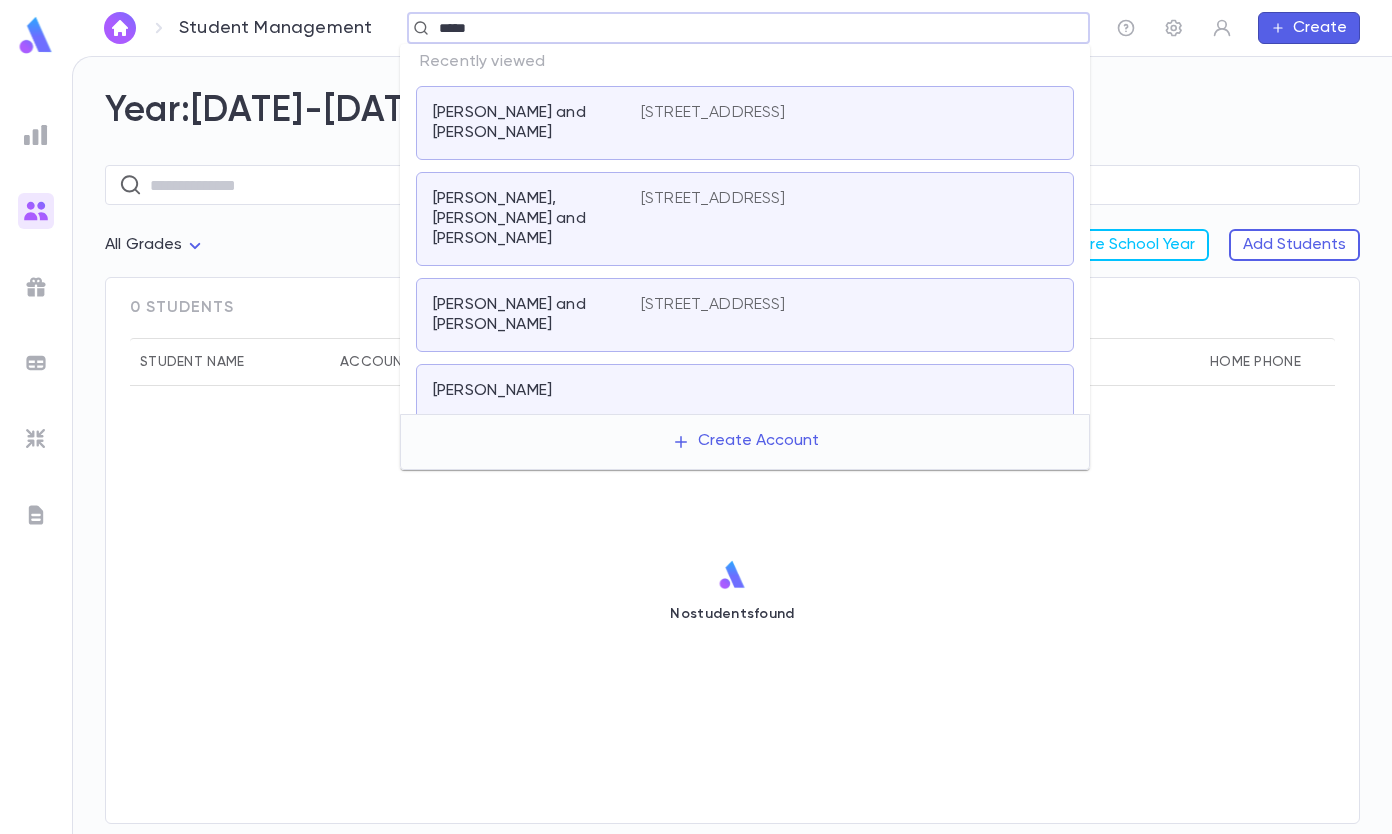 type on "*****" 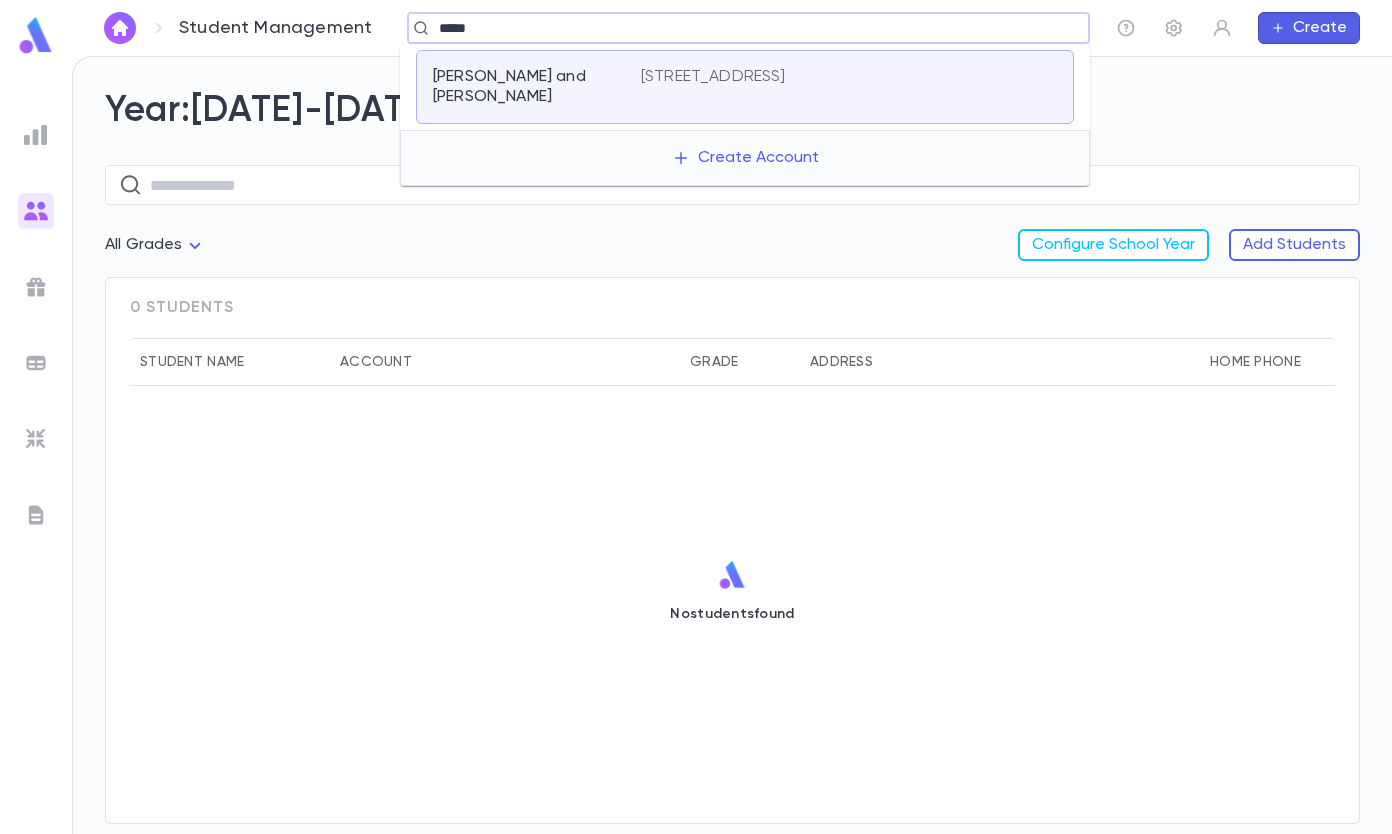 type 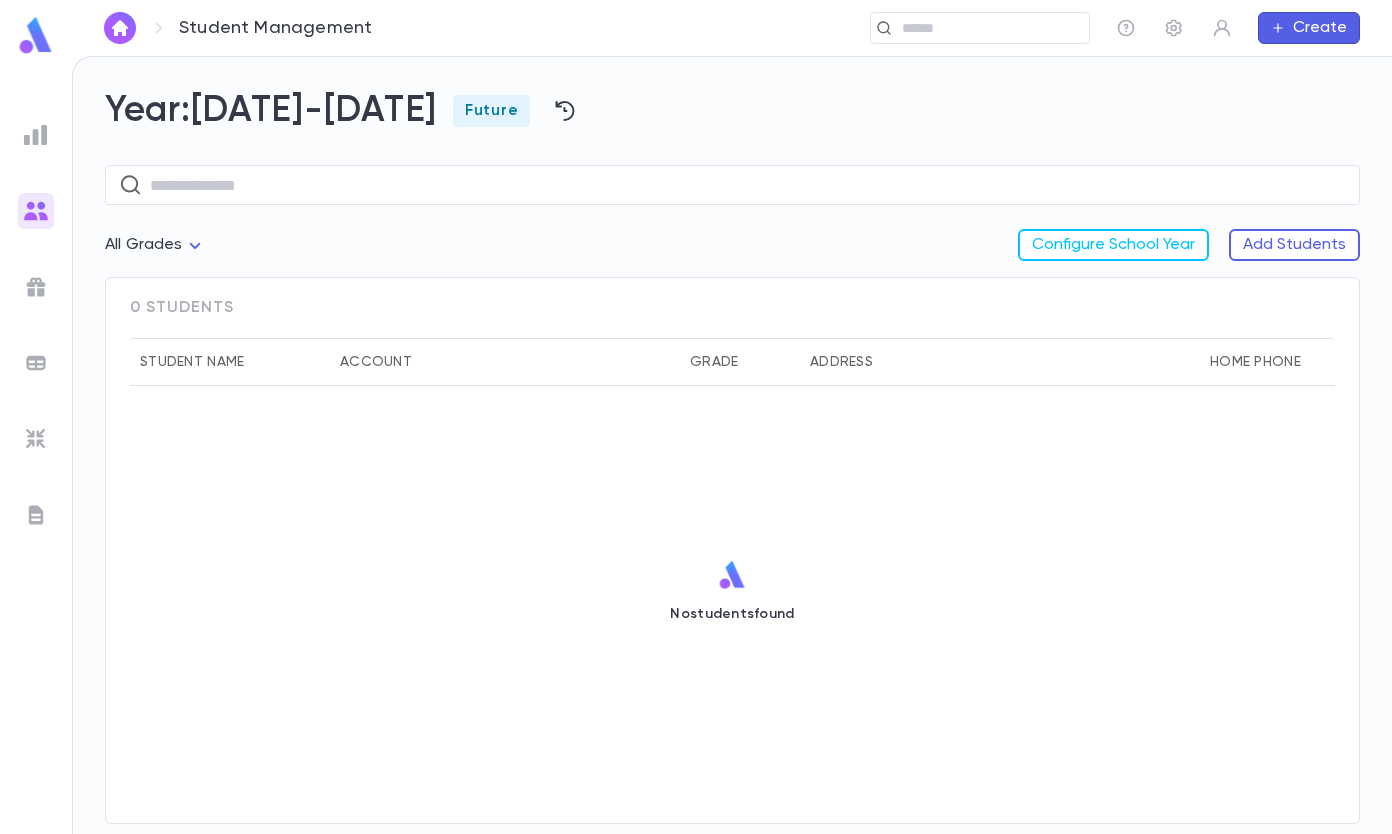 click on "Add Students" at bounding box center (1294, 245) 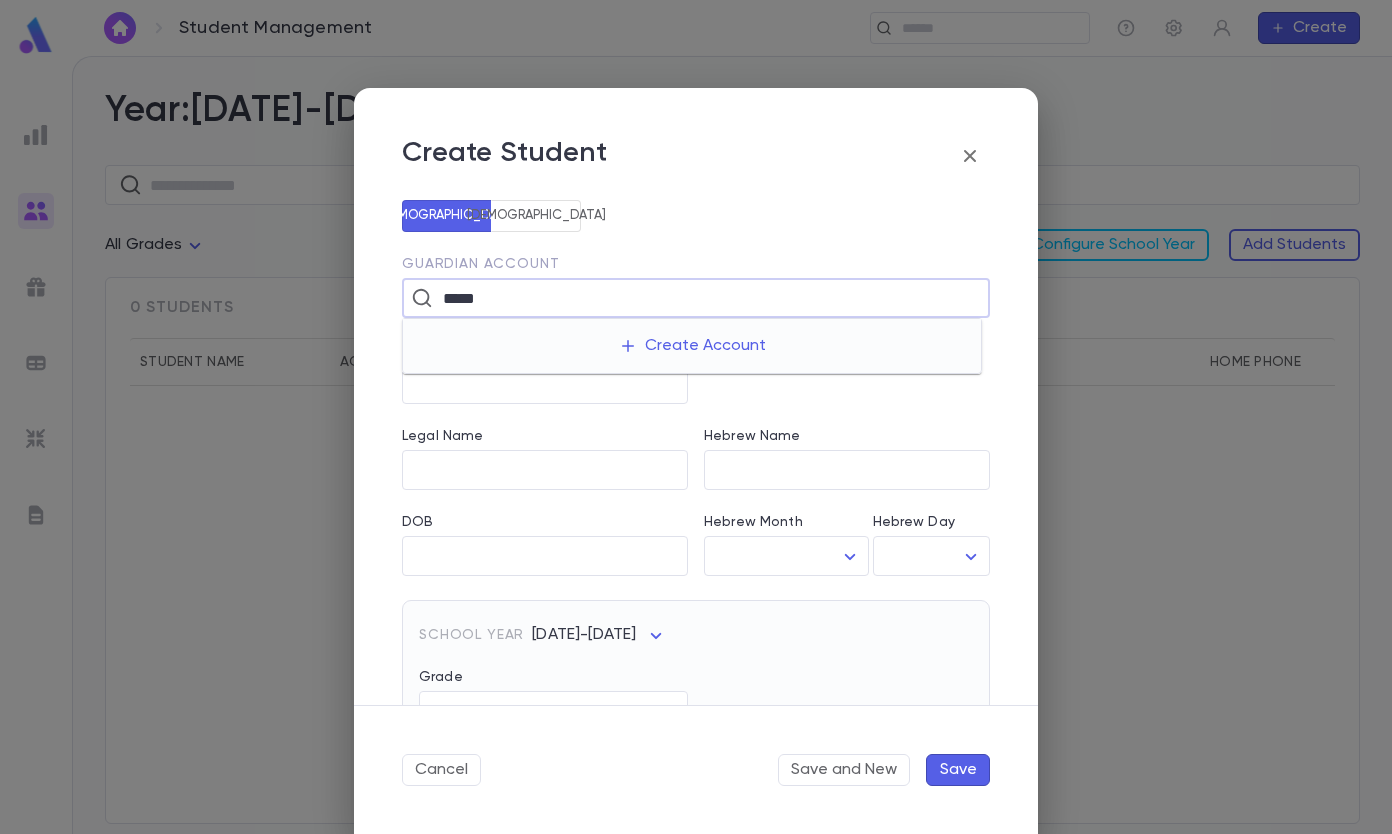 type on "*****" 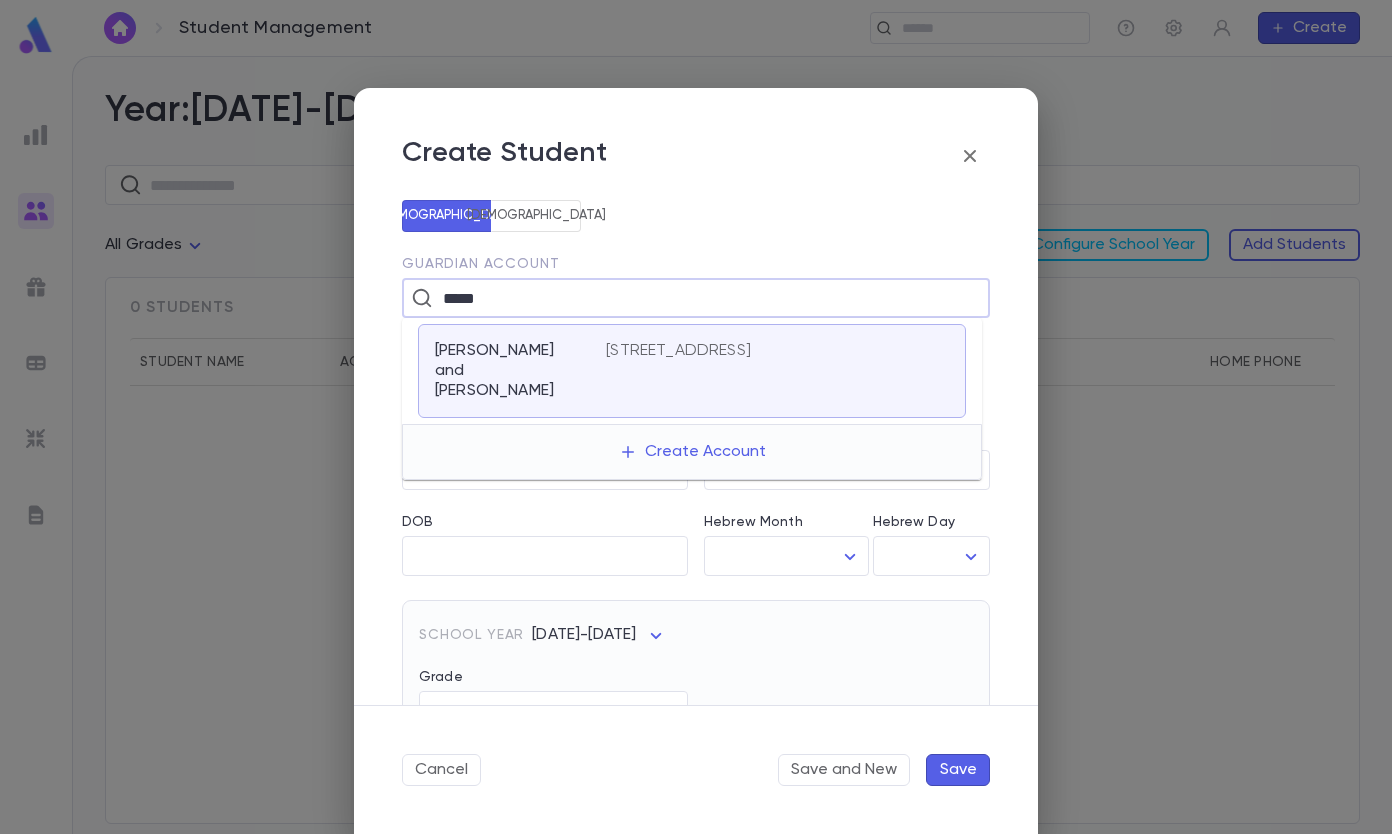 click on "[PERSON_NAME] and [PERSON_NAME] [STREET_ADDRESS][PERSON_NAME]" at bounding box center [692, 371] 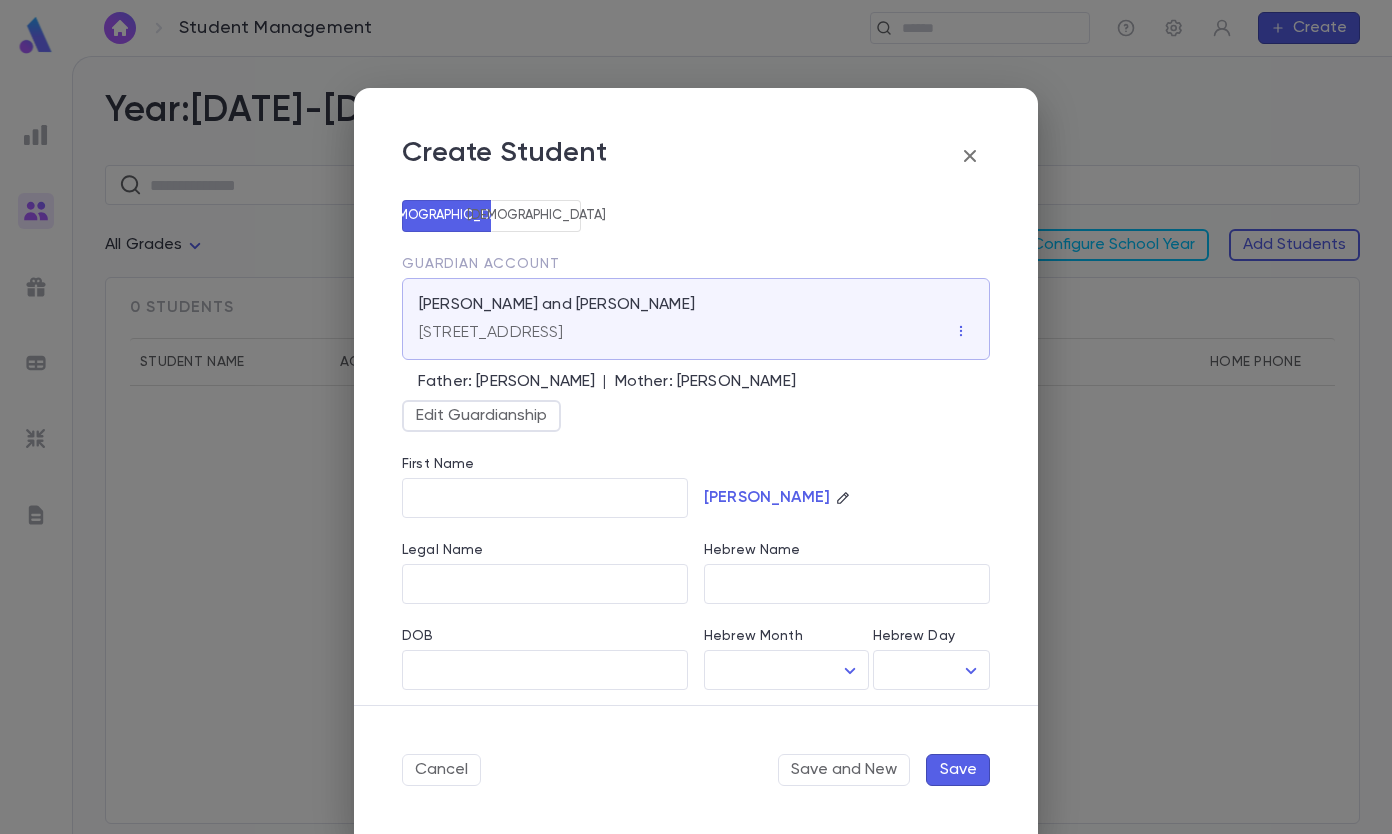 click on "First Name" at bounding box center (545, 498) 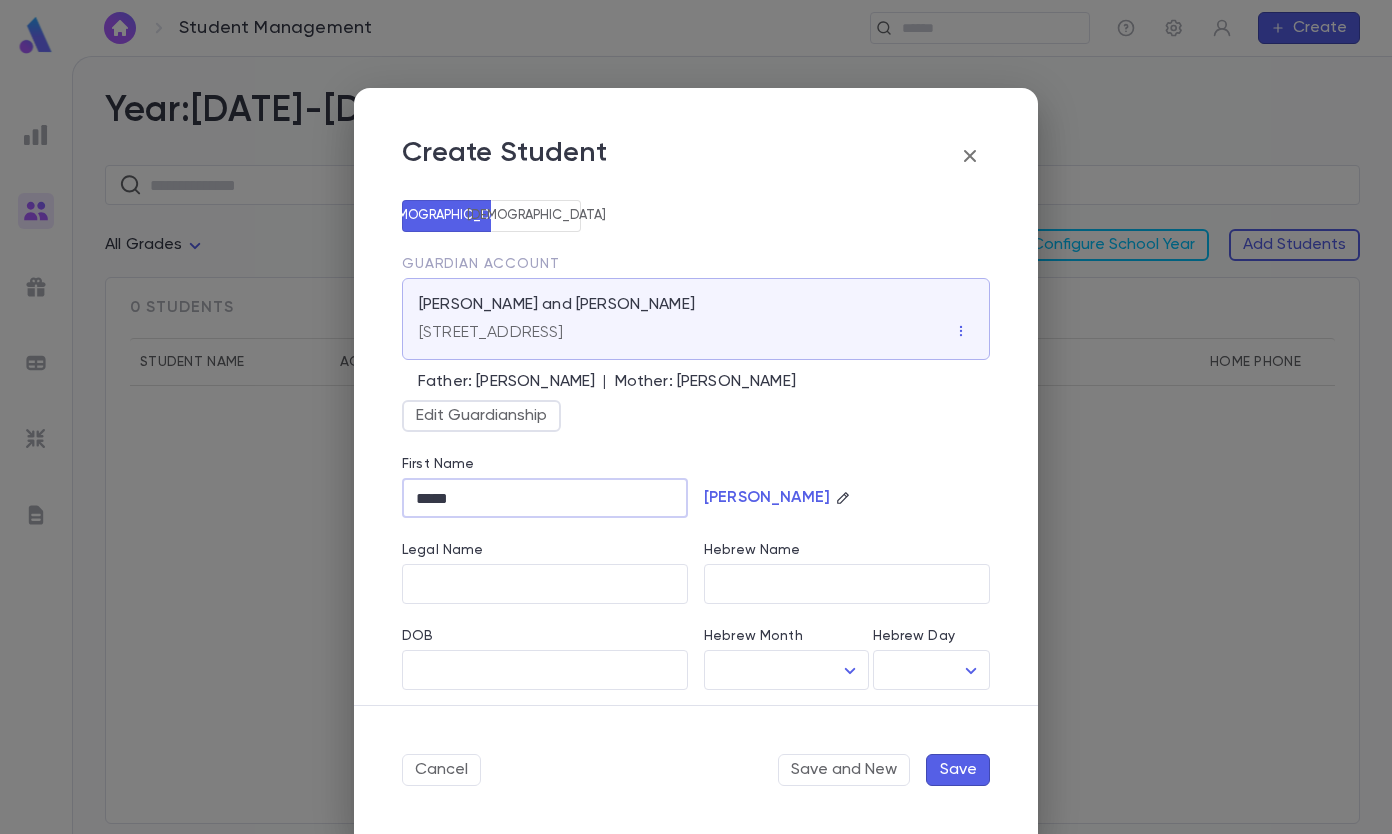 type on "*****" 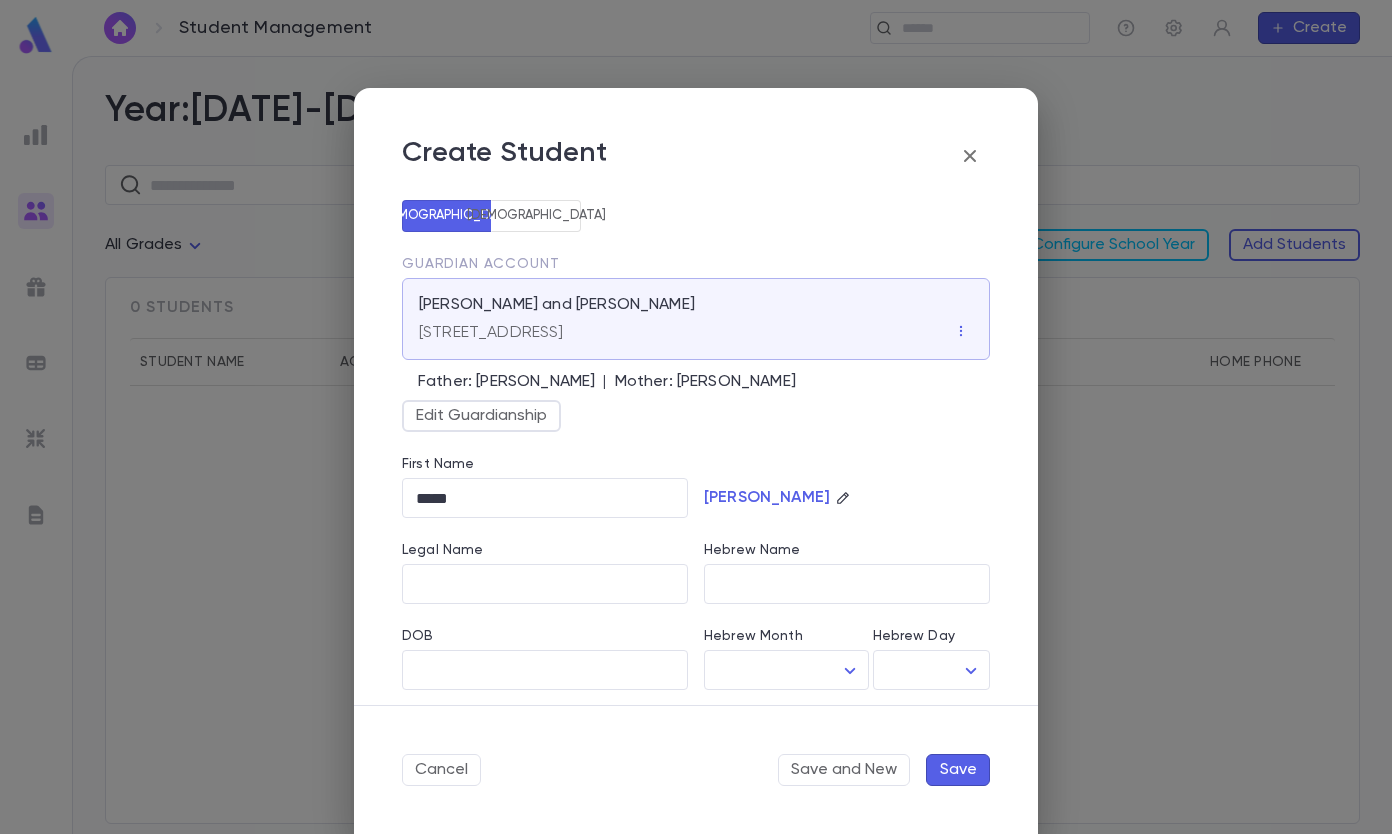 type 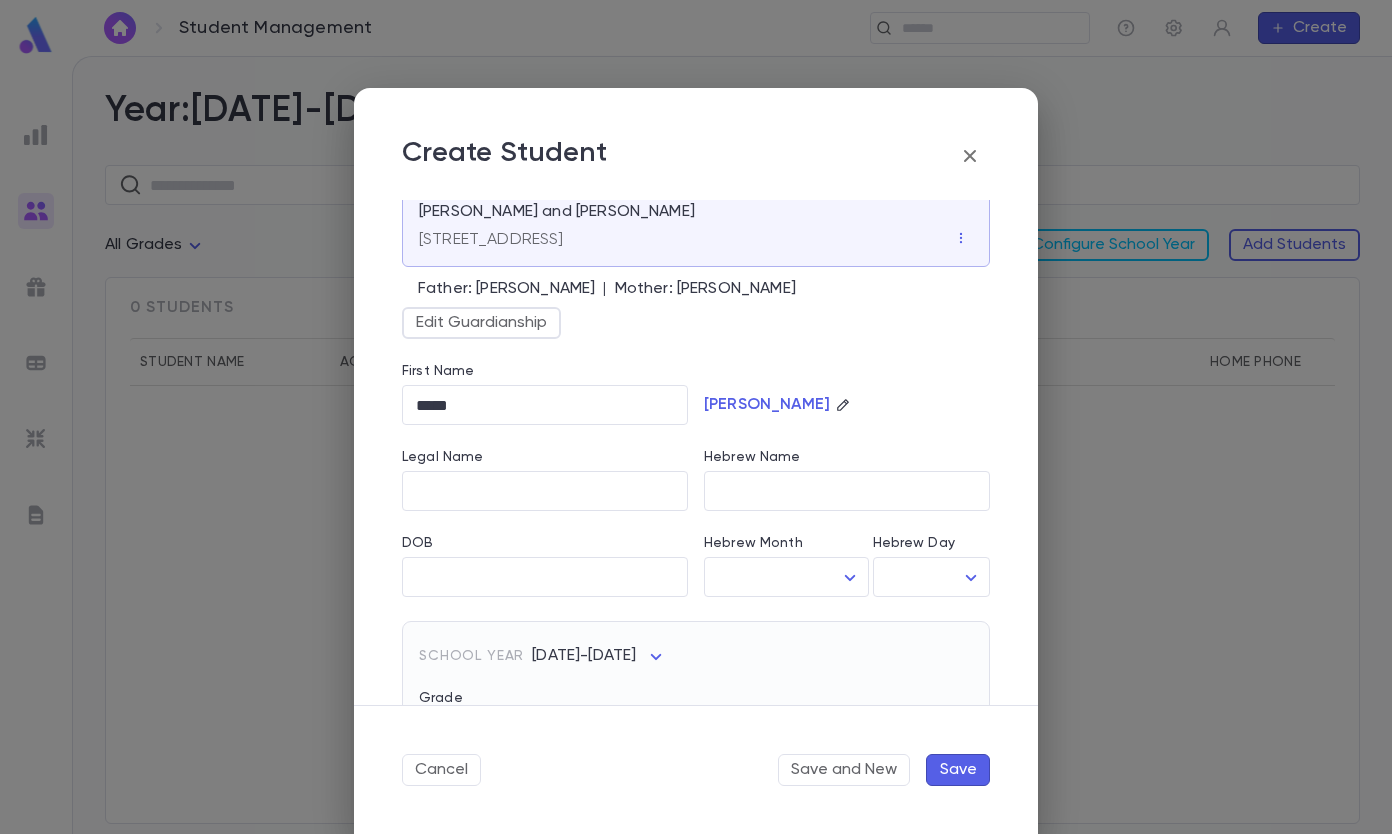 scroll, scrollTop: 200, scrollLeft: 0, axis: vertical 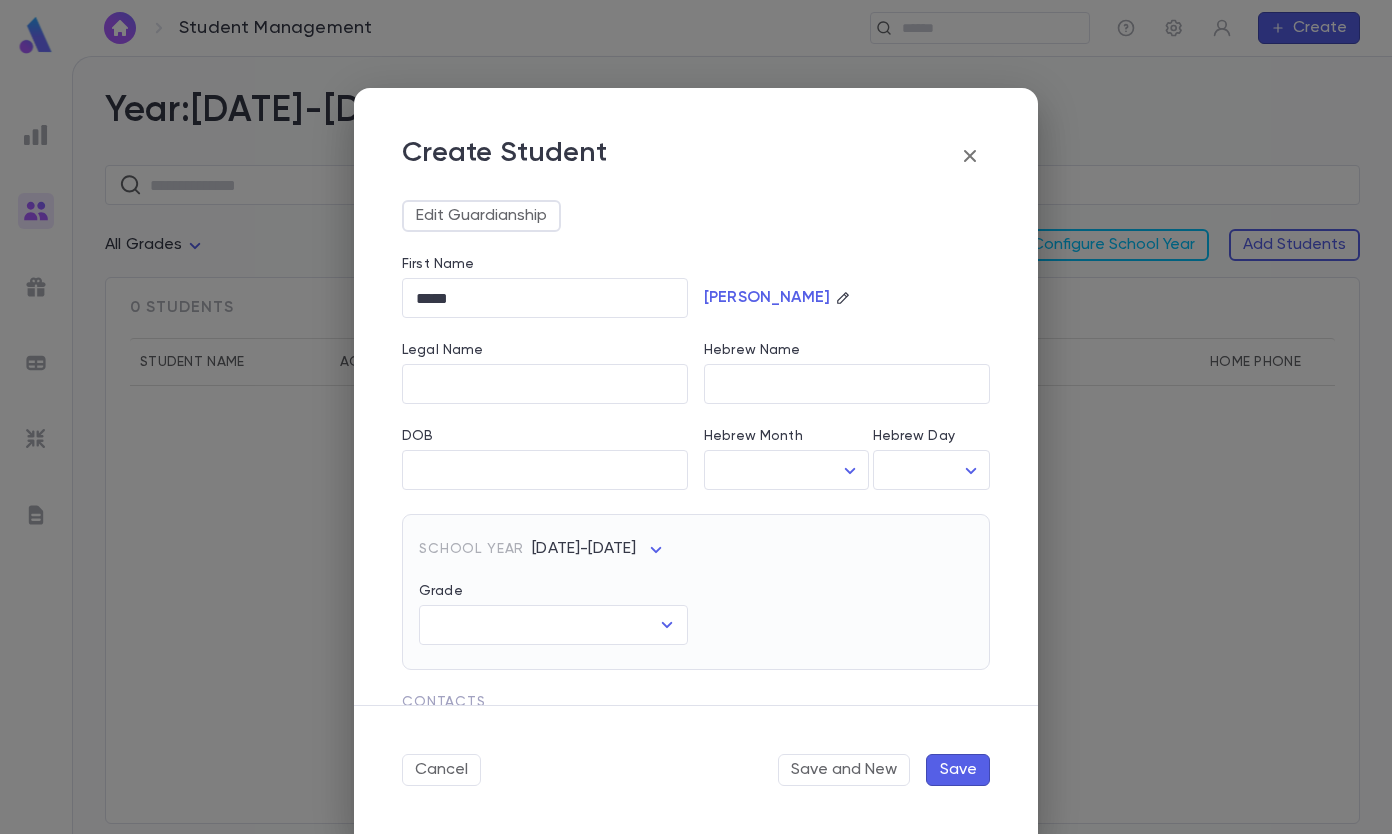 click on "DOB" at bounding box center (545, 470) 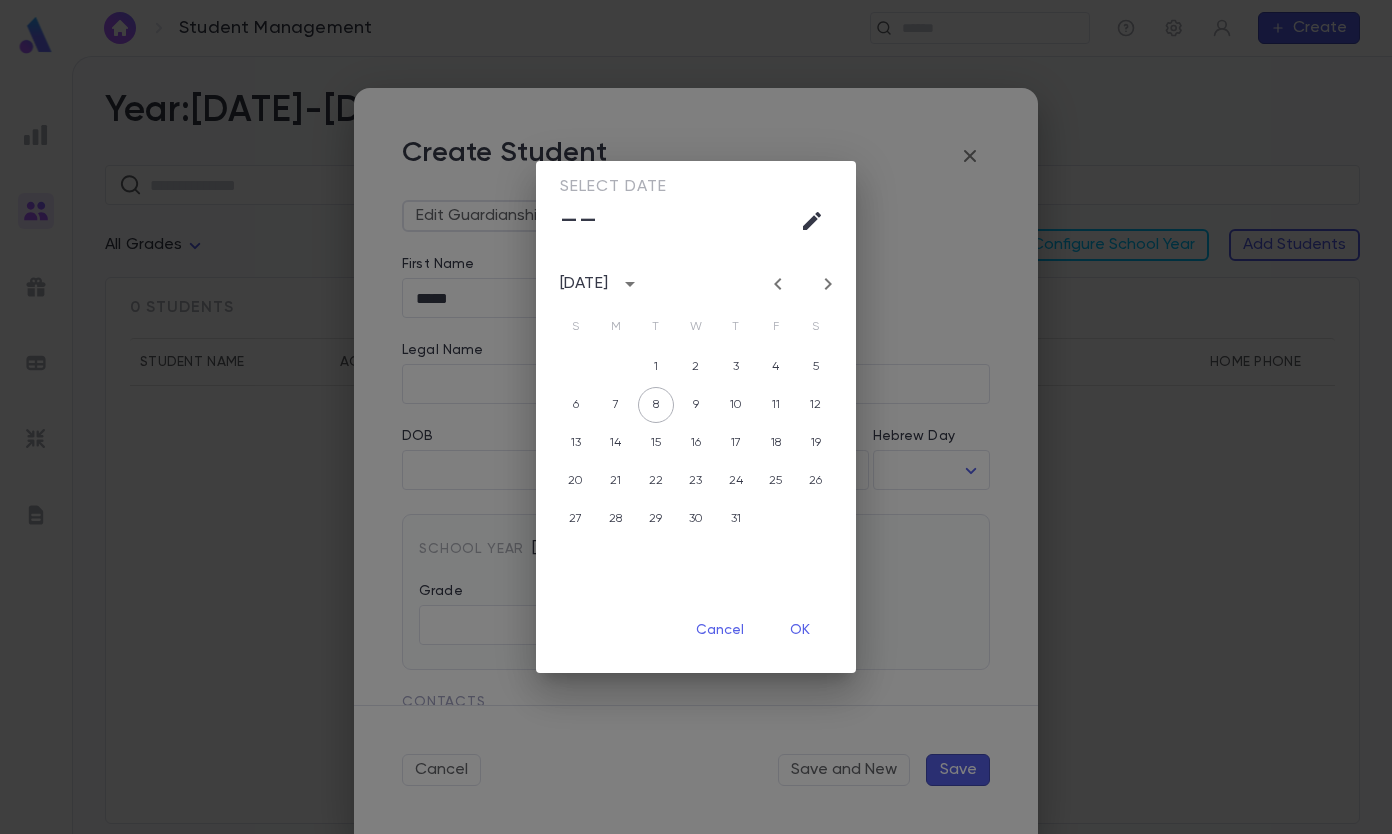 type 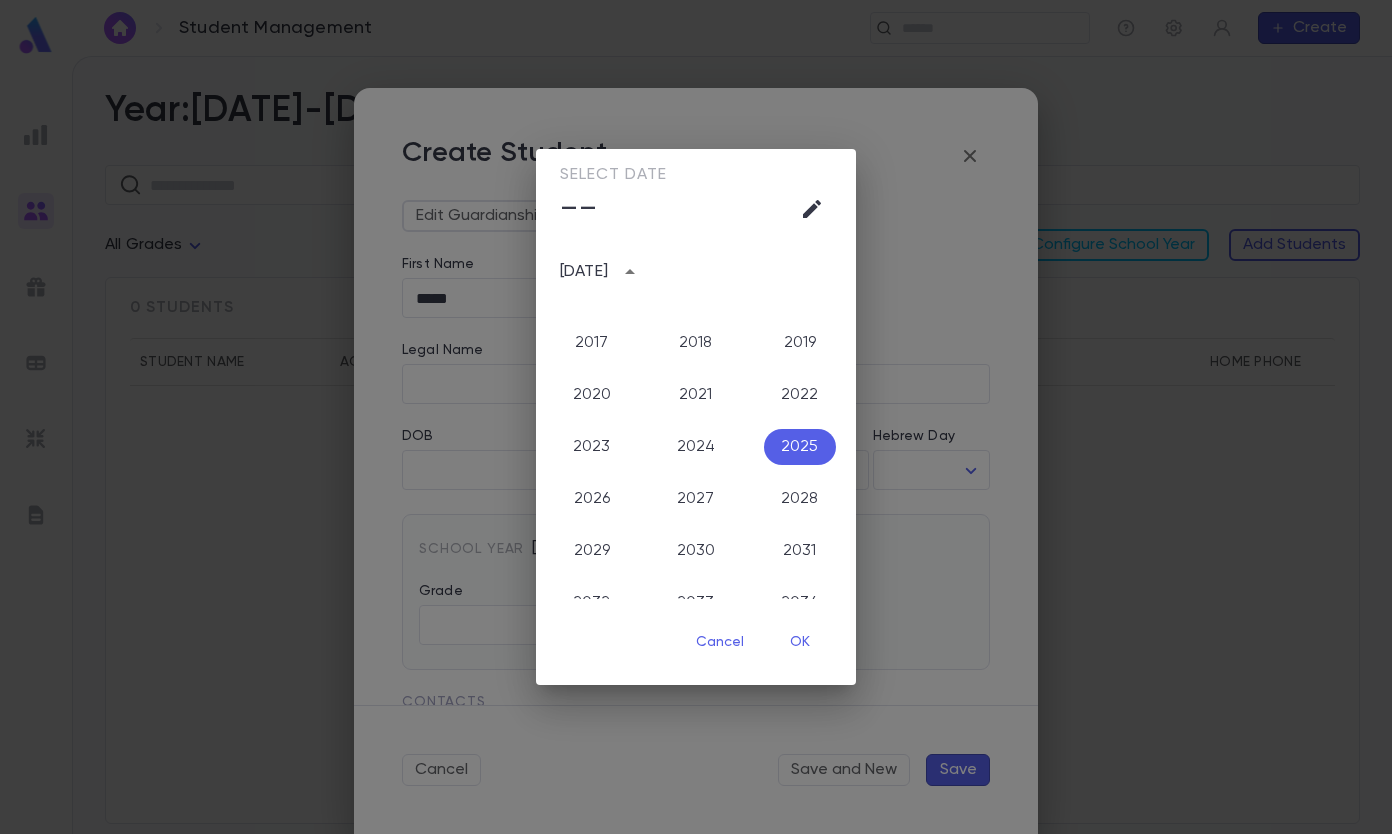 scroll, scrollTop: 1906, scrollLeft: 0, axis: vertical 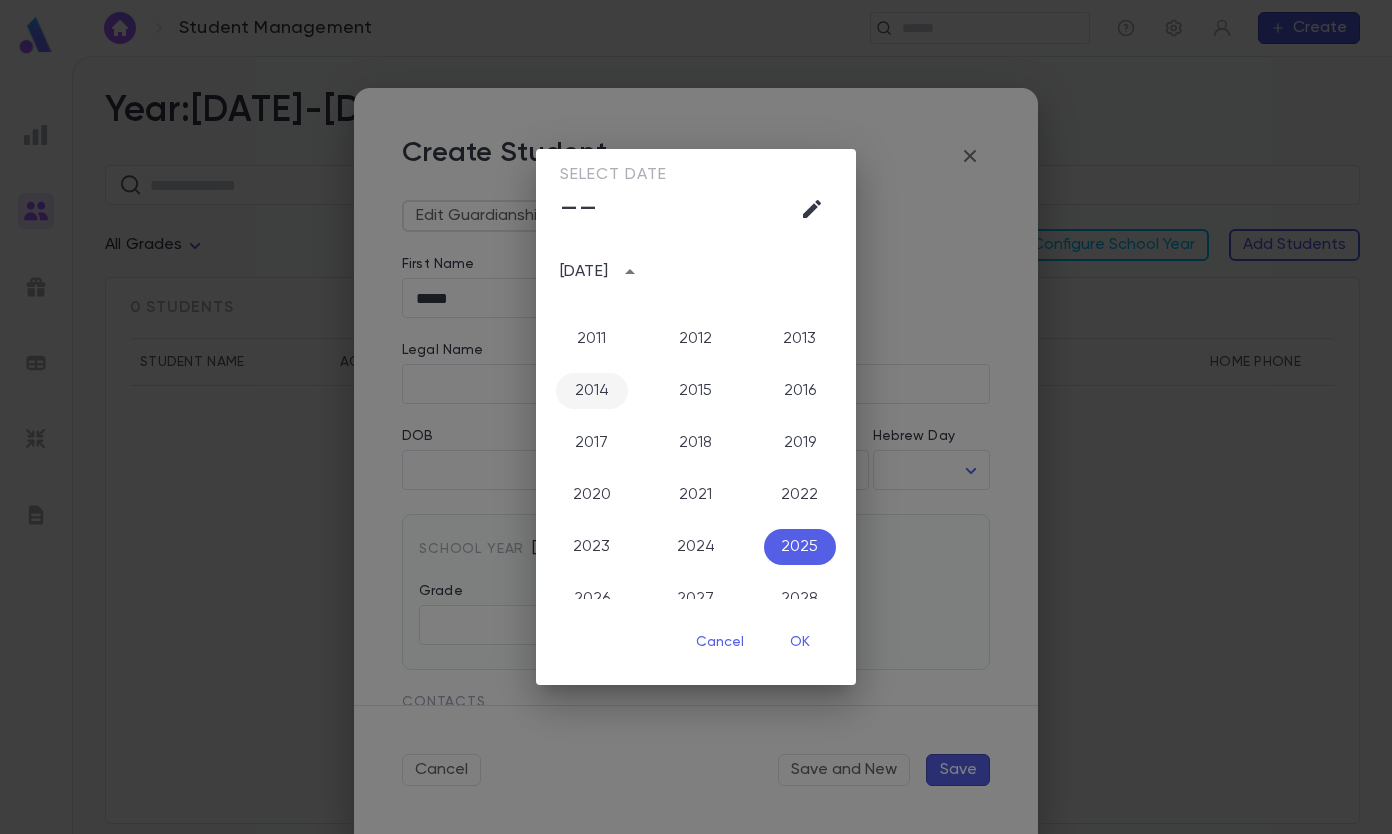 click on "2014" at bounding box center (592, 391) 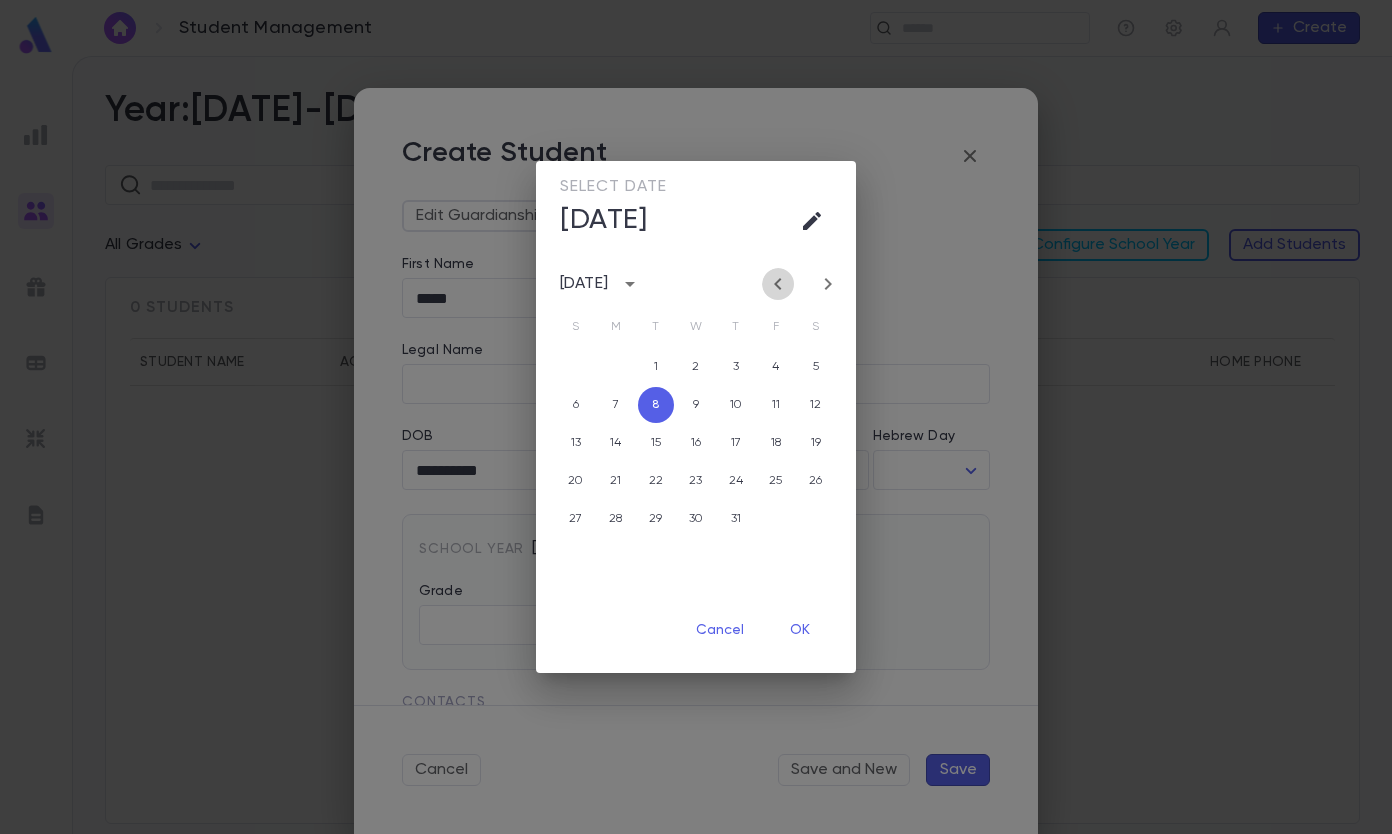 click 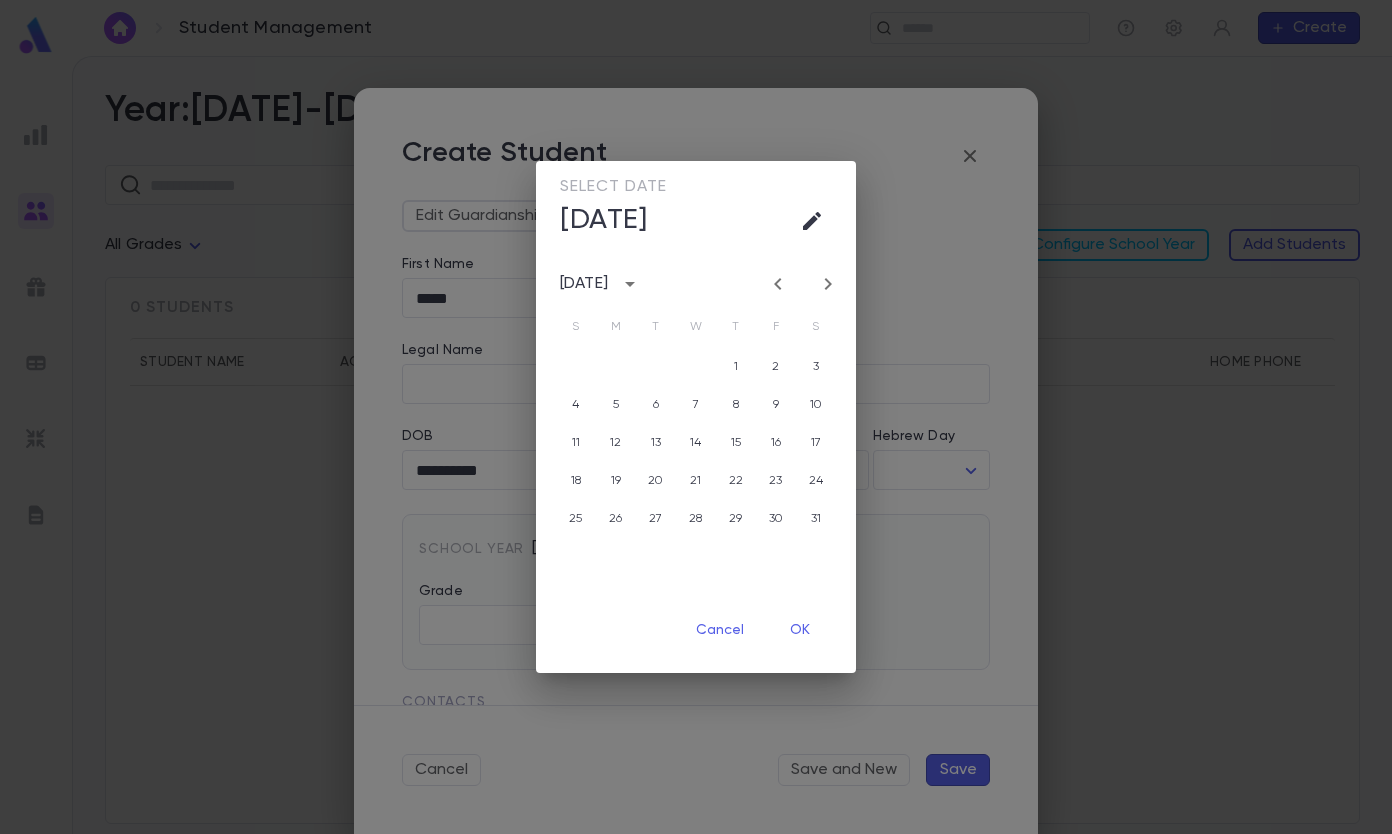 click 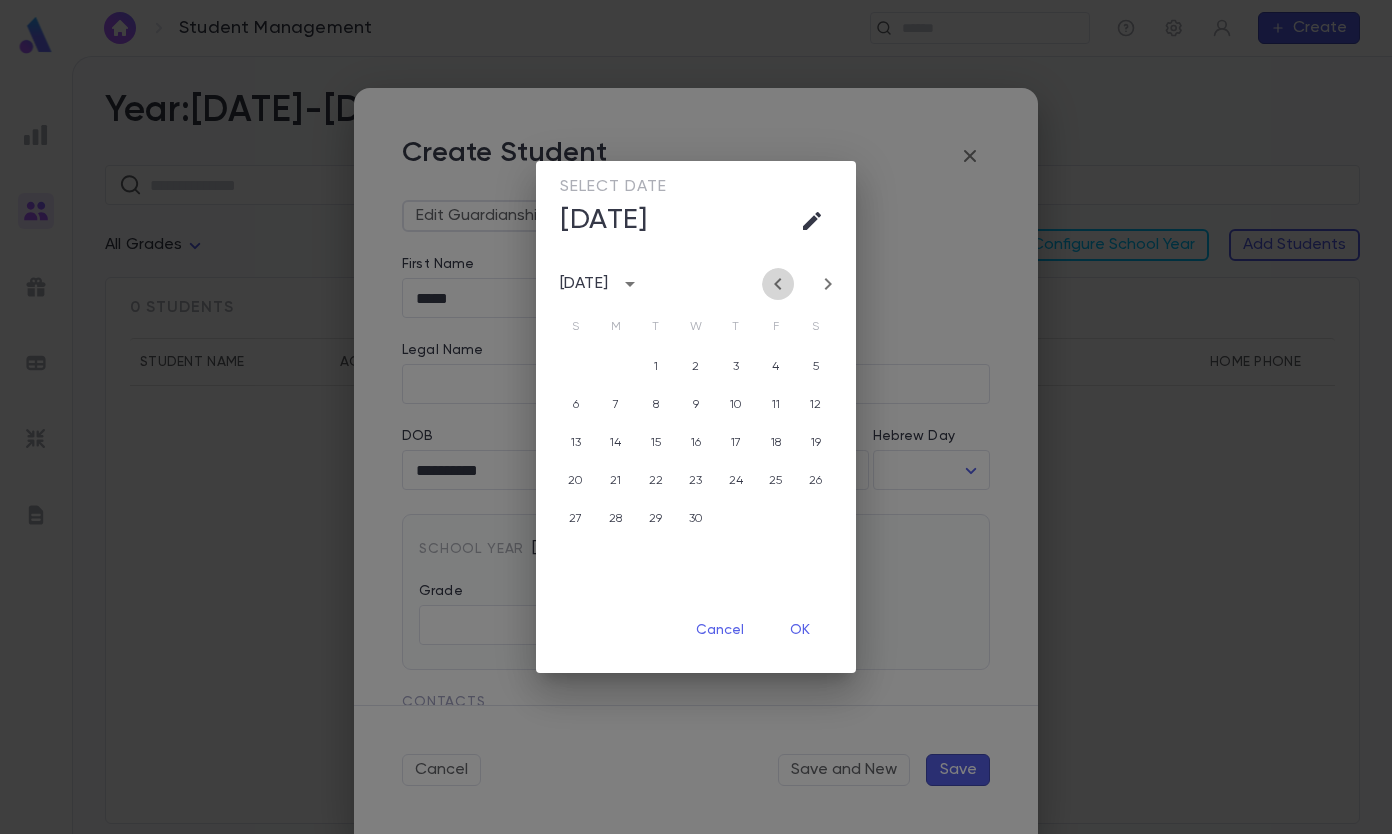 click 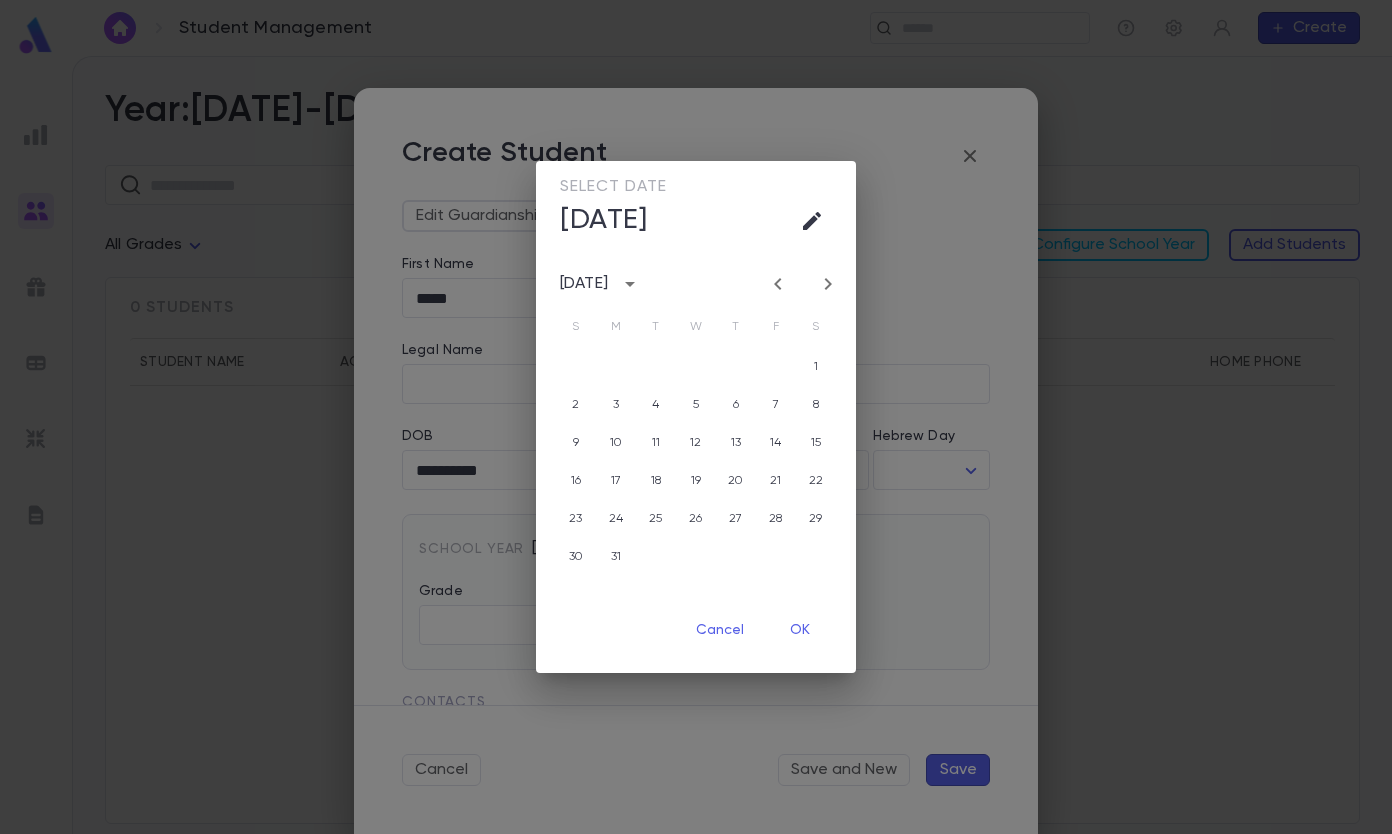 click 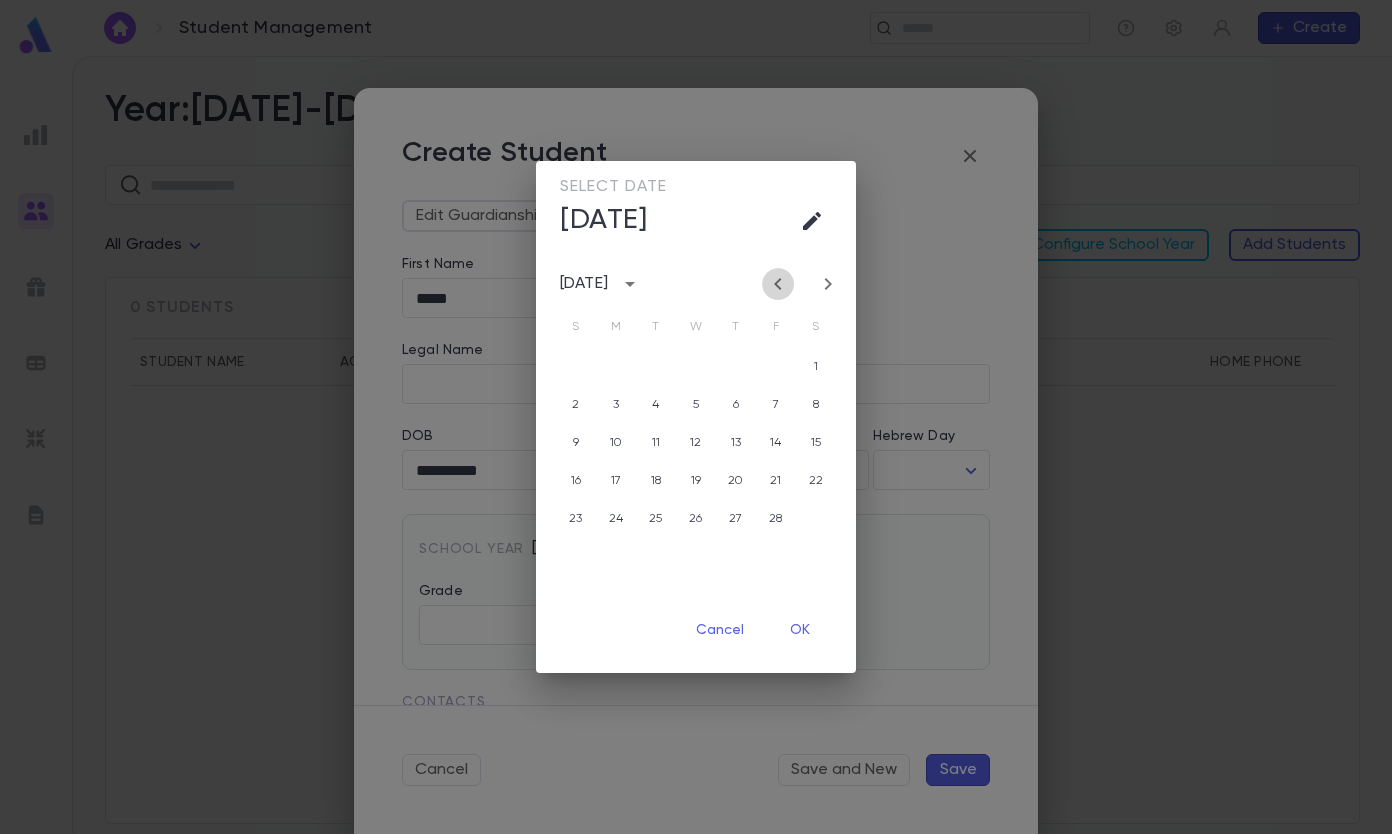 click 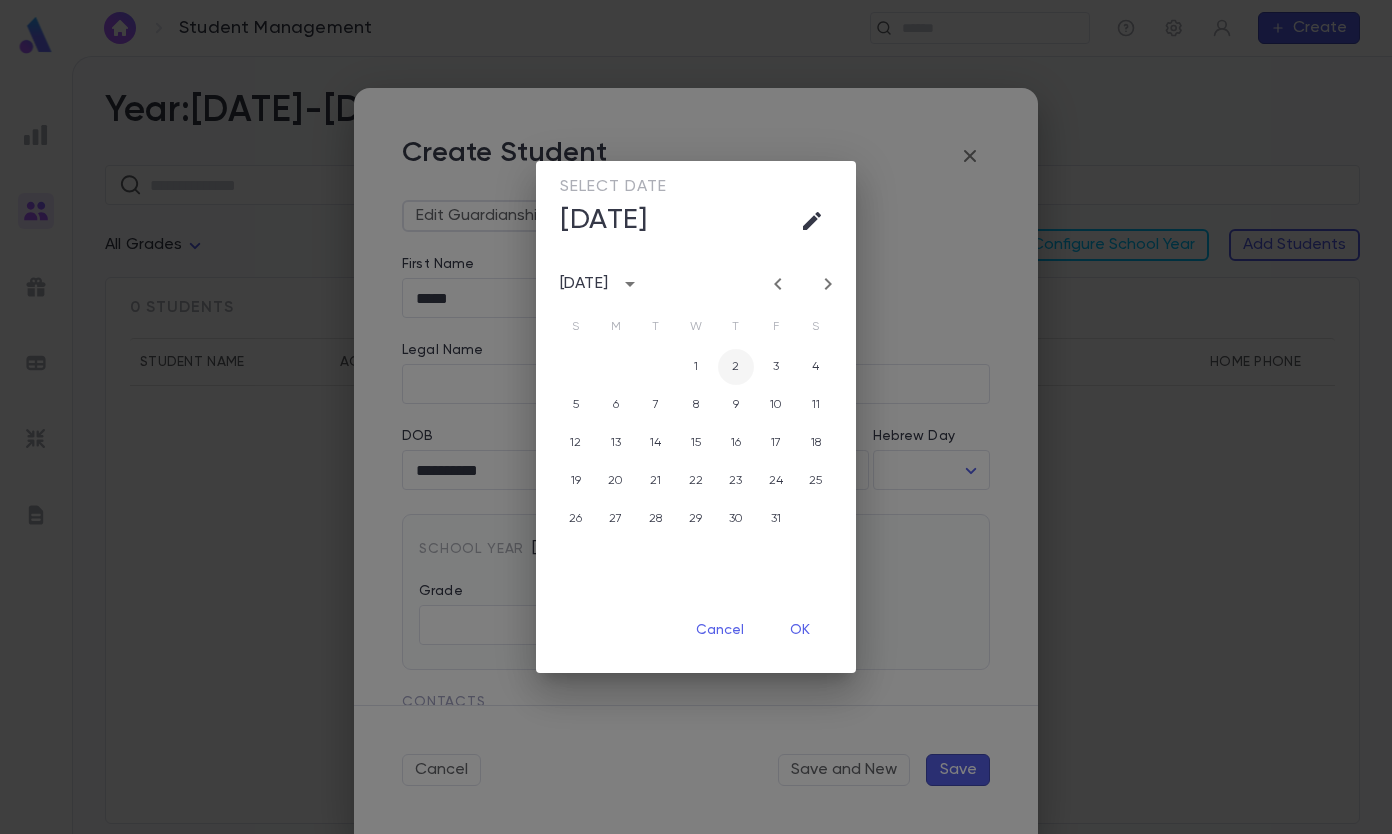 click on "2" at bounding box center [736, 367] 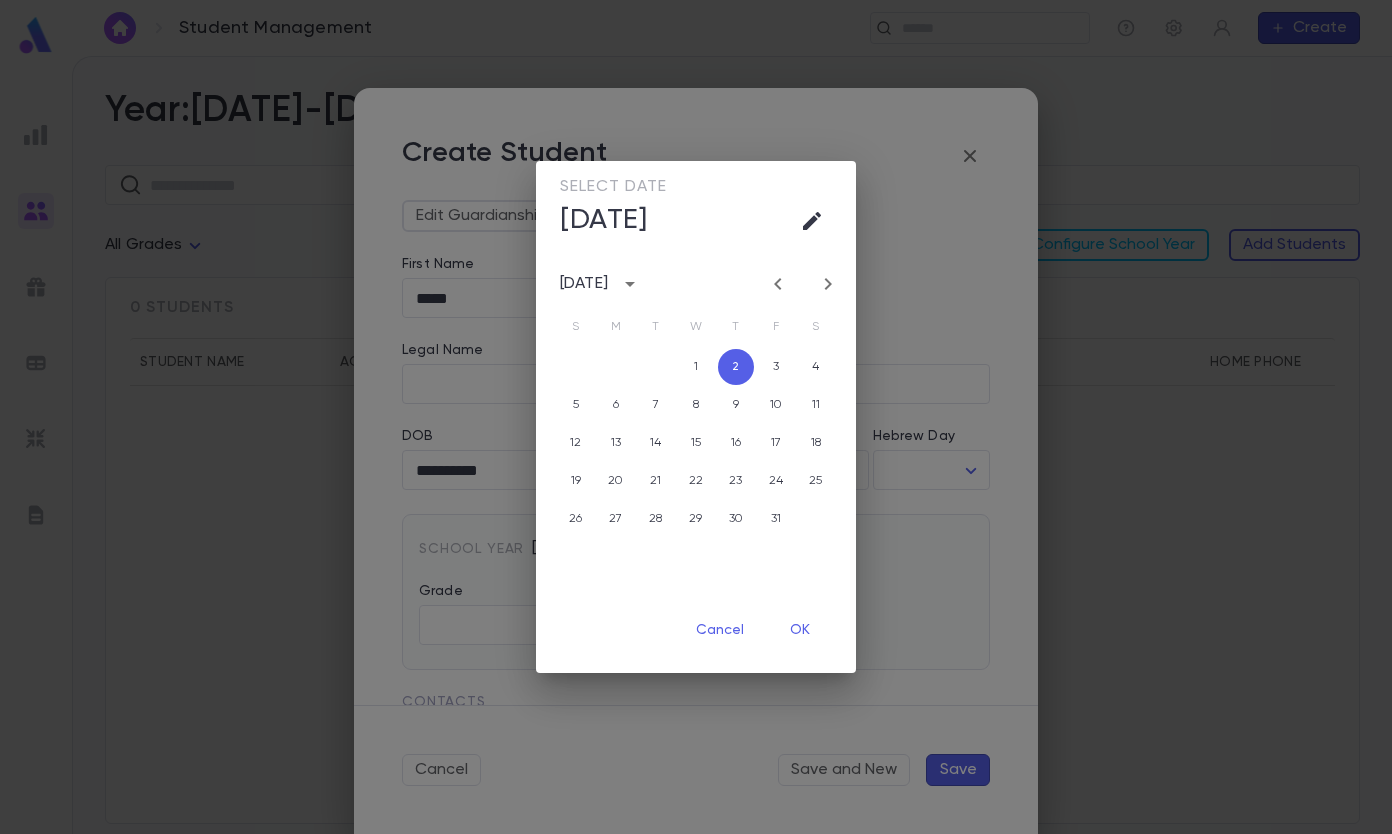 click on "OK" at bounding box center (800, 630) 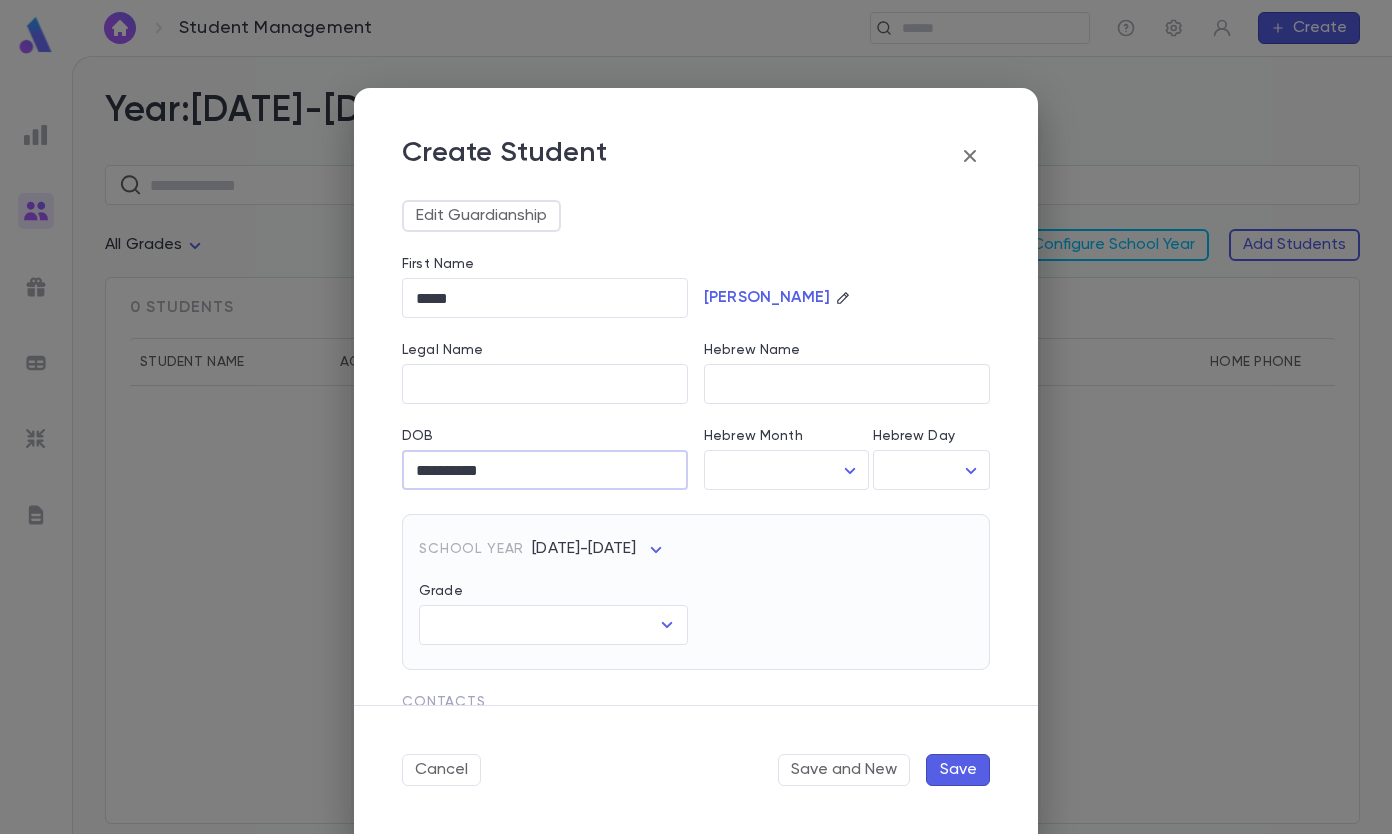 click on "School Year [DATE]-[DATE] ** Grade ​" at bounding box center [688, 580] 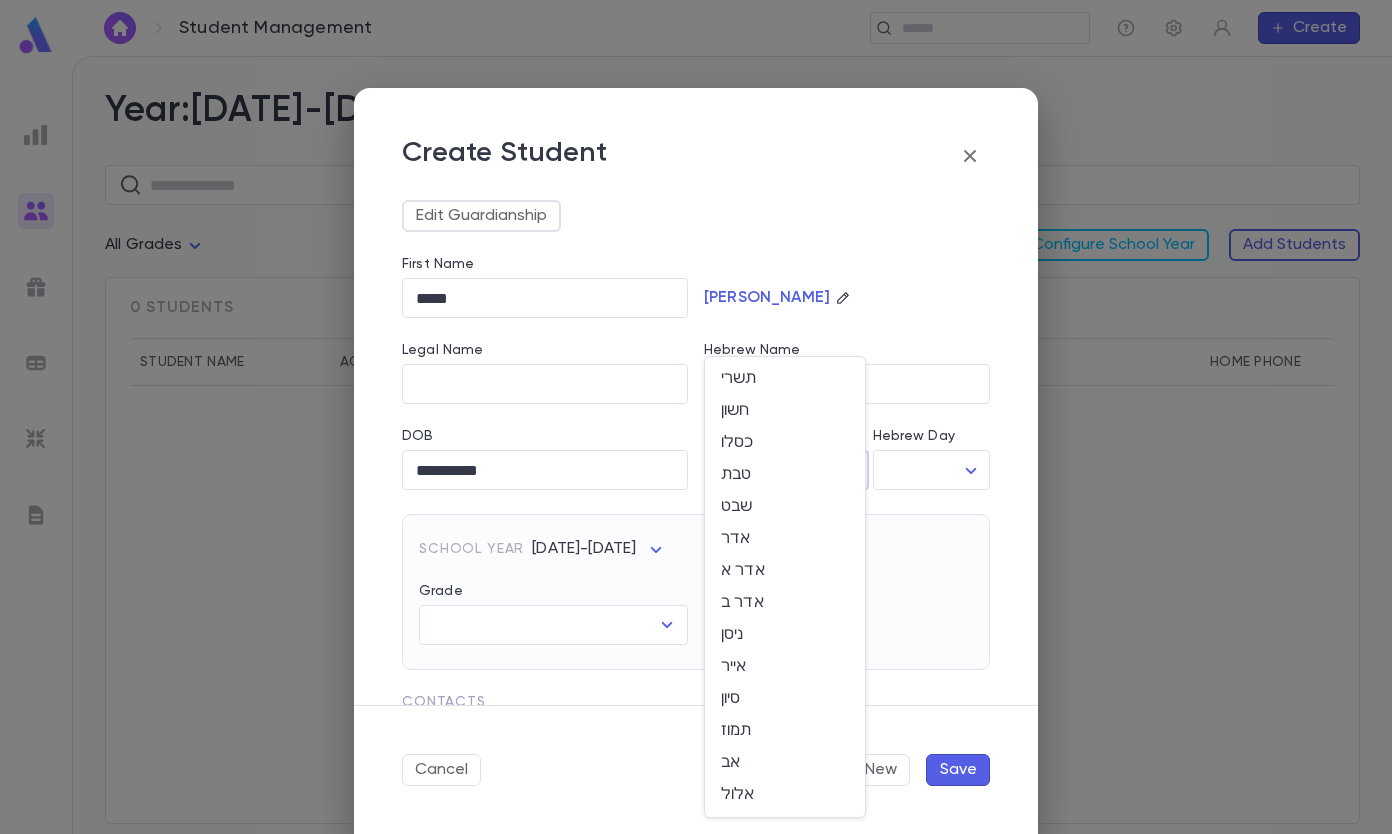 click on "**********" at bounding box center (696, 445) 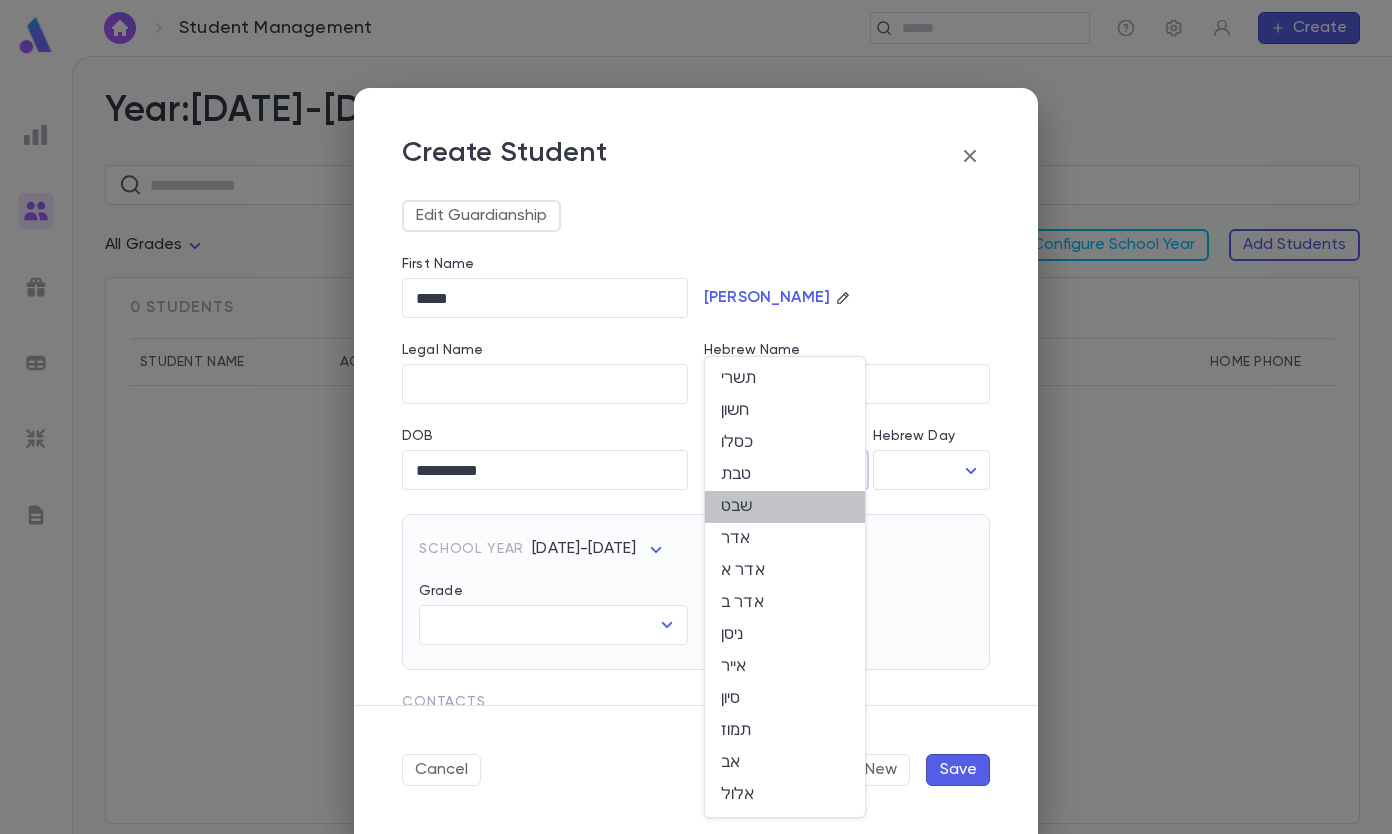 click on "שבט" at bounding box center [785, 507] 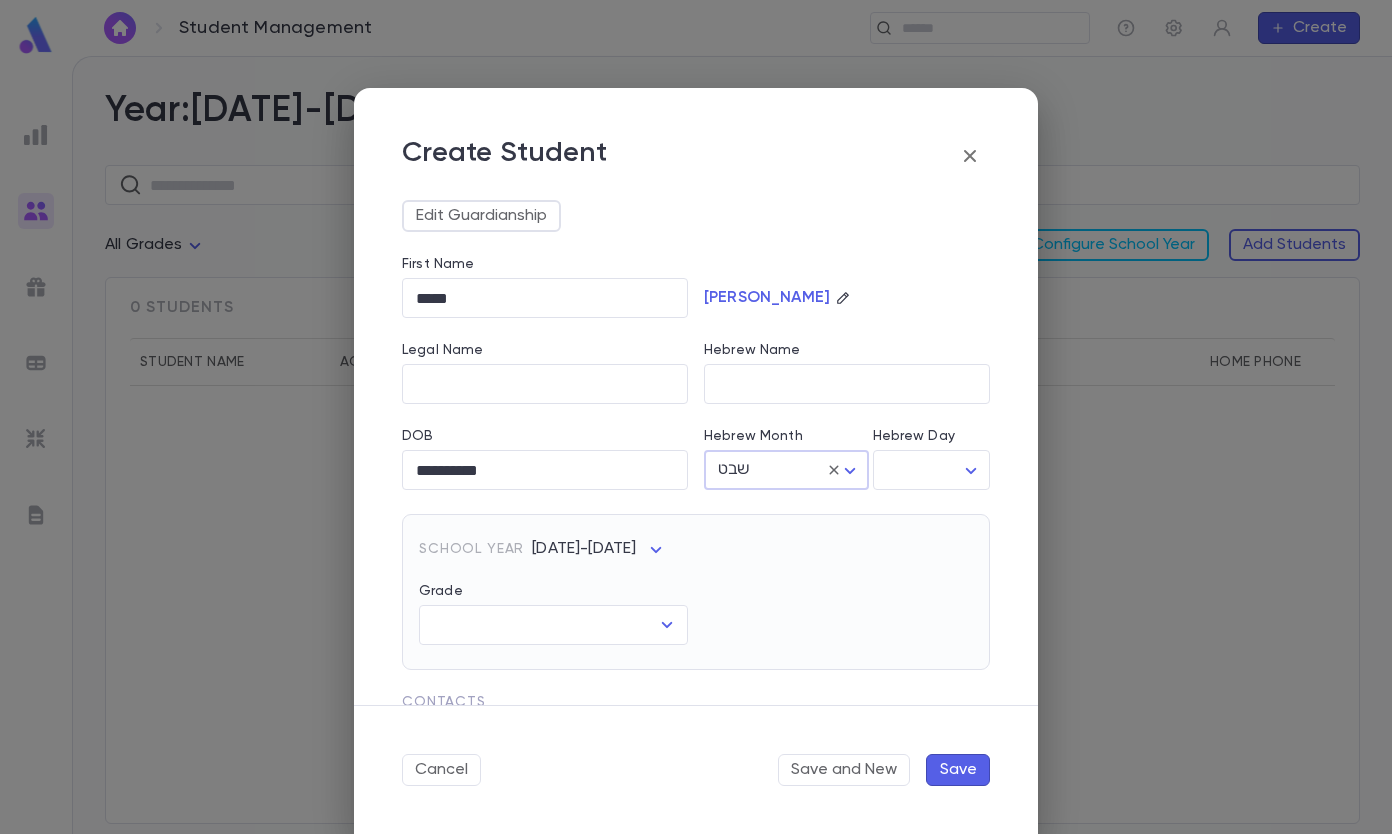 click on "**********" at bounding box center (696, 445) 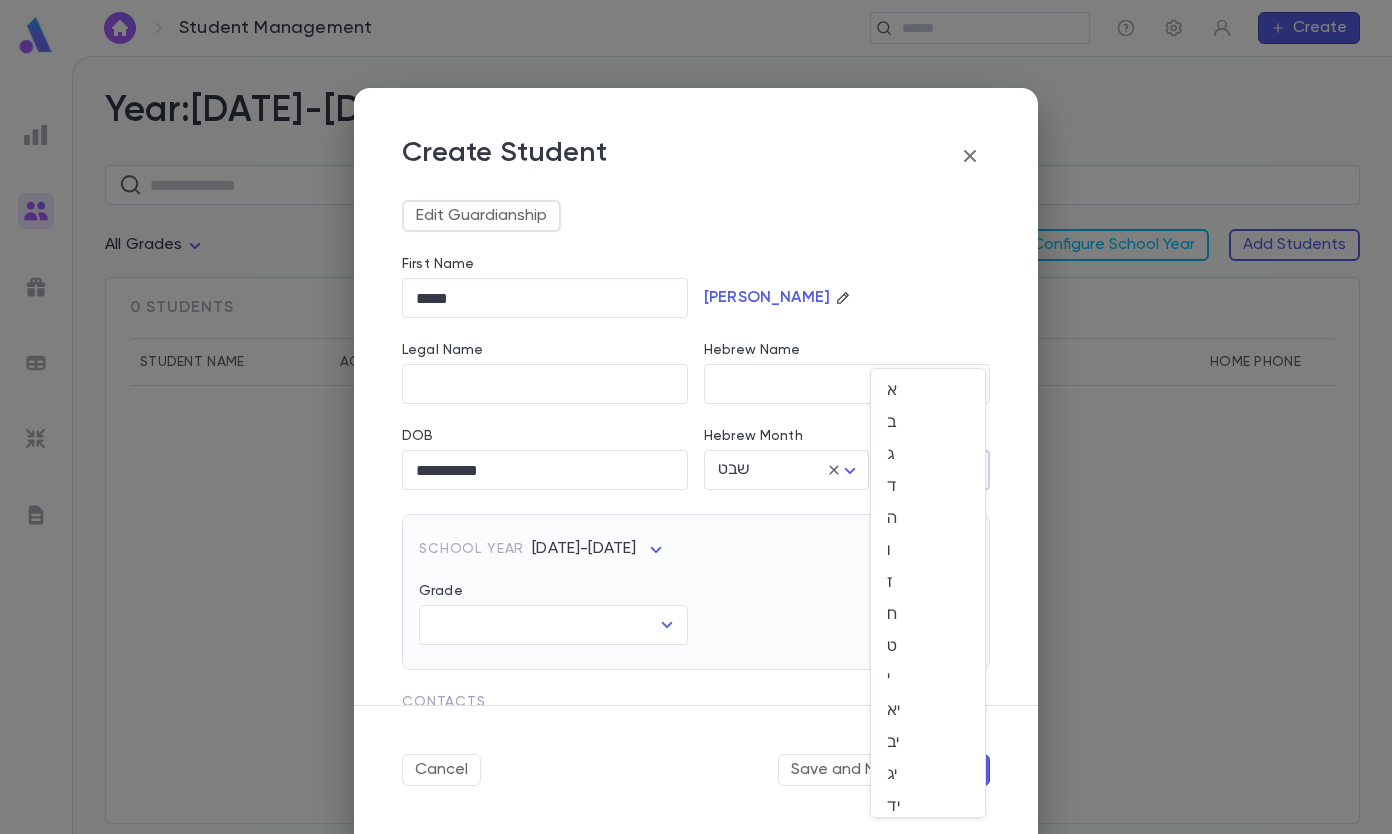 click on "א" at bounding box center (928, 391) 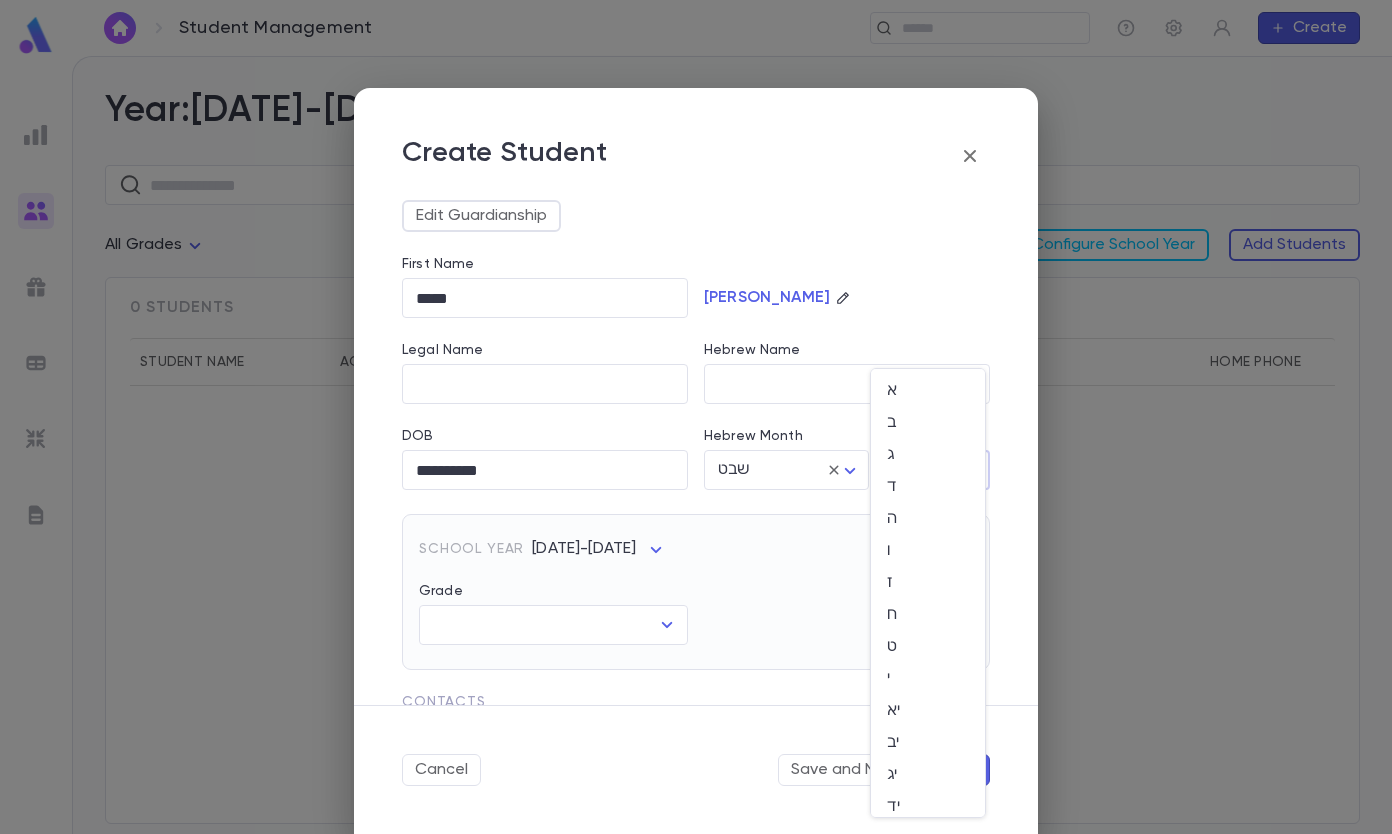 type on "*" 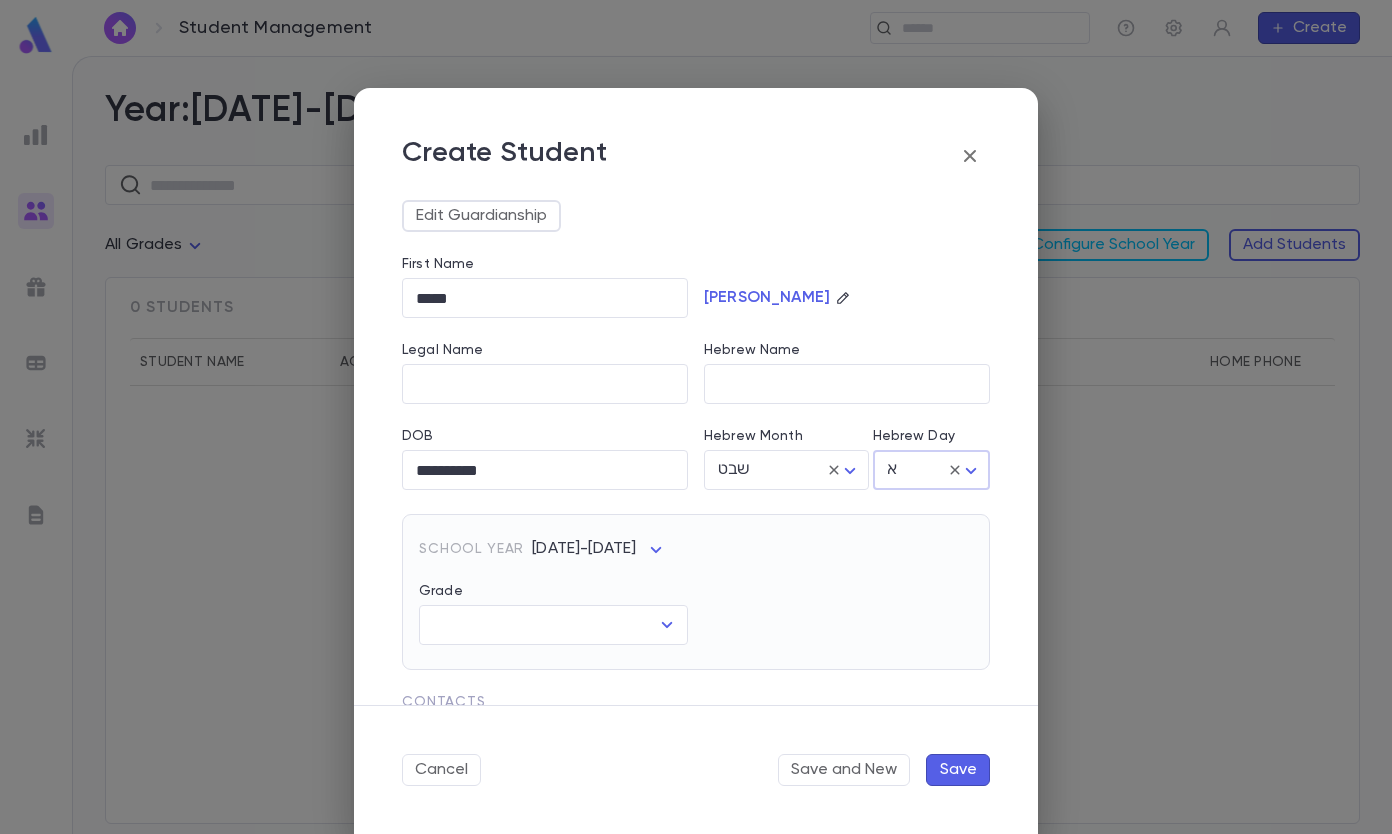 click on "School Year [DATE]-[DATE] ** Grade ​" at bounding box center [688, 580] 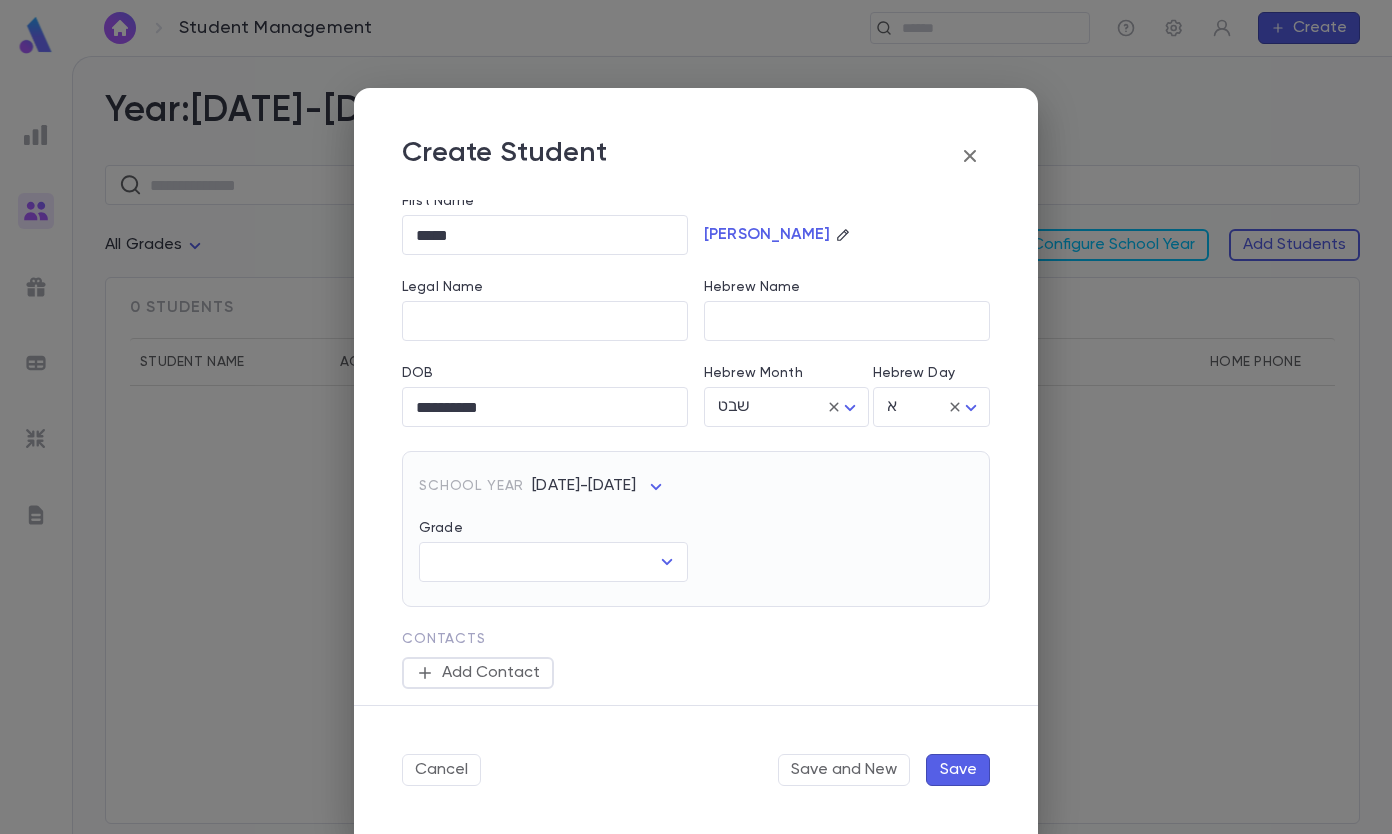 scroll, scrollTop: 300, scrollLeft: 0, axis: vertical 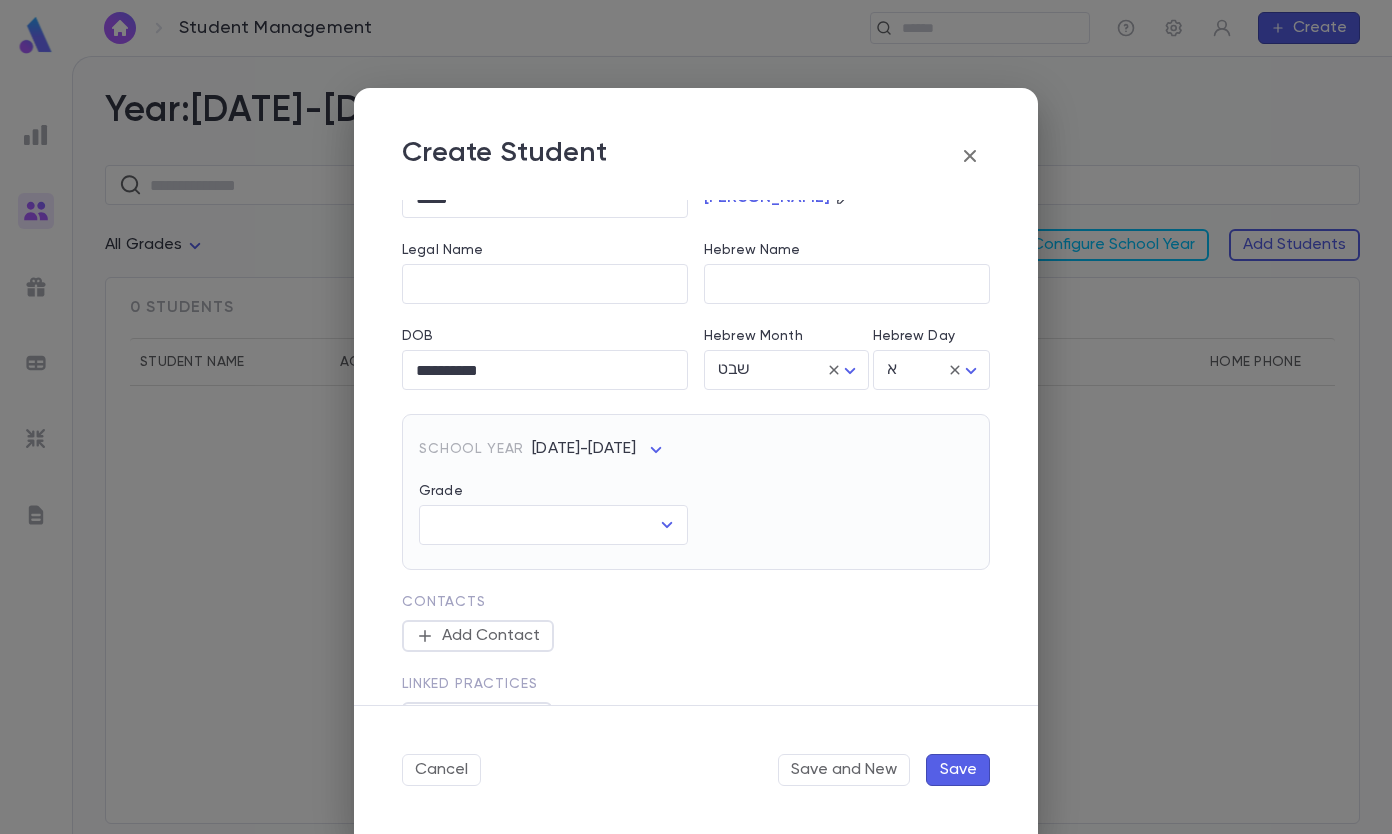 click on "Grade" at bounding box center (538, 525) 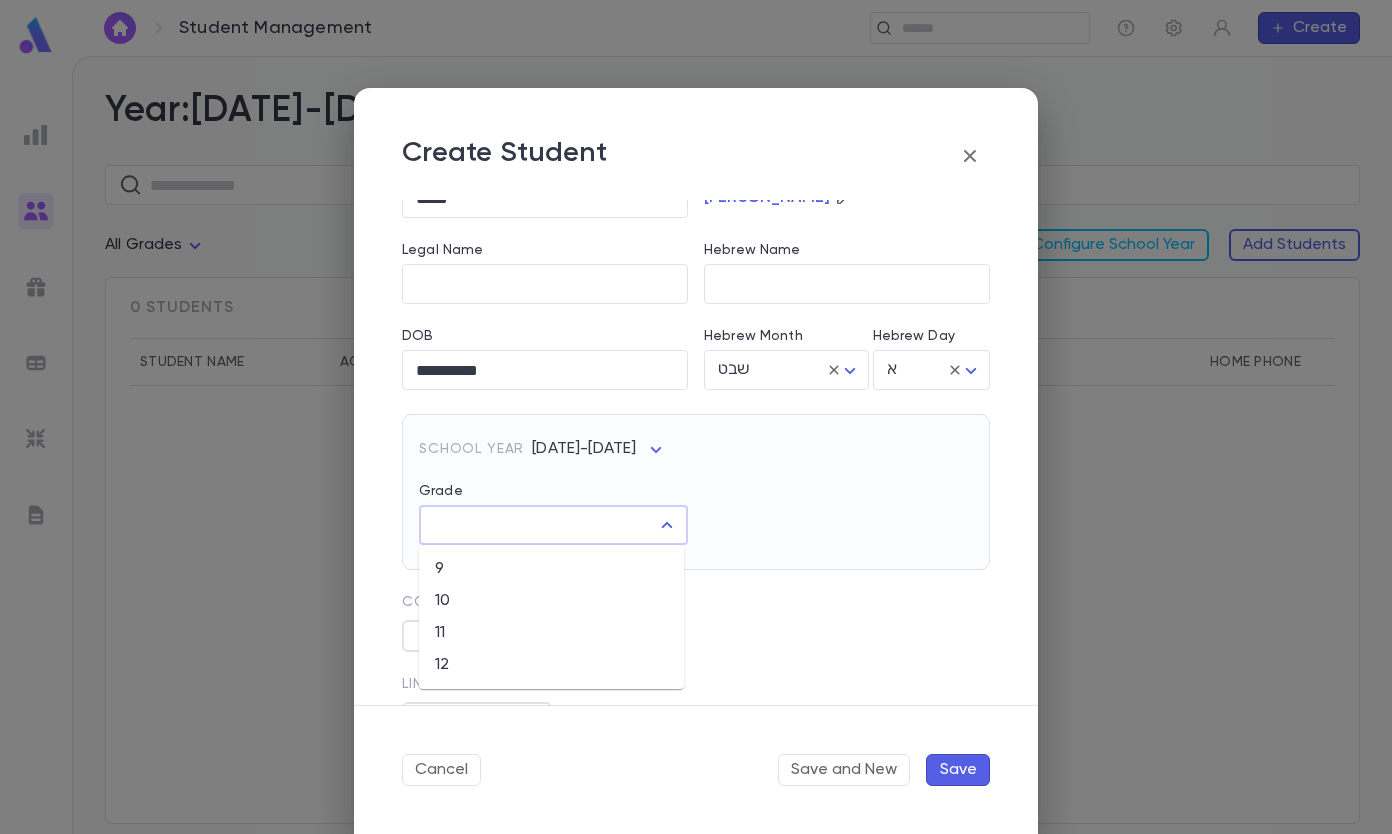 click on "9" at bounding box center [551, 569] 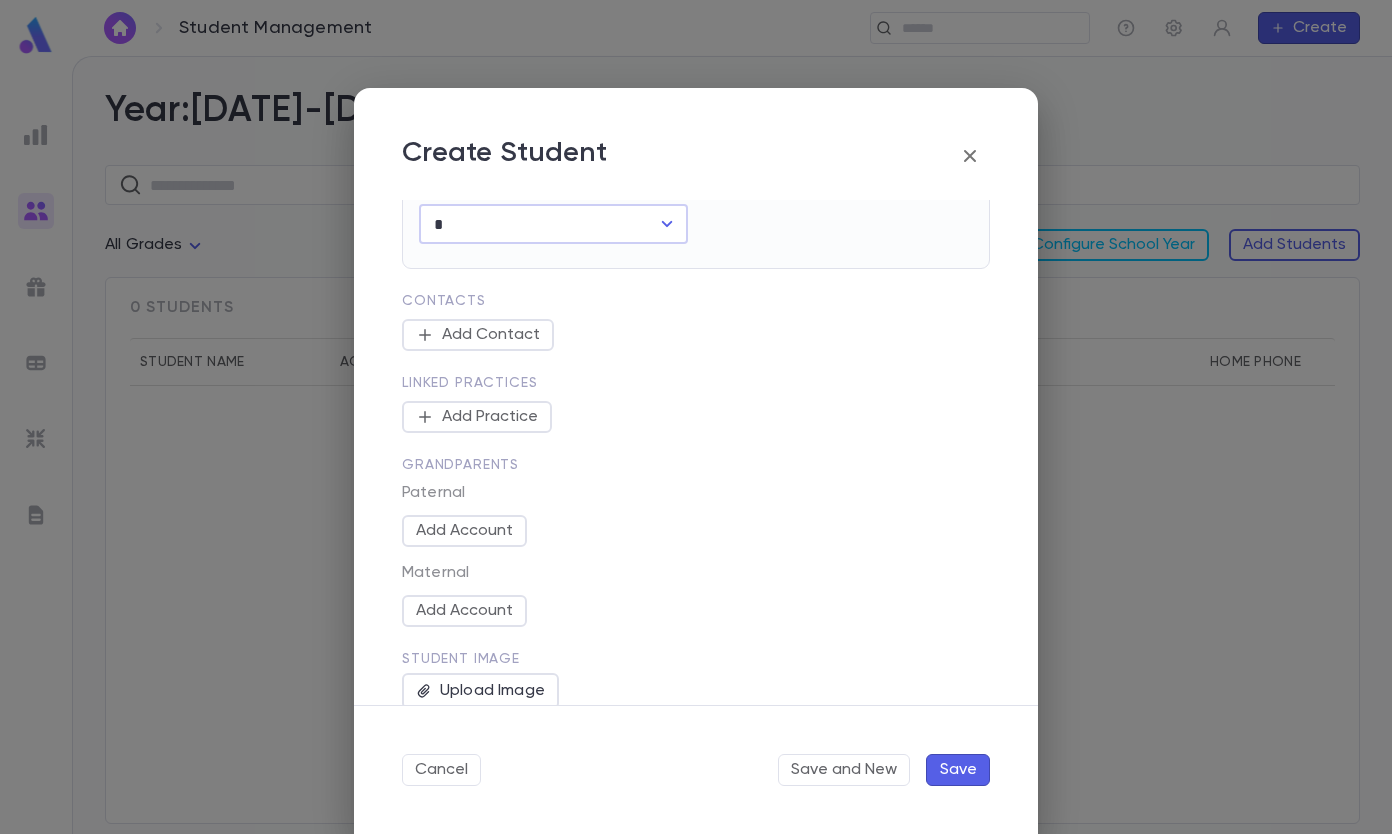 scroll, scrollTop: 515, scrollLeft: 0, axis: vertical 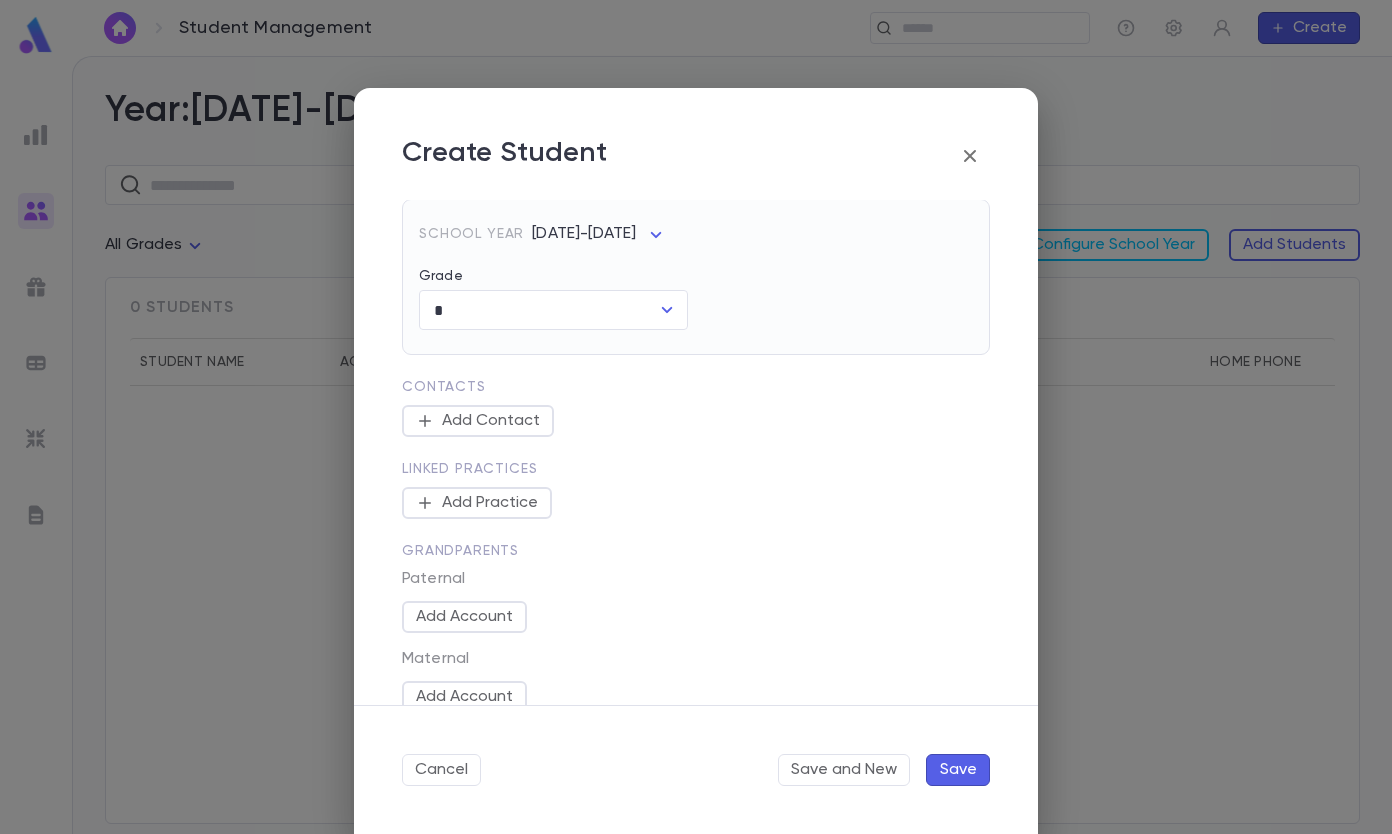 click on "Add Contact" at bounding box center [491, 421] 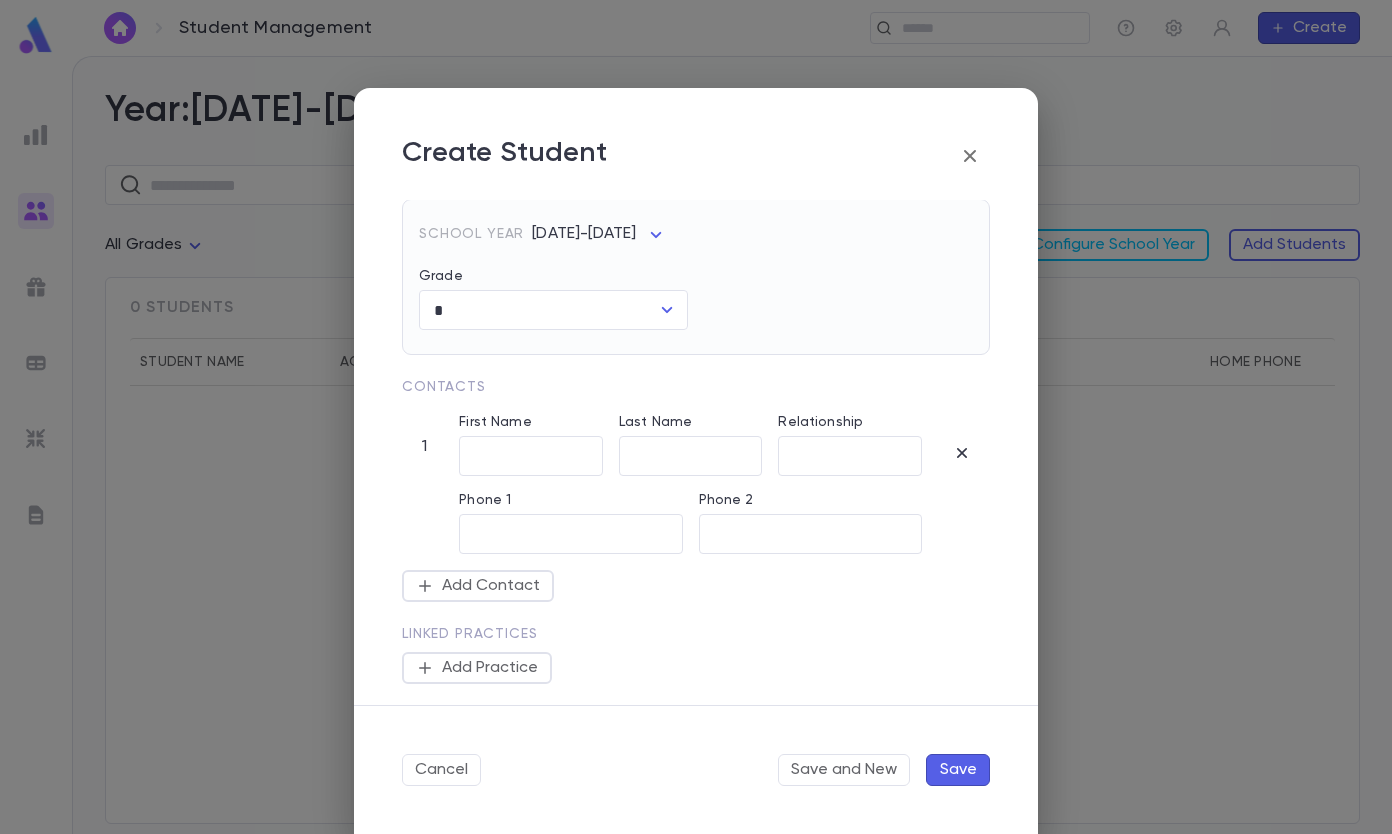 click on "First Name ​" at bounding box center (523, 437) 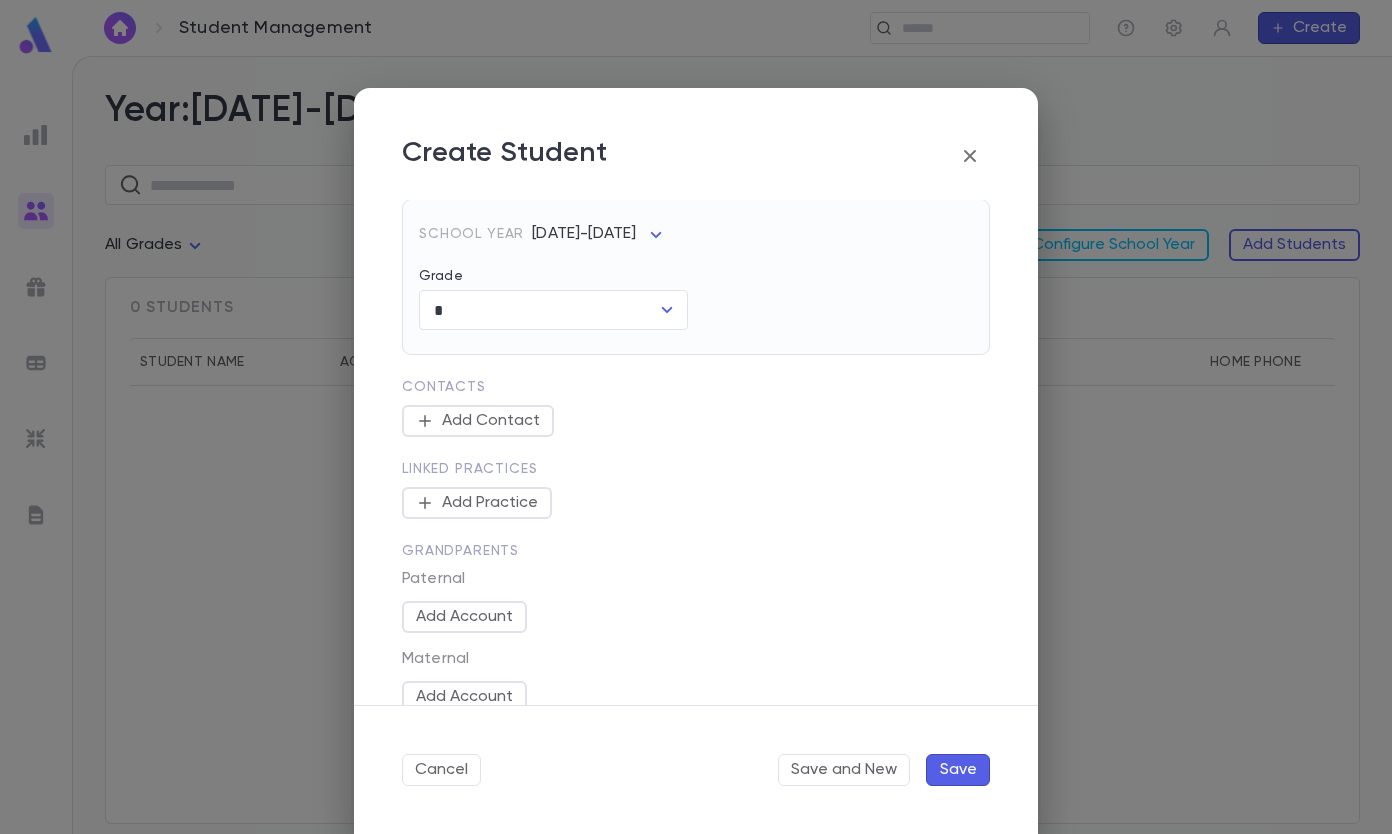 click on "Add Practice" at bounding box center [490, 503] 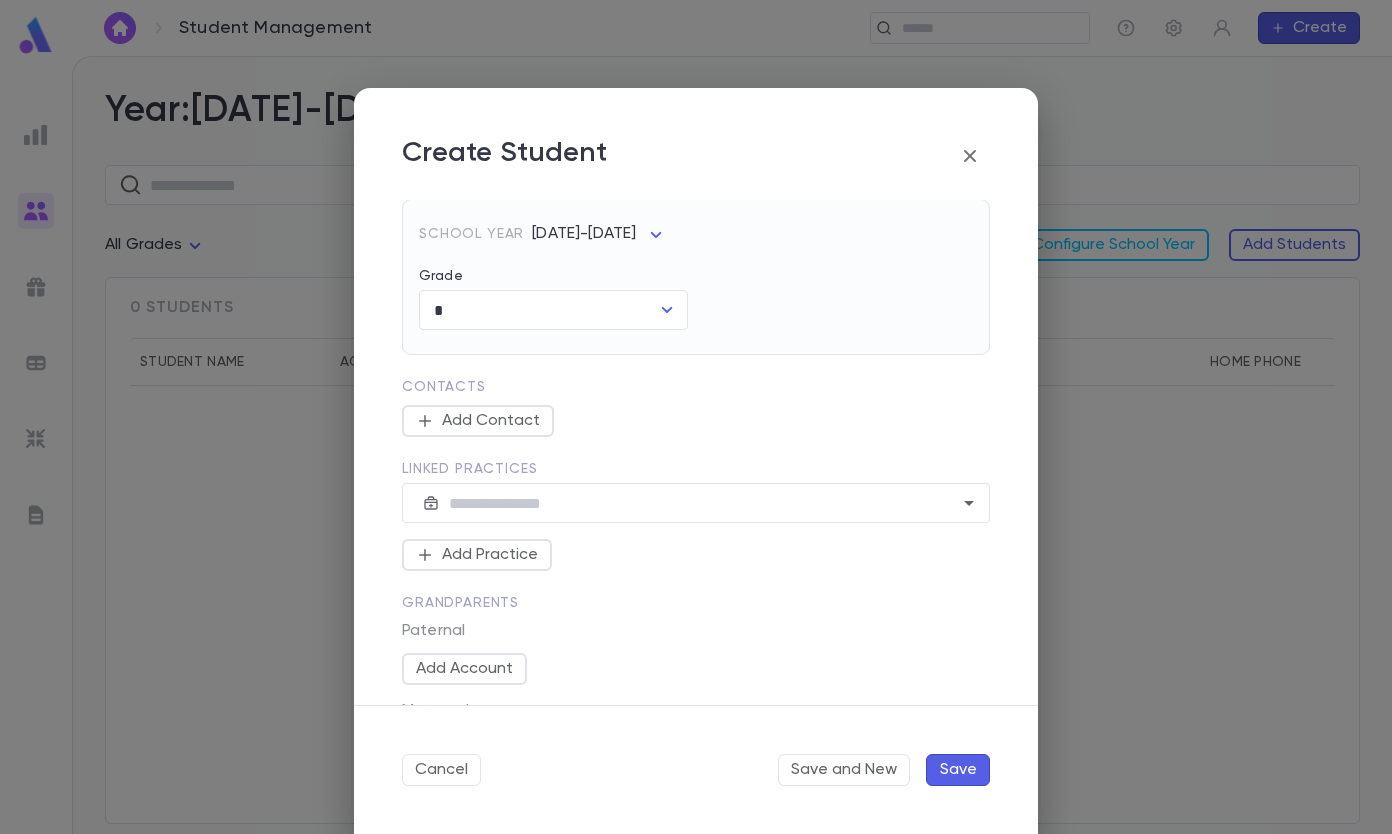 click at bounding box center [697, 503] 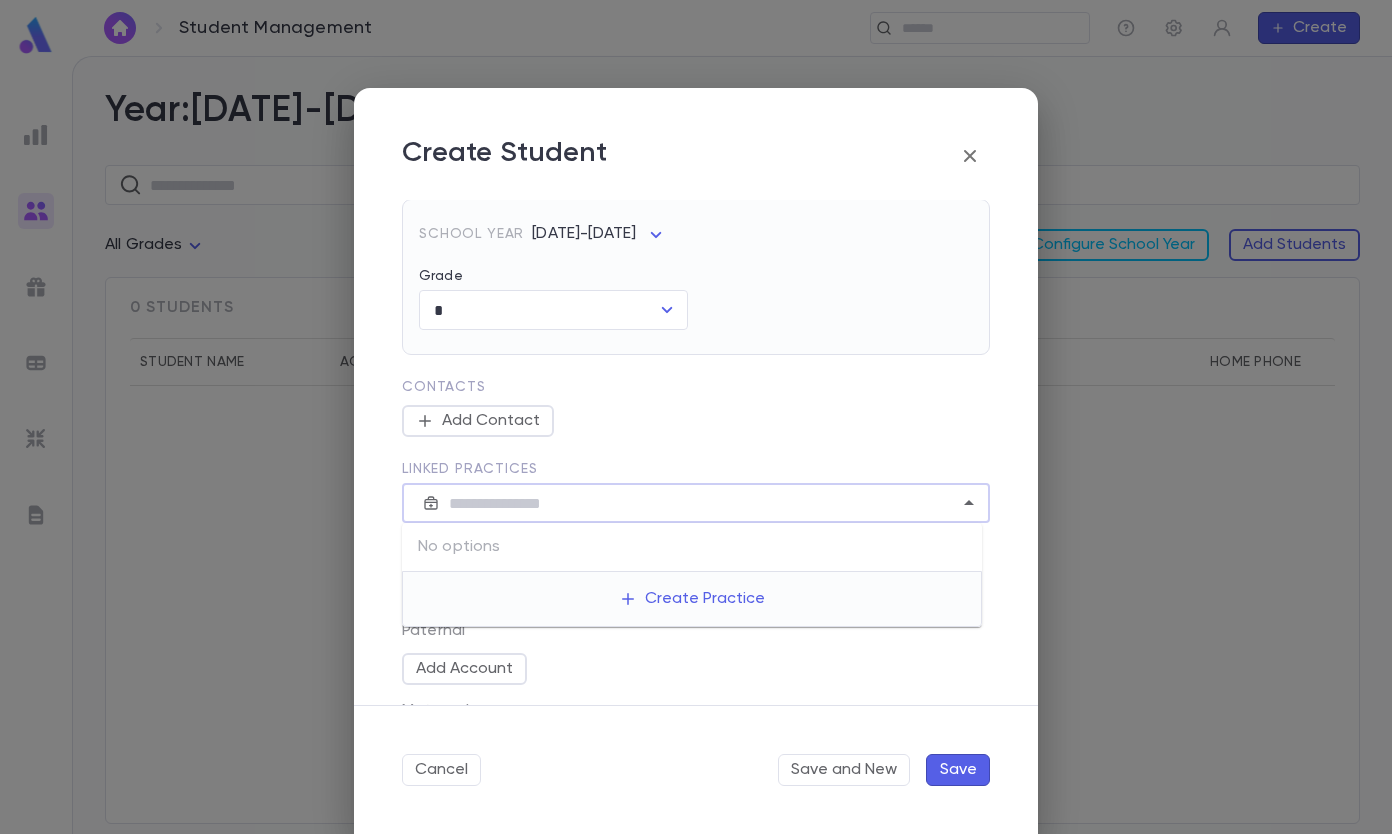 click on "Add Contact" at bounding box center [696, 419] 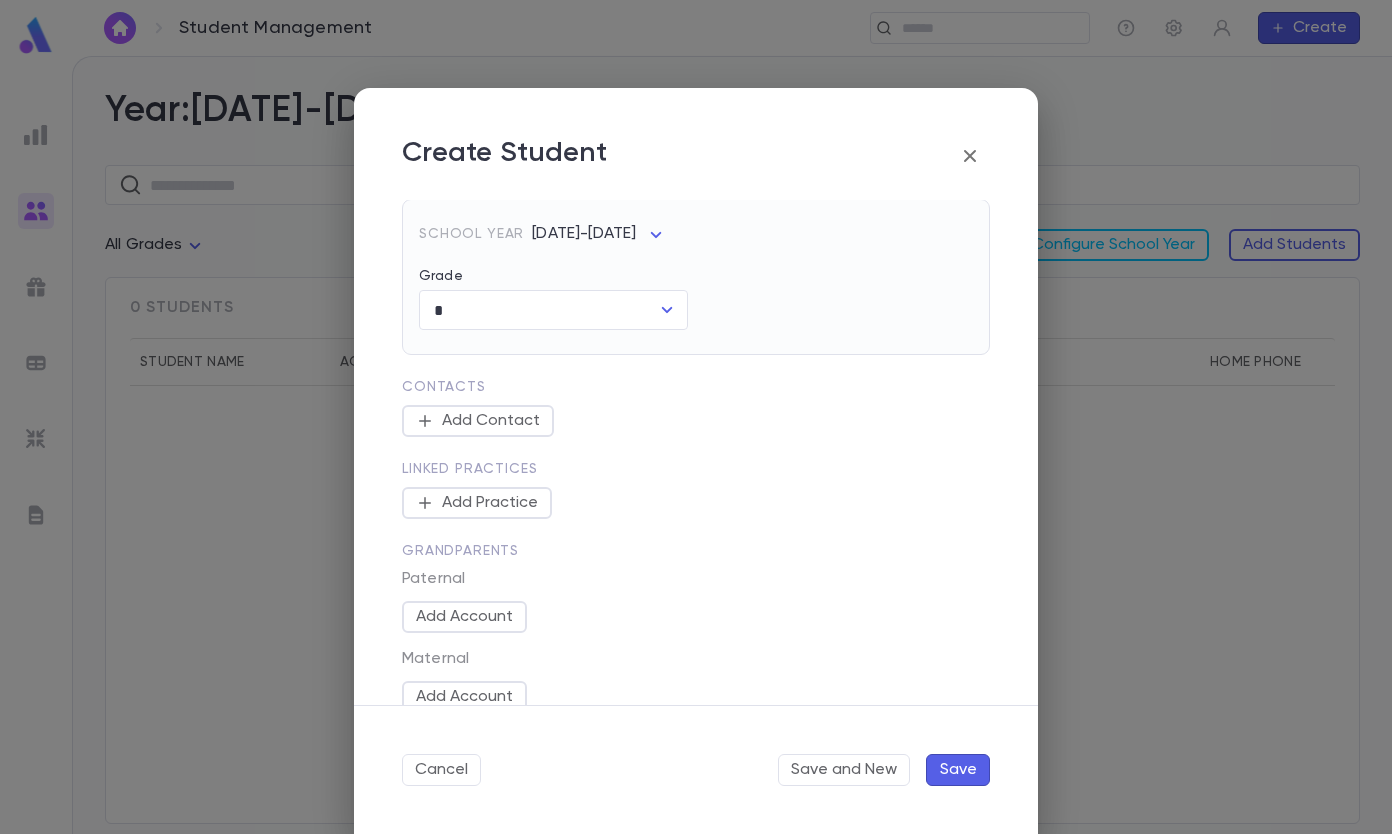 scroll, scrollTop: 715, scrollLeft: 0, axis: vertical 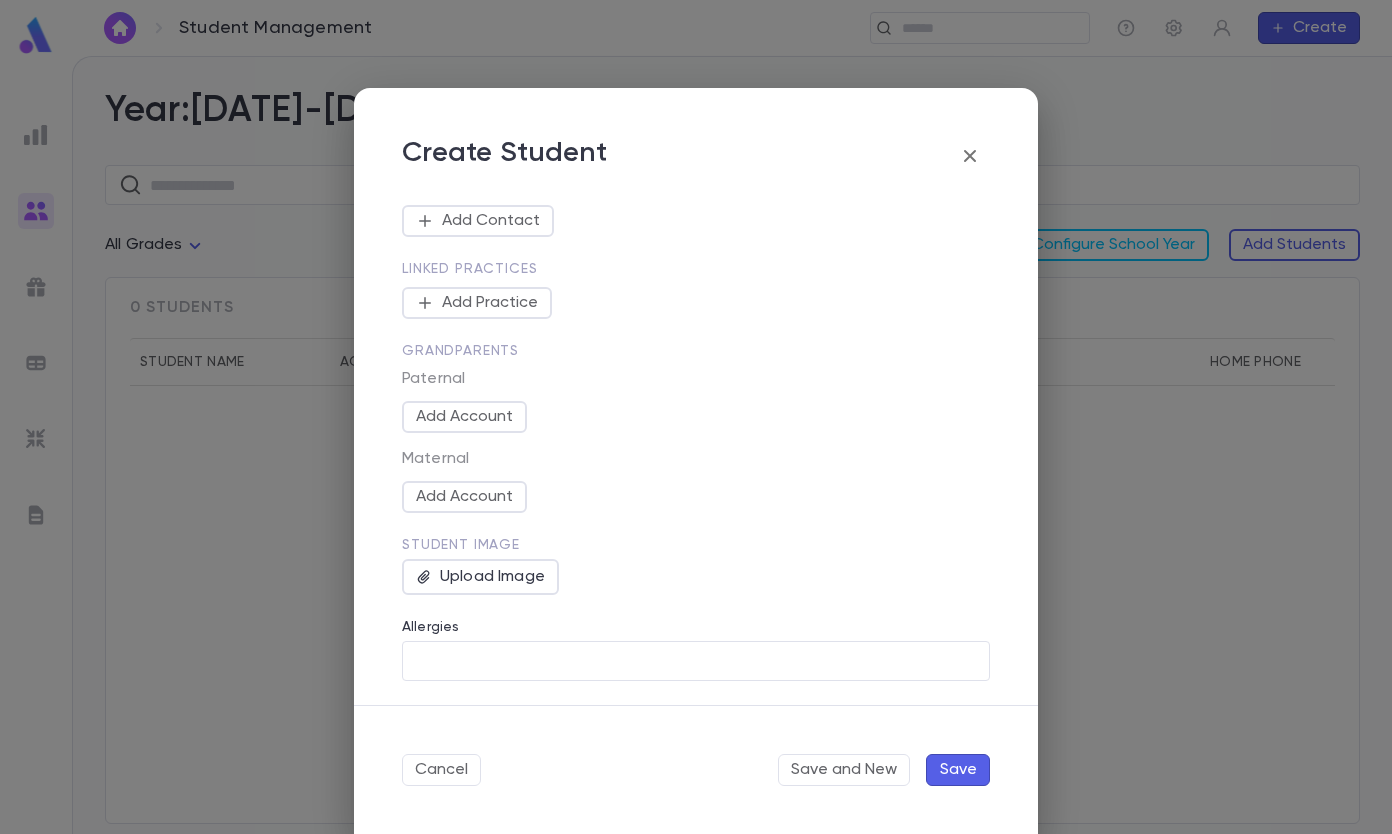 click on "Save" at bounding box center [958, 770] 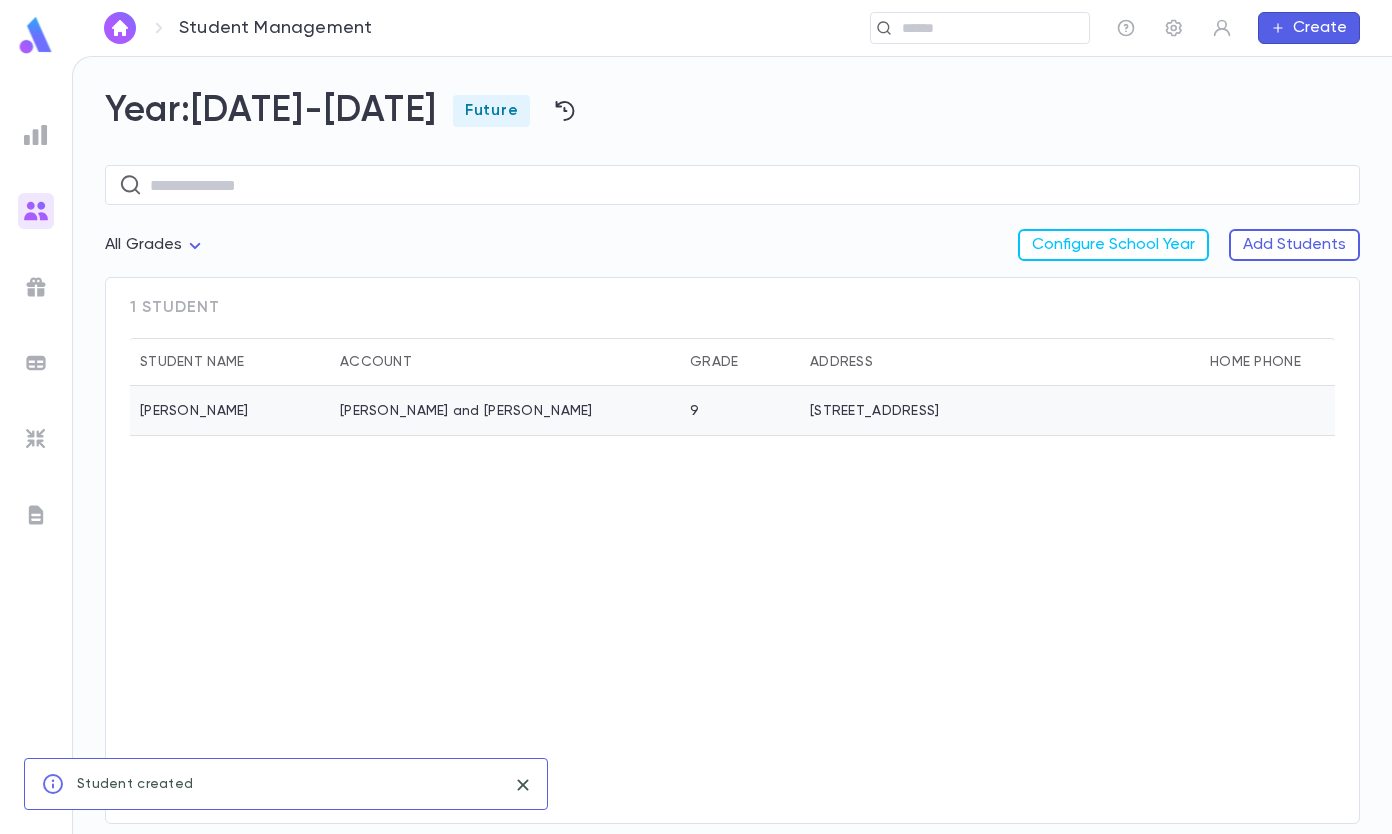 click on "9" at bounding box center (740, 411) 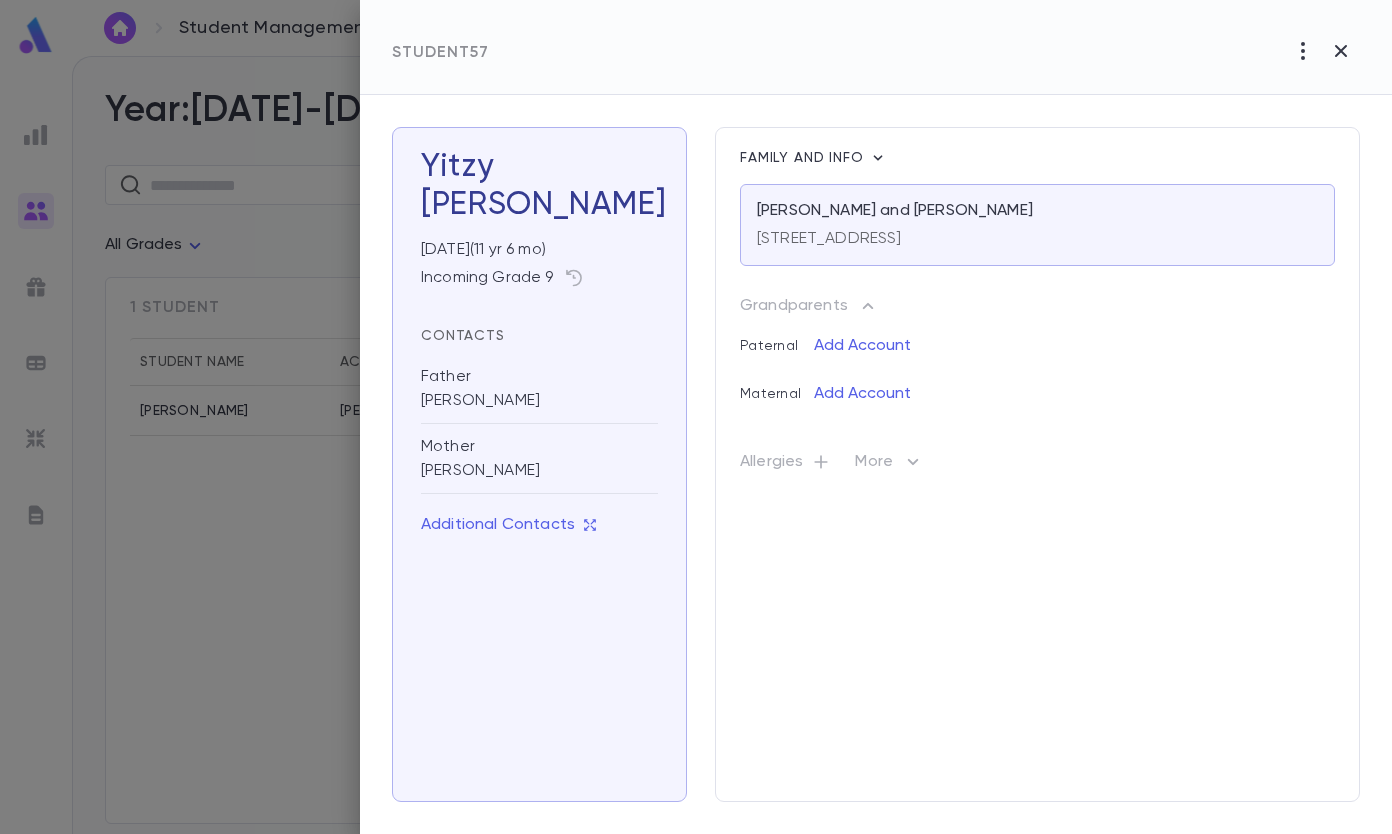 click 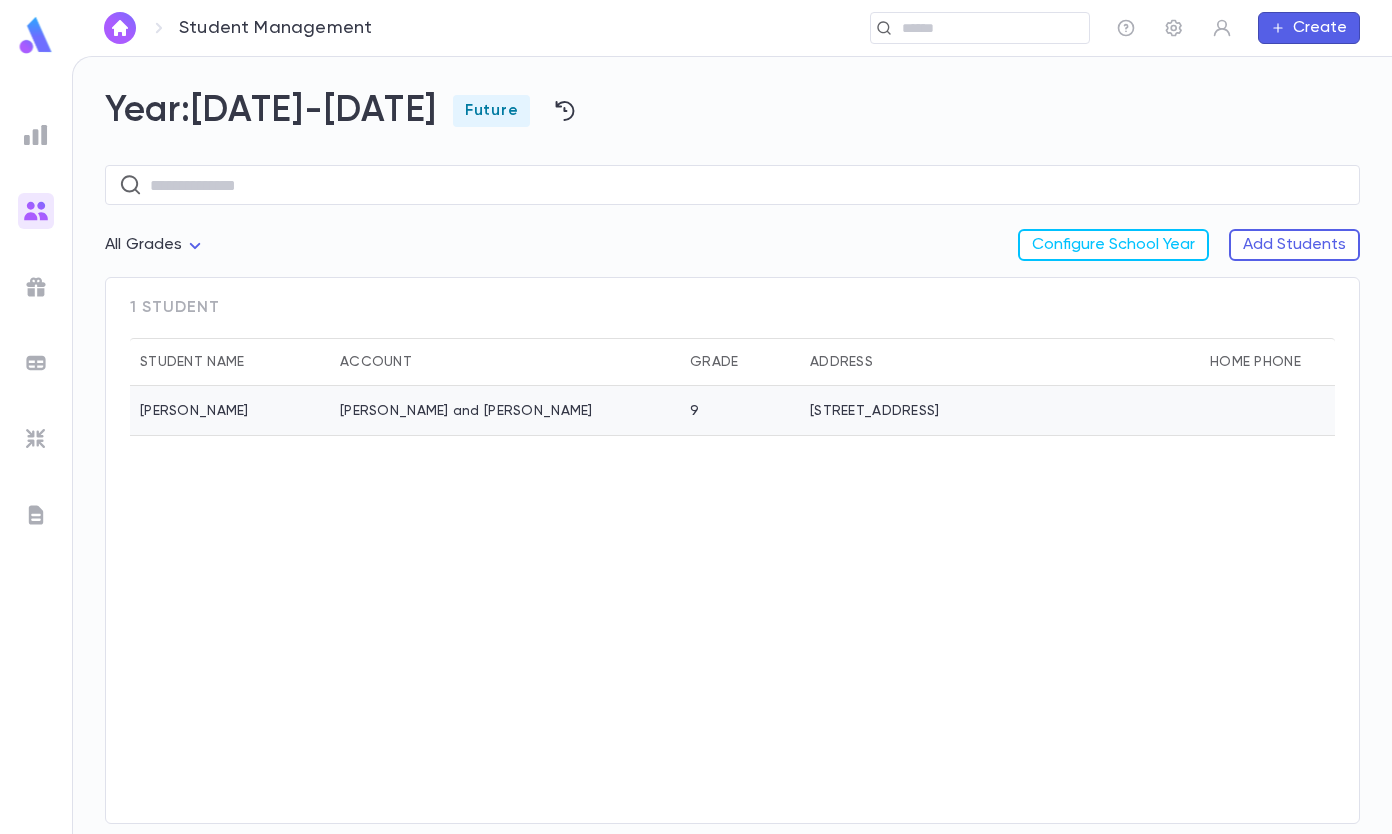 click on "[PERSON_NAME] and [PERSON_NAME]" at bounding box center [505, 411] 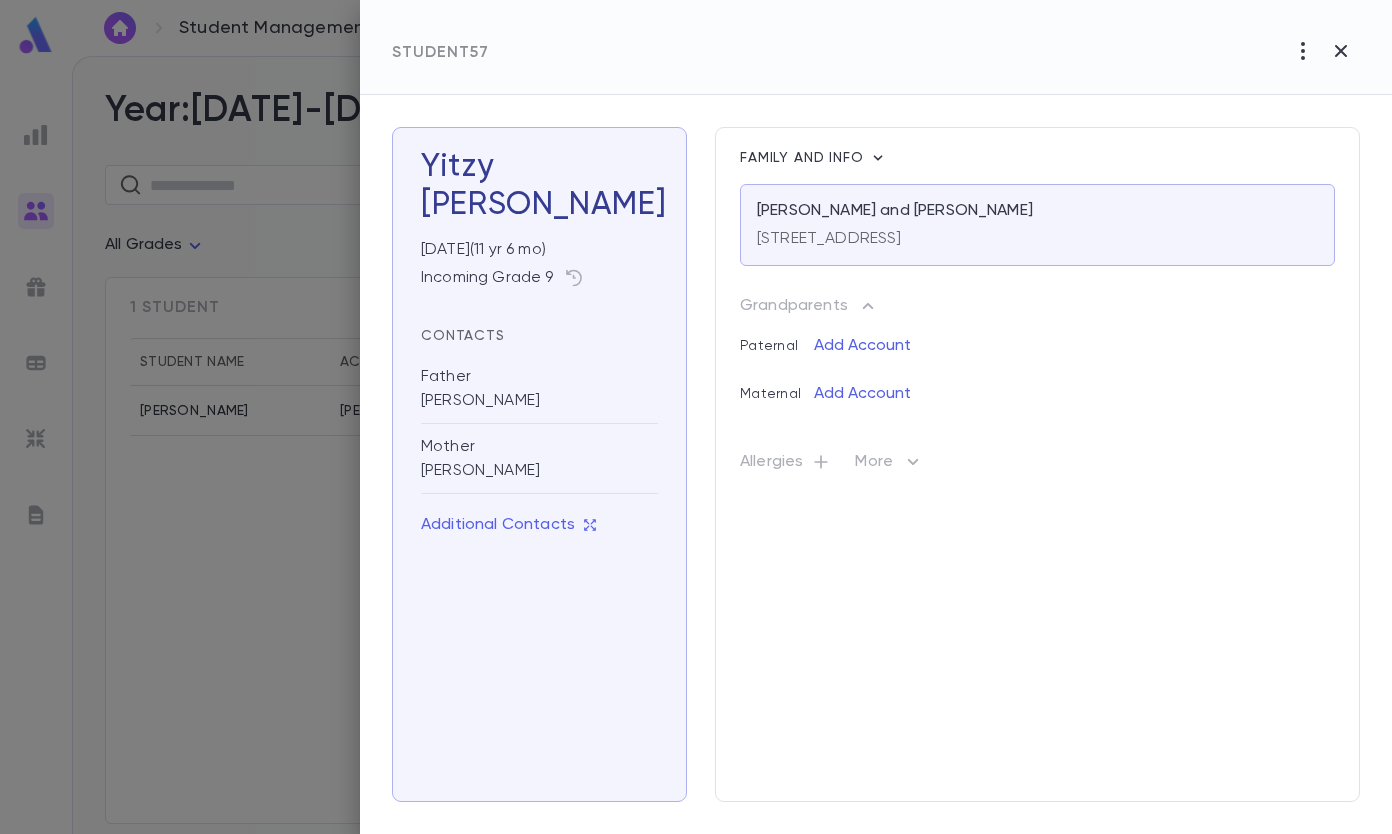 click 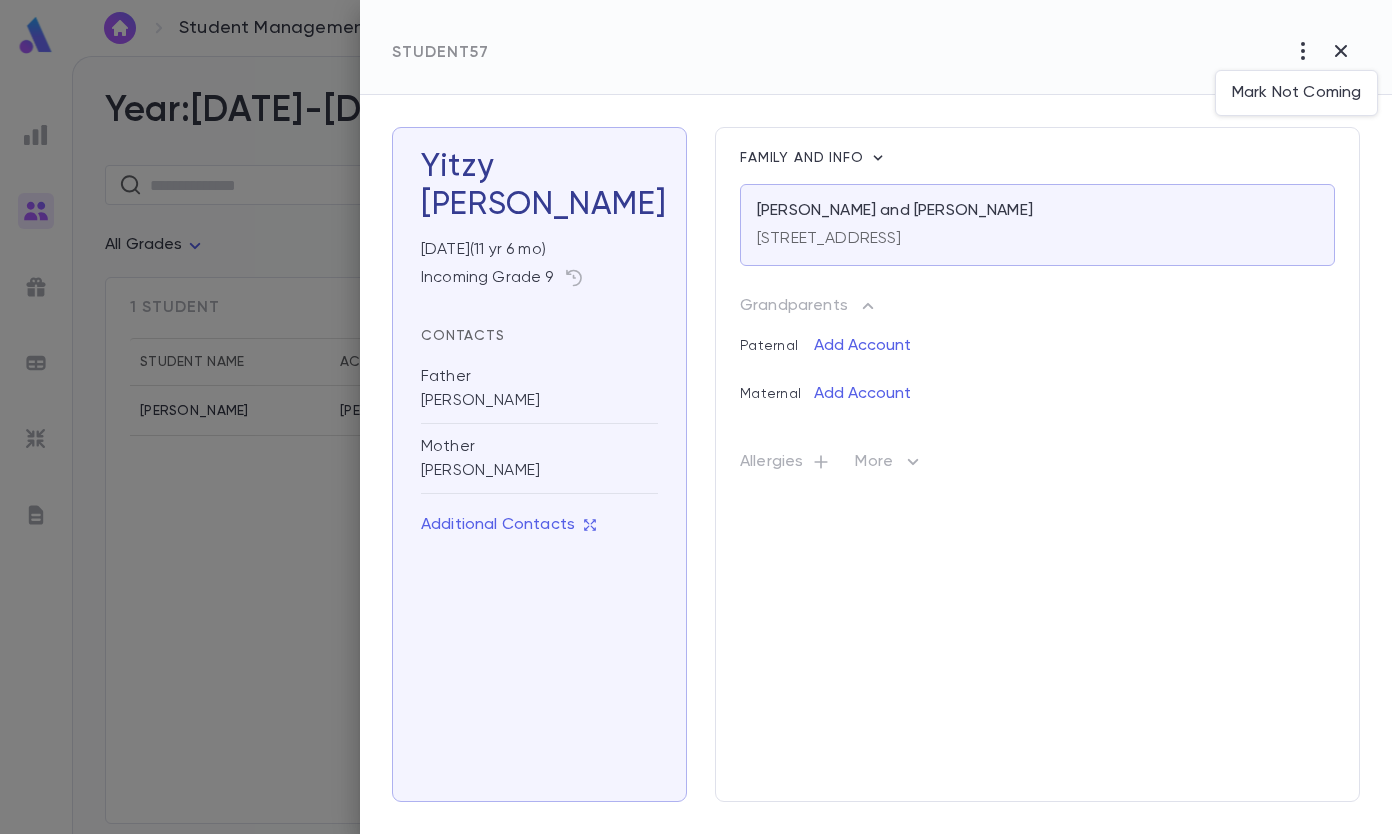 click at bounding box center [696, 417] 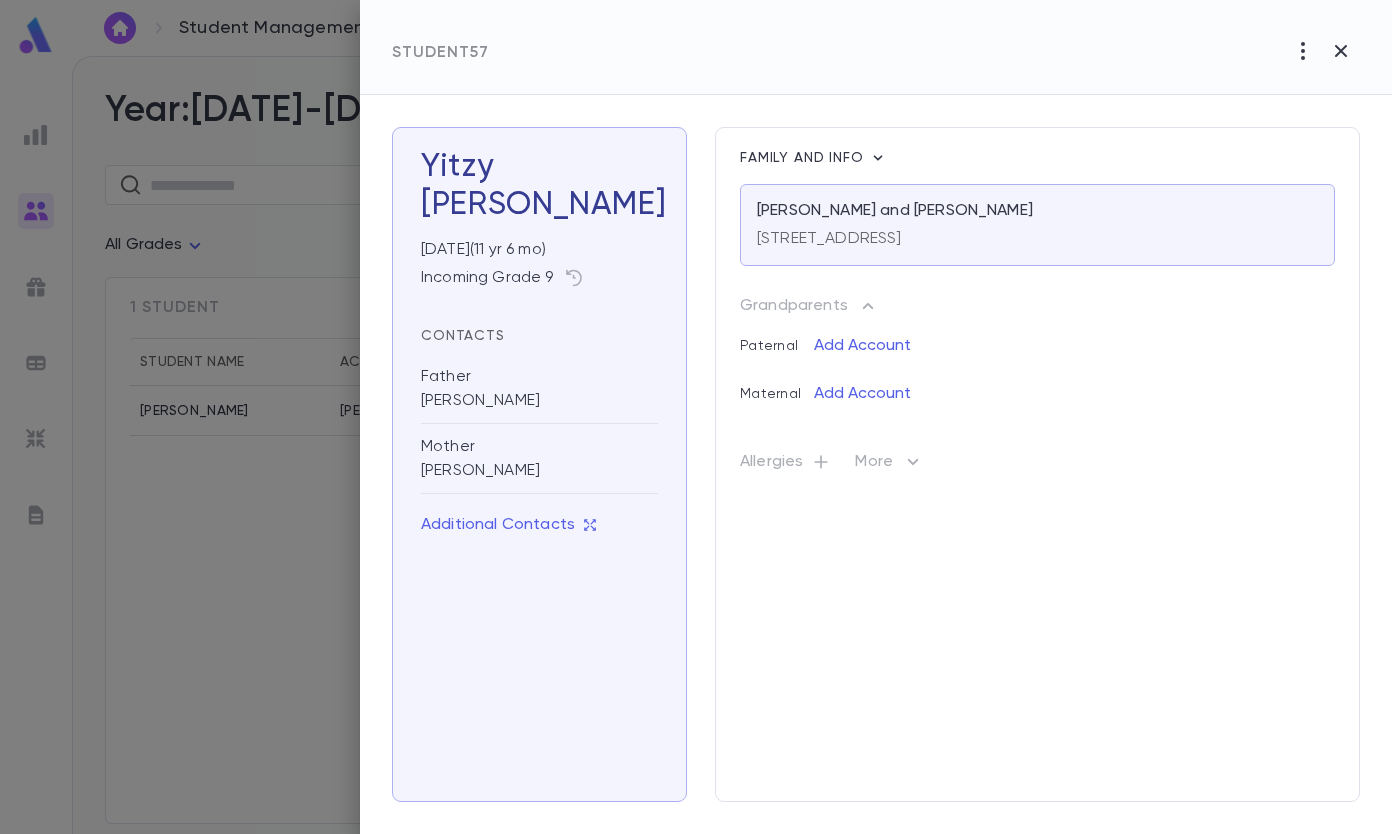 click on "[PERSON_NAME] and [PERSON_NAME]" at bounding box center (895, 211) 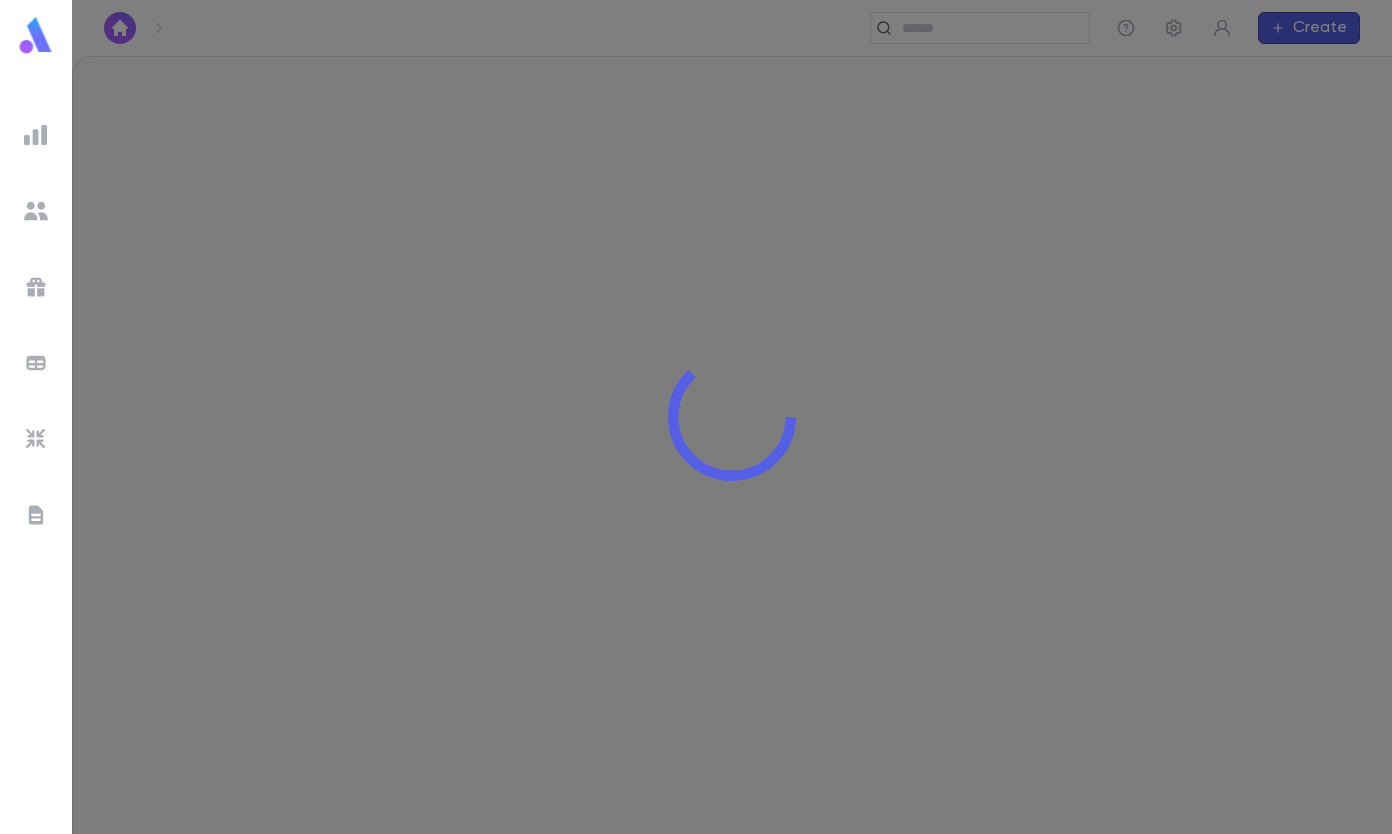 scroll, scrollTop: 0, scrollLeft: 0, axis: both 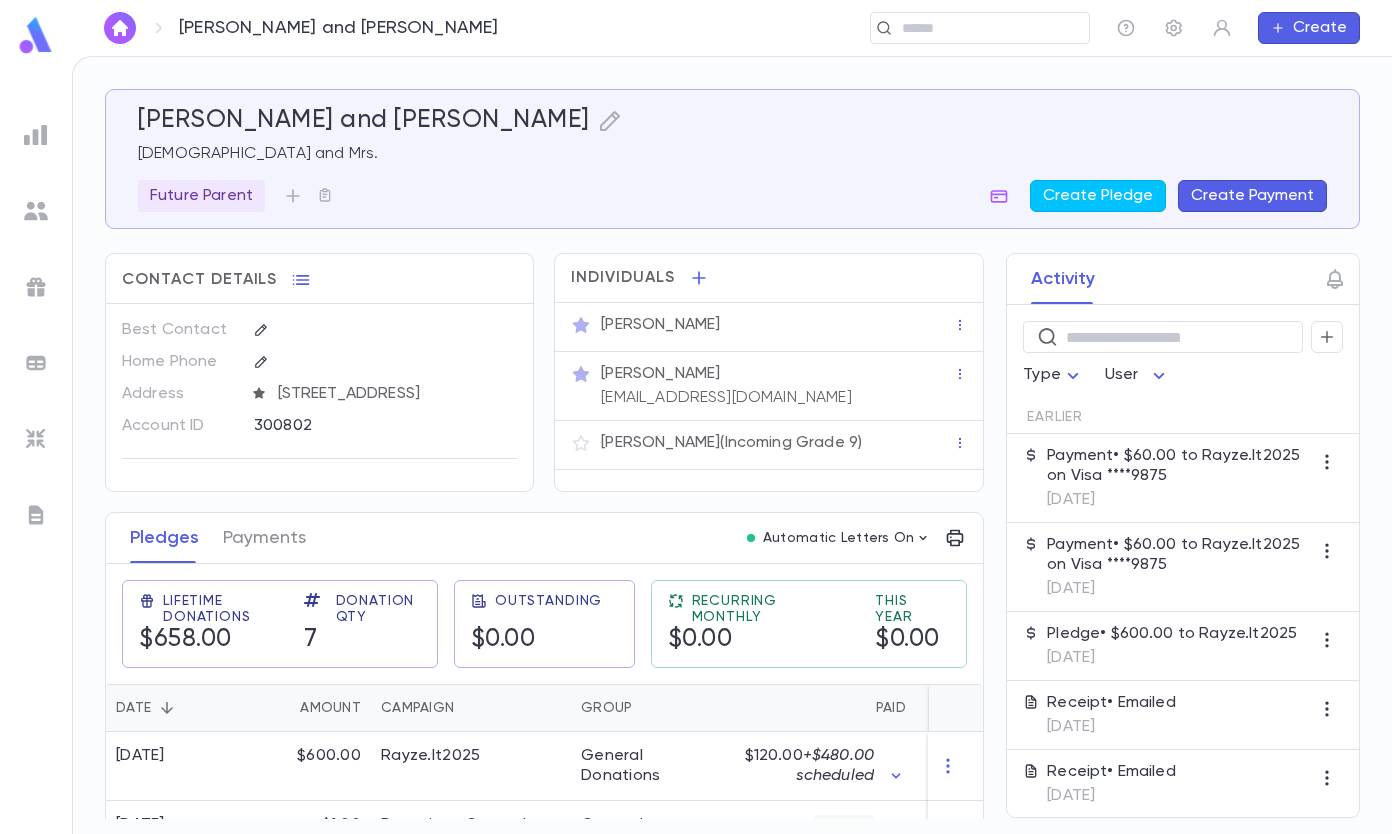 click 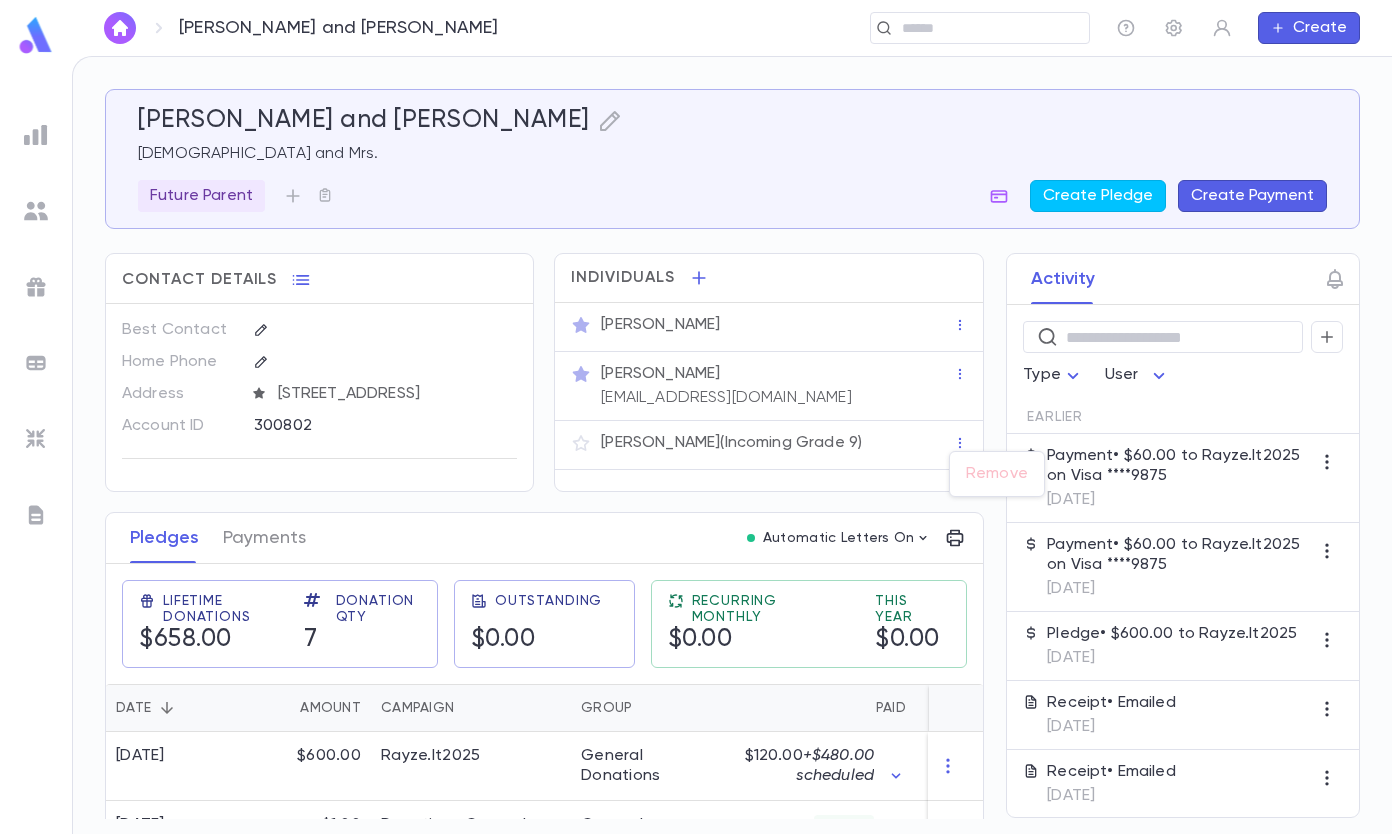 click at bounding box center [696, 417] 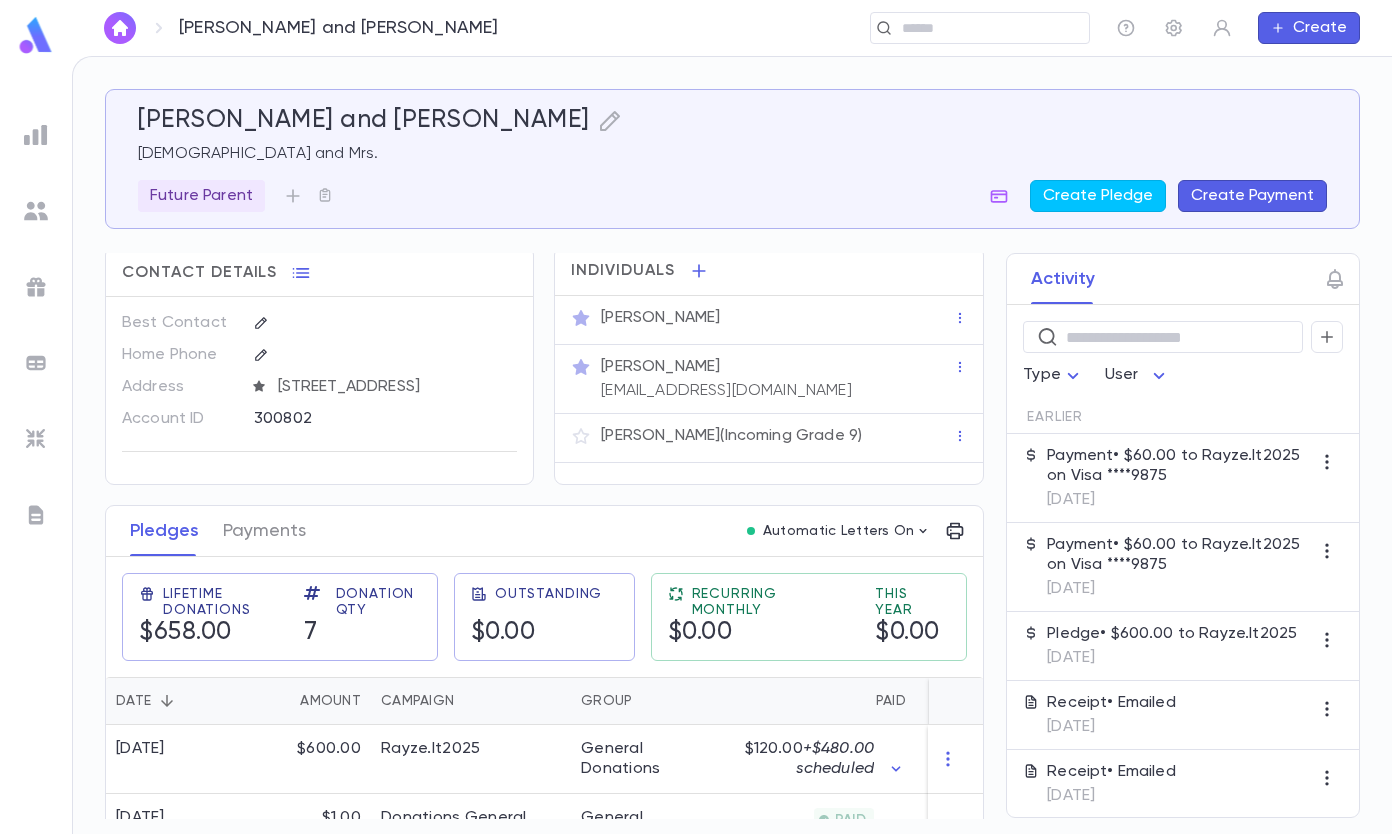 scroll, scrollTop: 0, scrollLeft: 0, axis: both 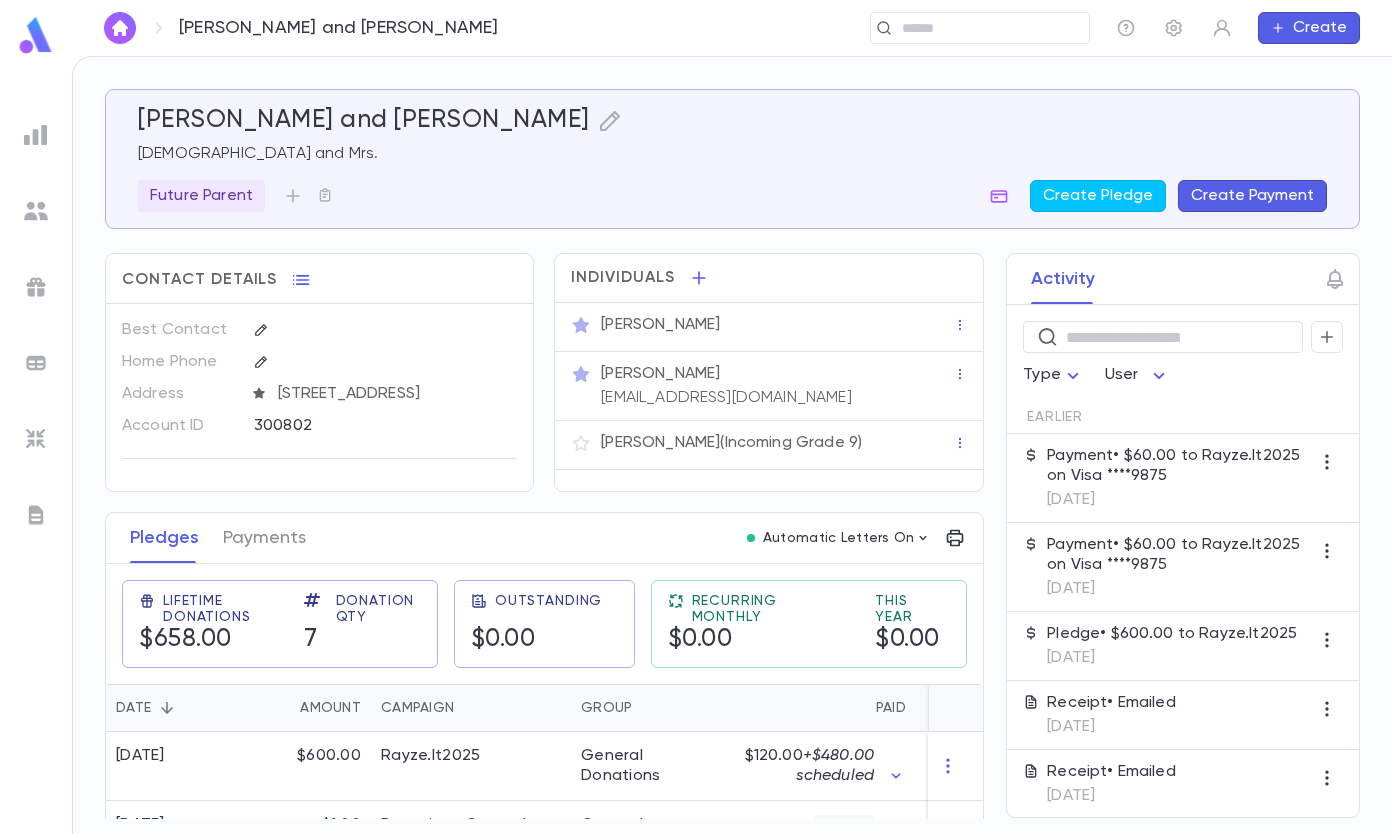 click on "Create Pledge" at bounding box center (1098, 196) 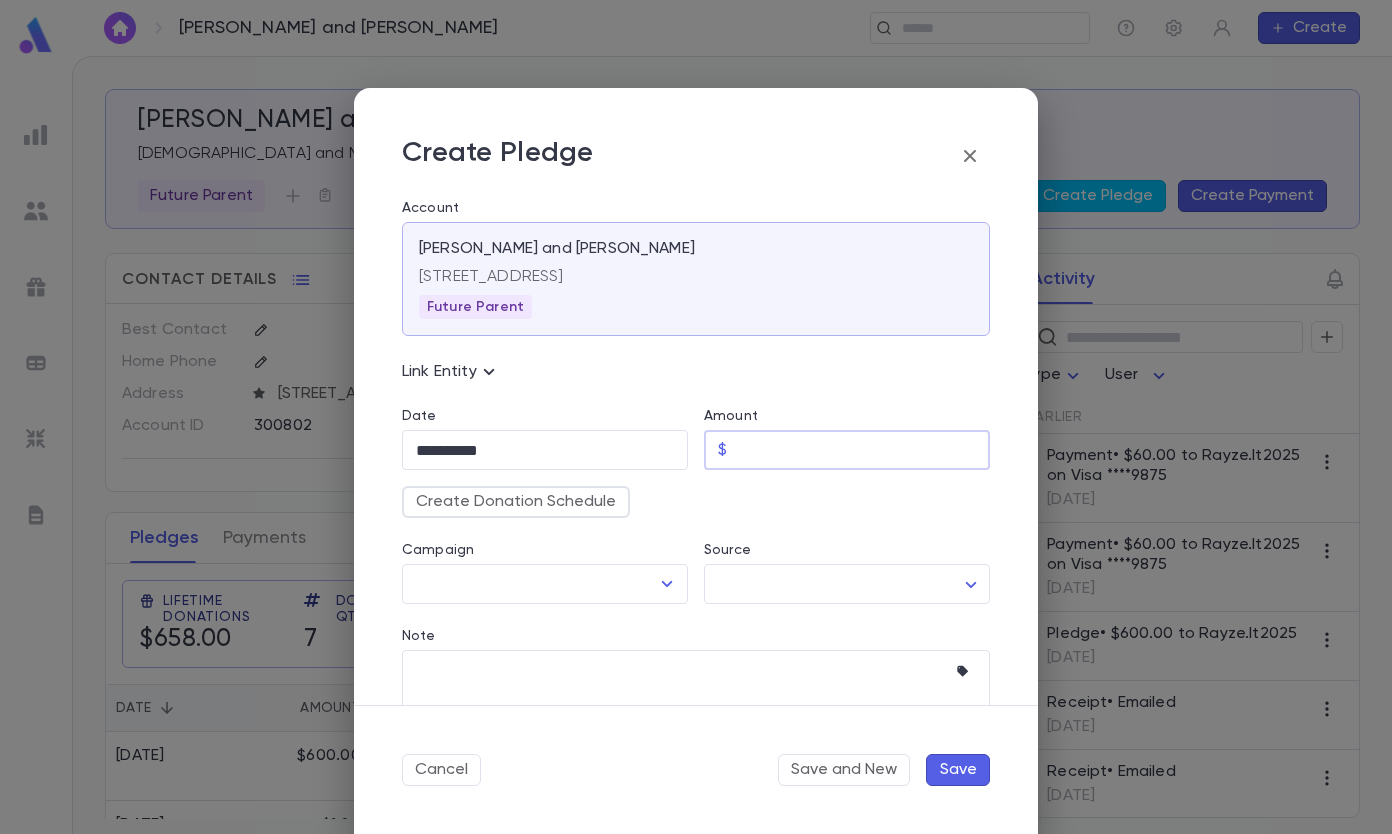 click on "Amount" at bounding box center (862, 450) 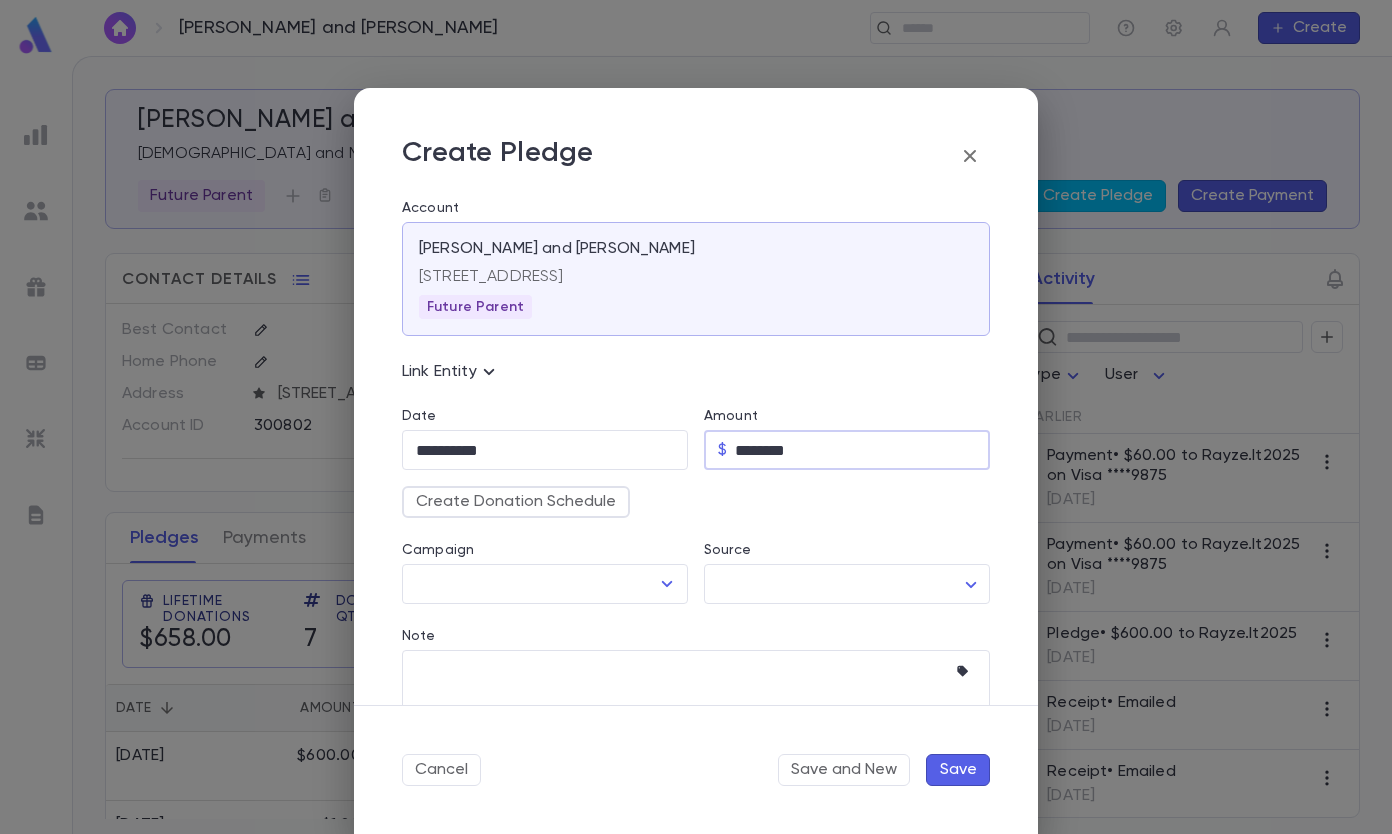 type on "********" 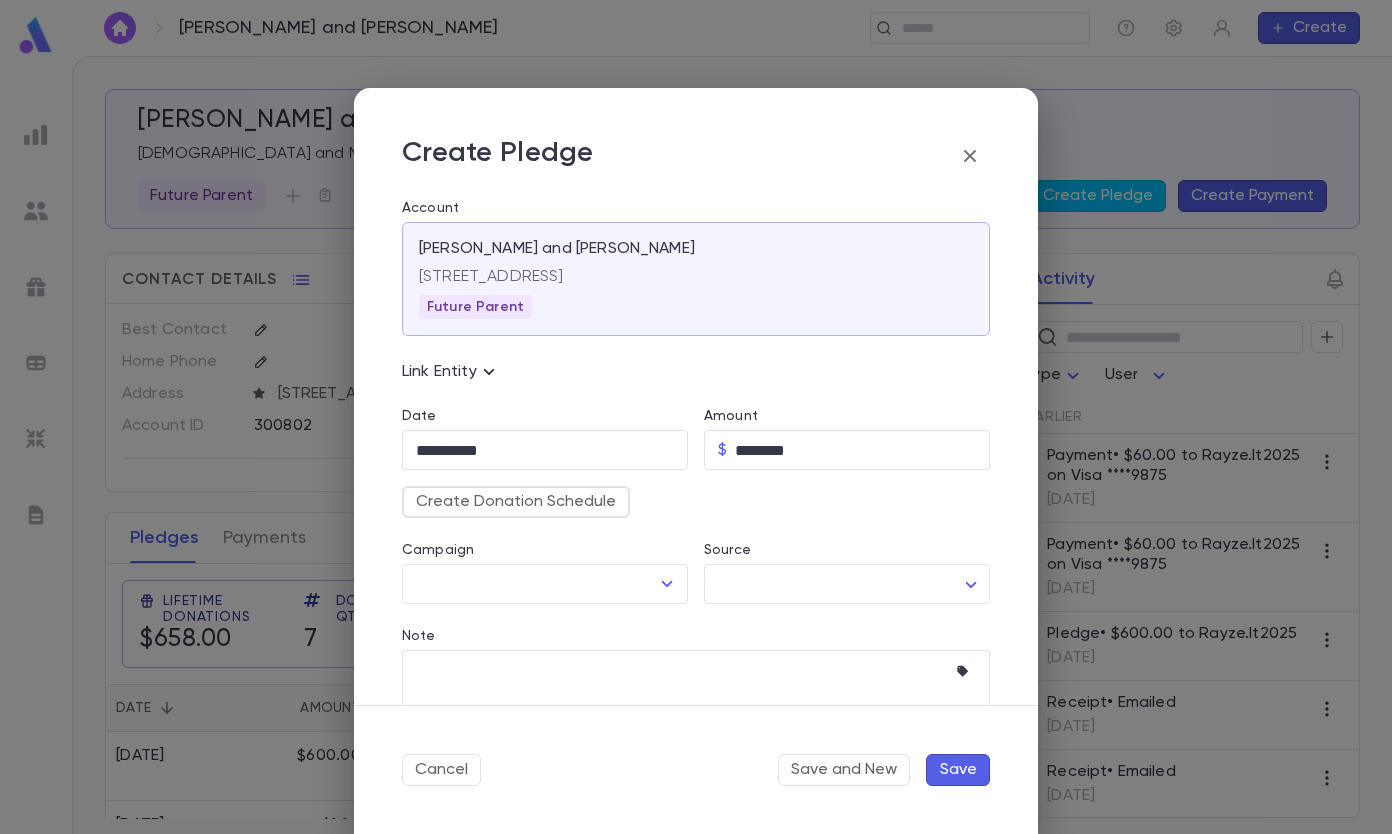 type 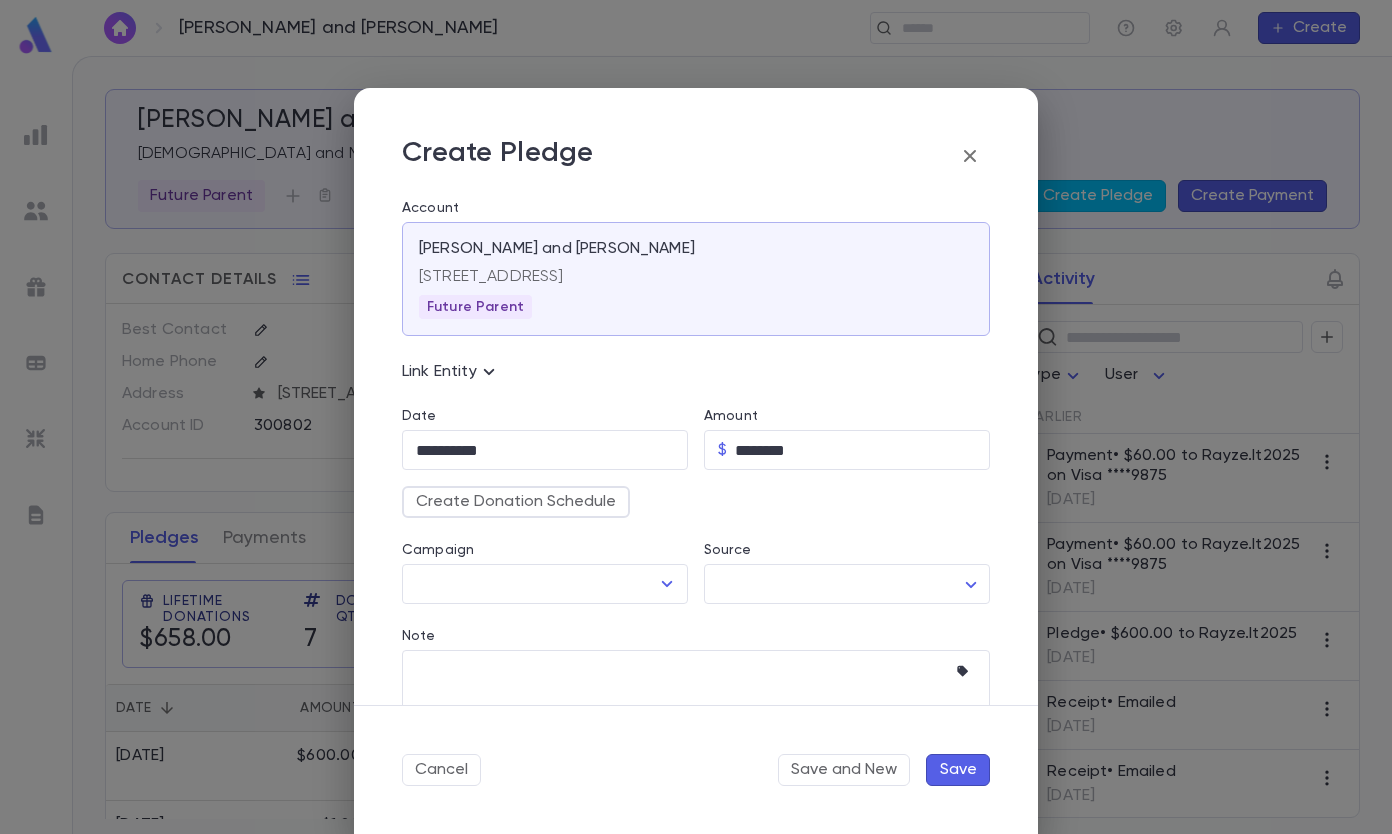 click on "Create Donation Schedule" at bounding box center [516, 502] 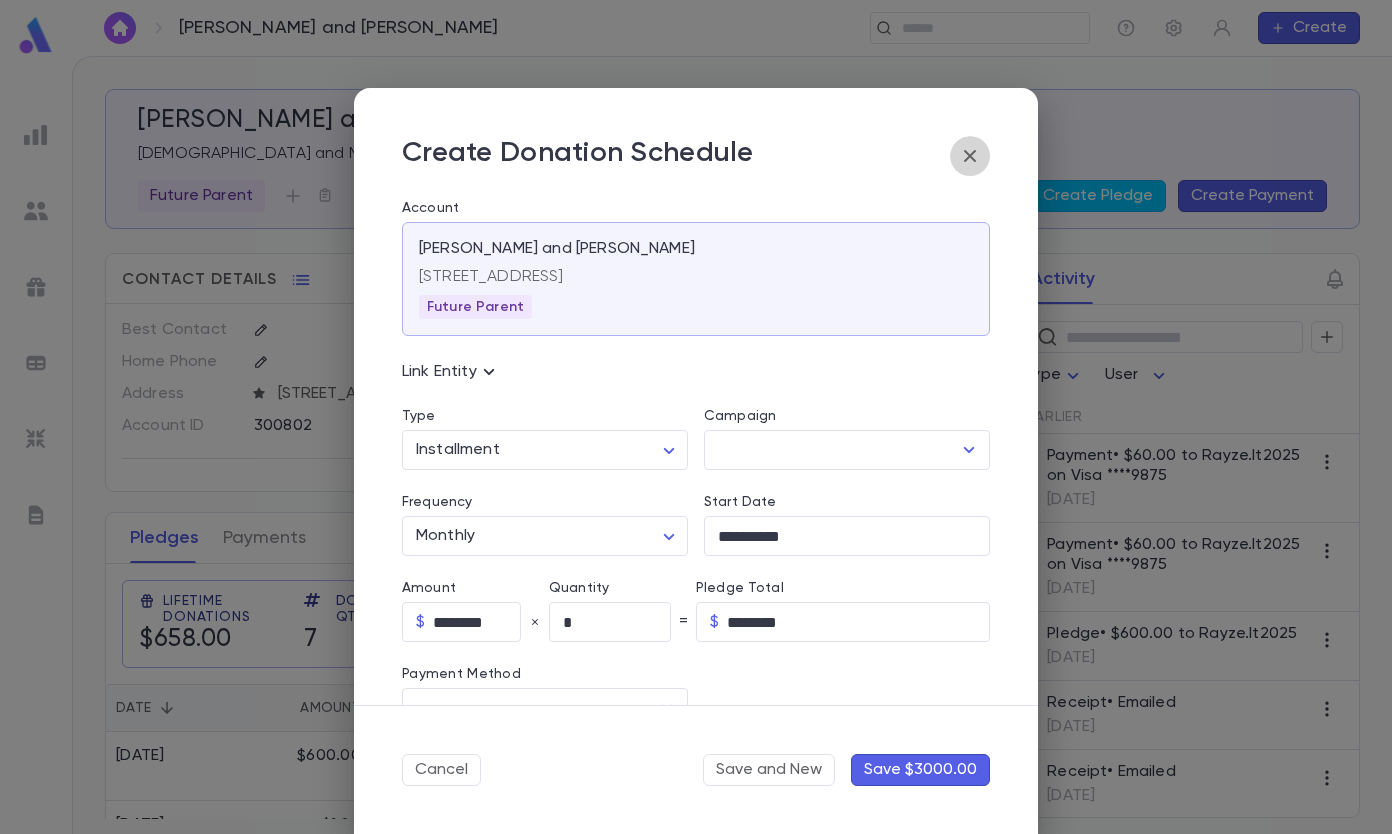 click 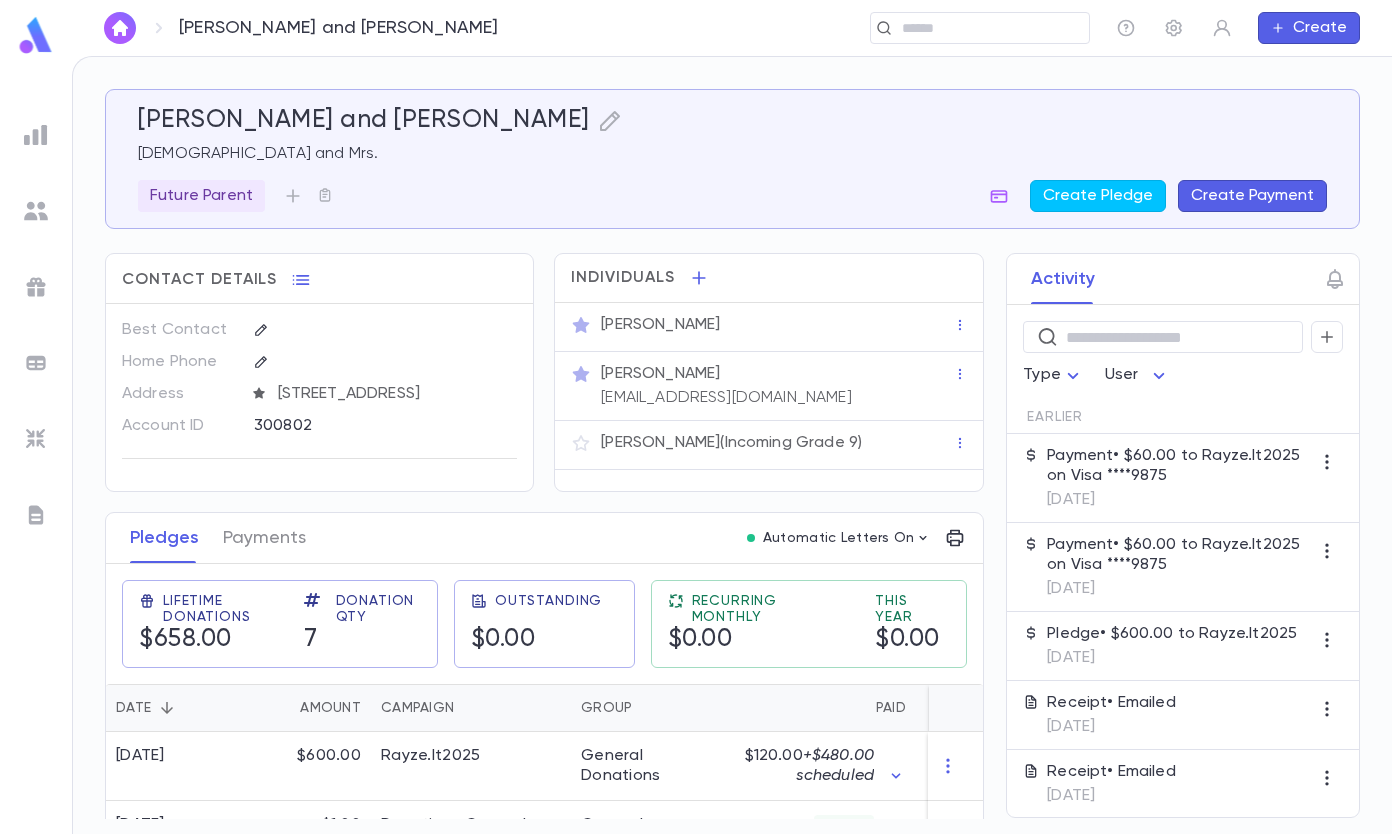 click 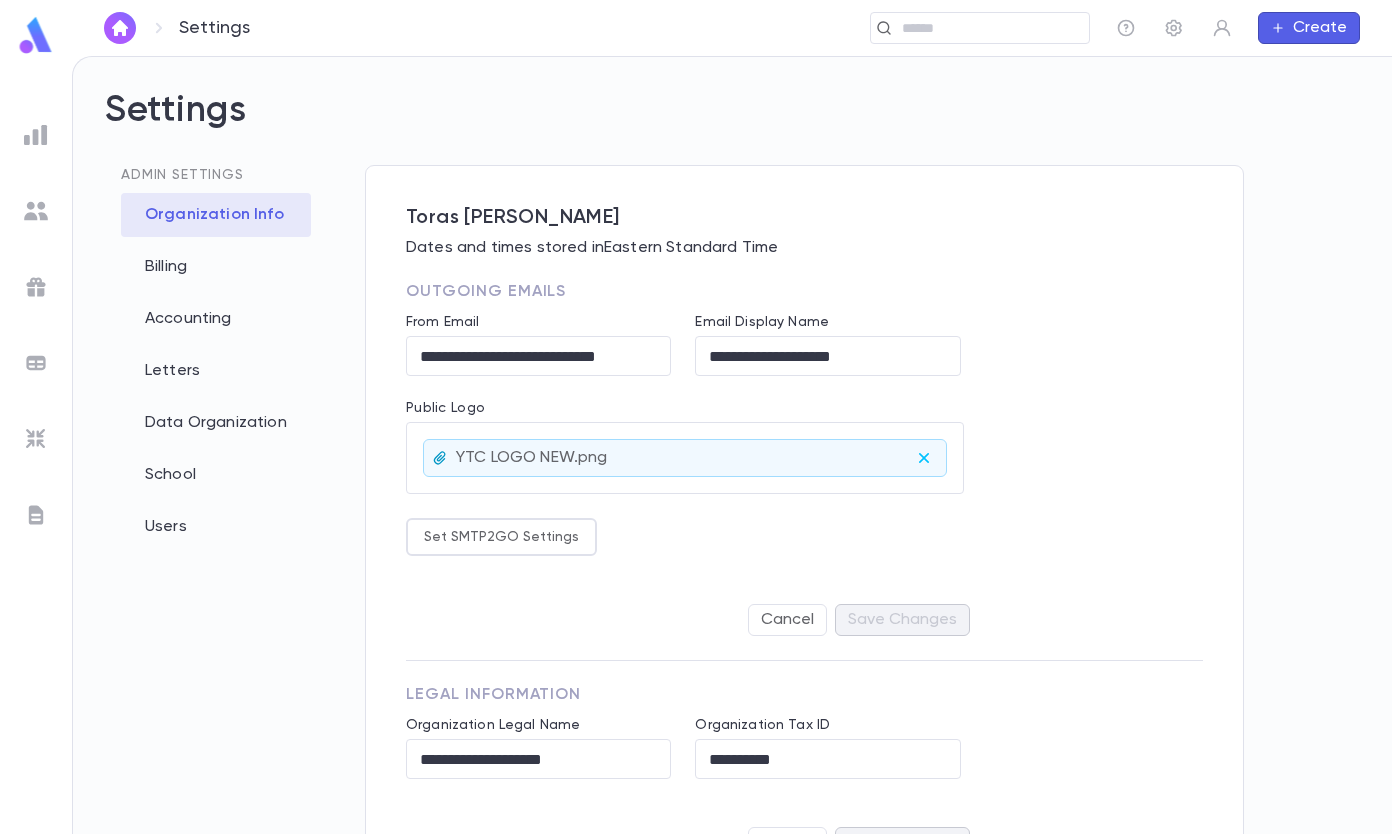 click on "School" at bounding box center (216, 475) 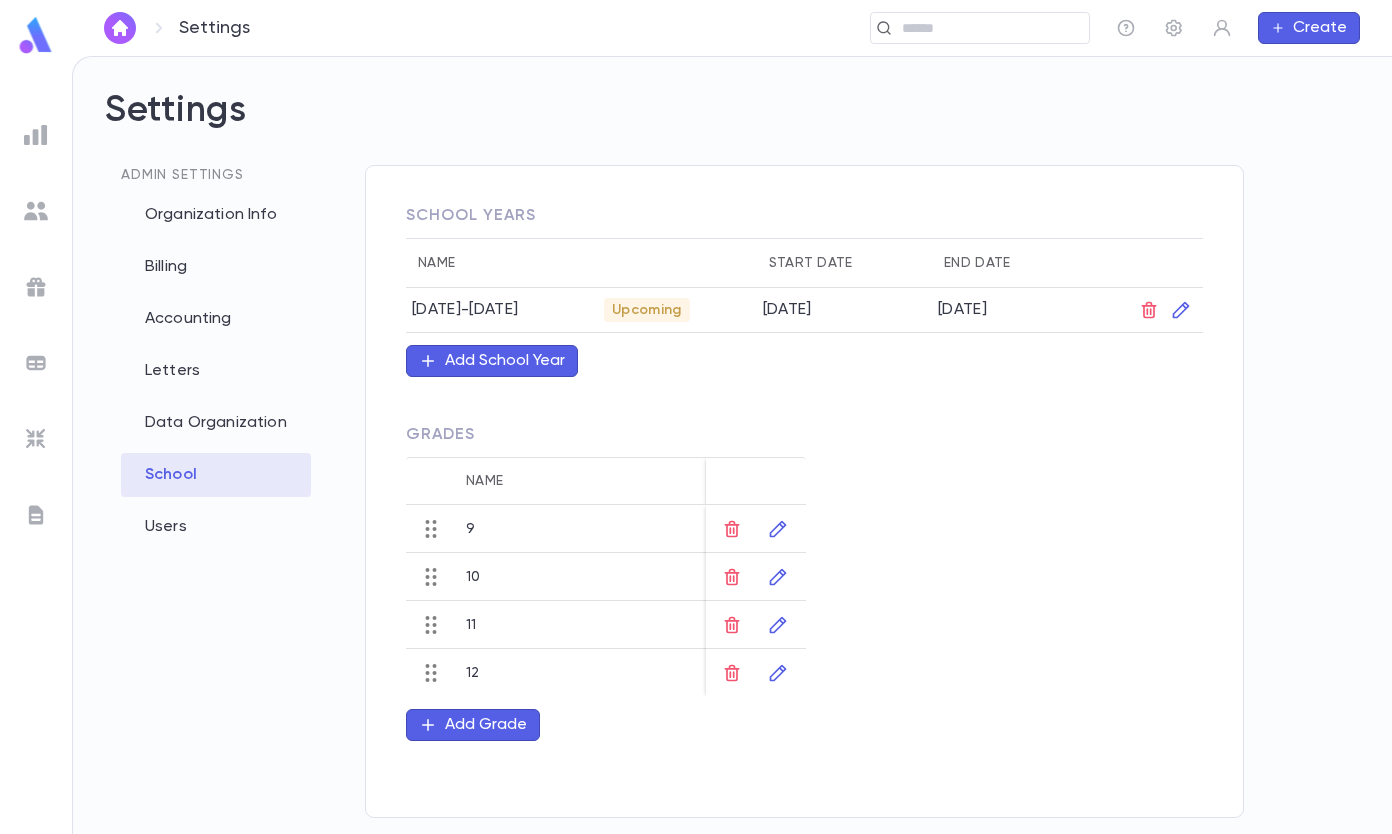 click 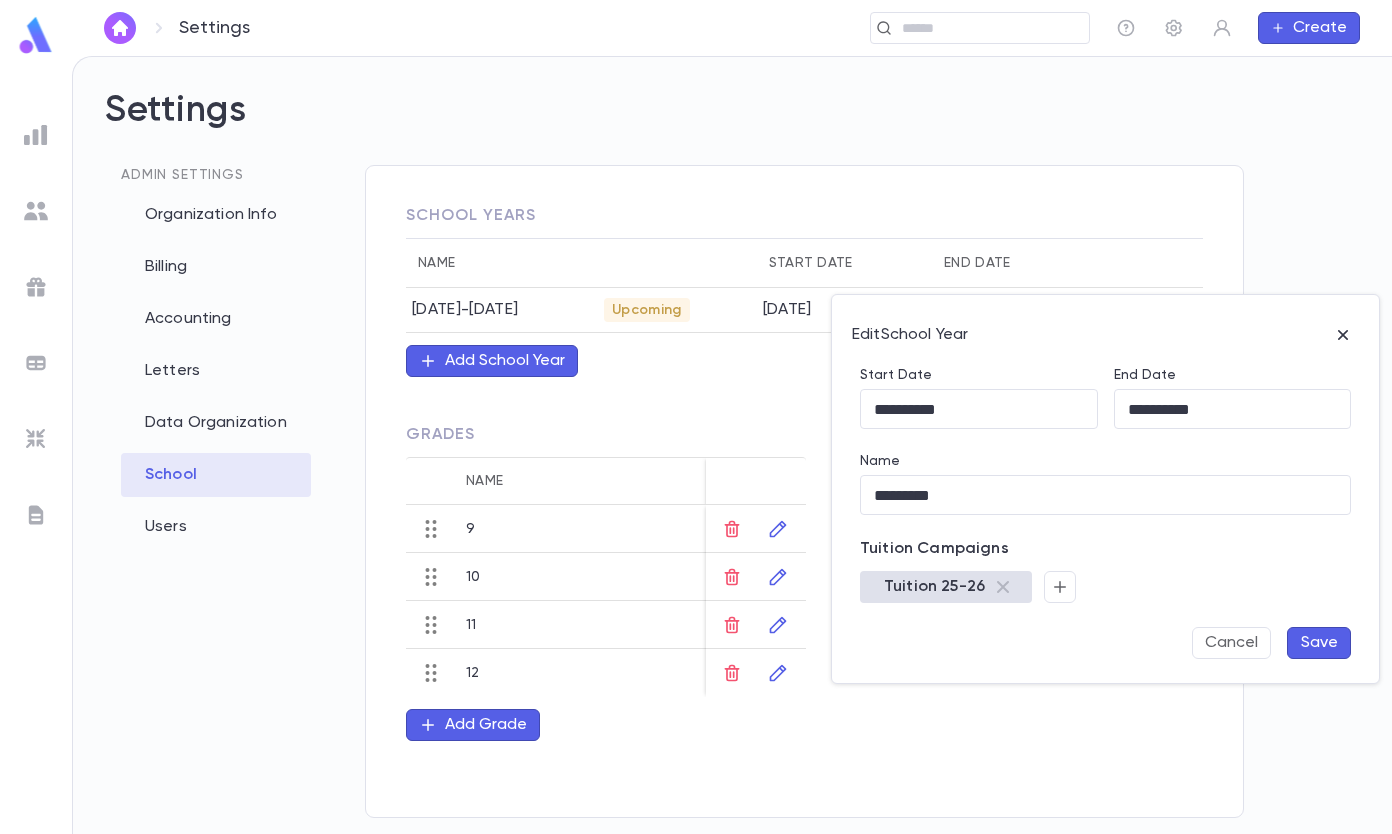 click 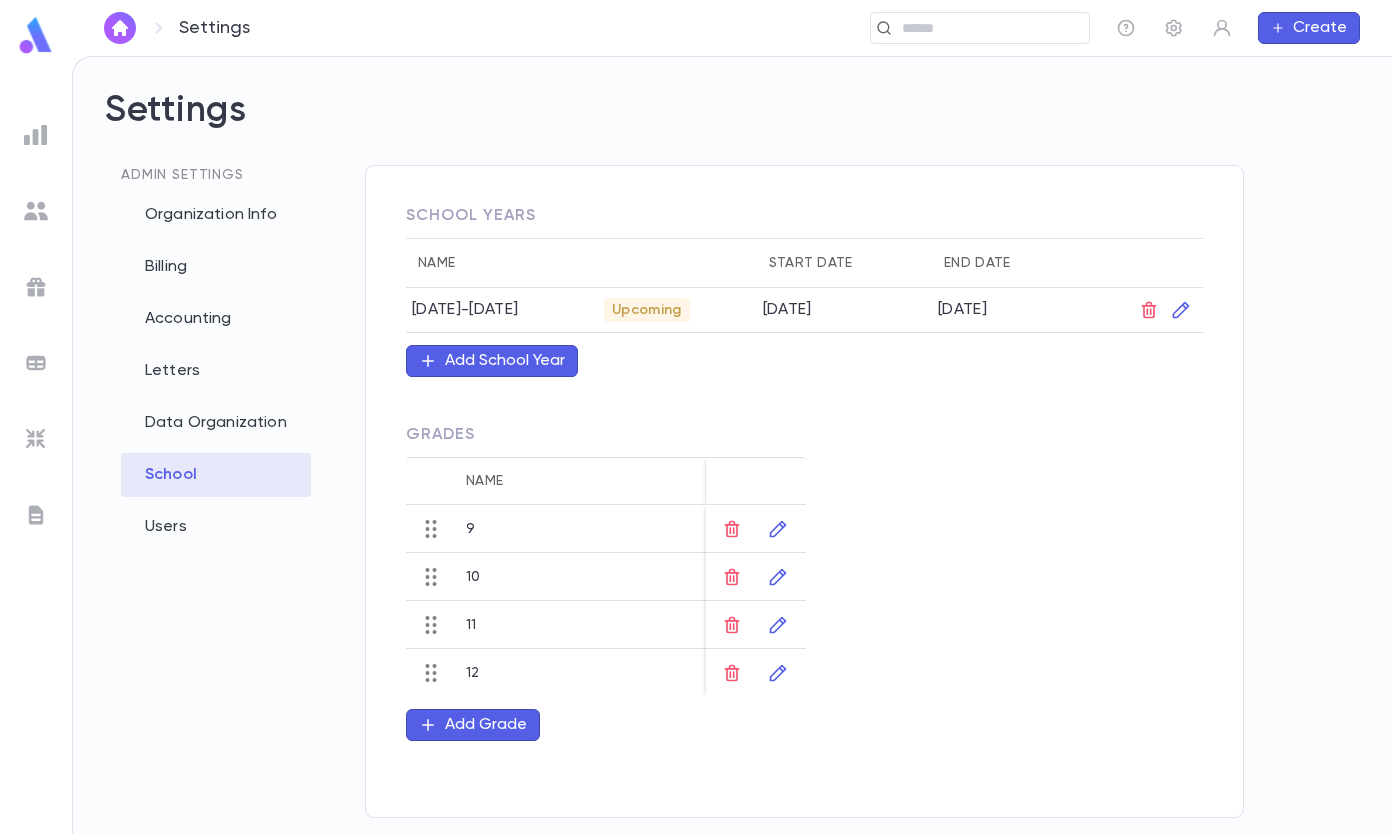 click at bounding box center [988, 28] 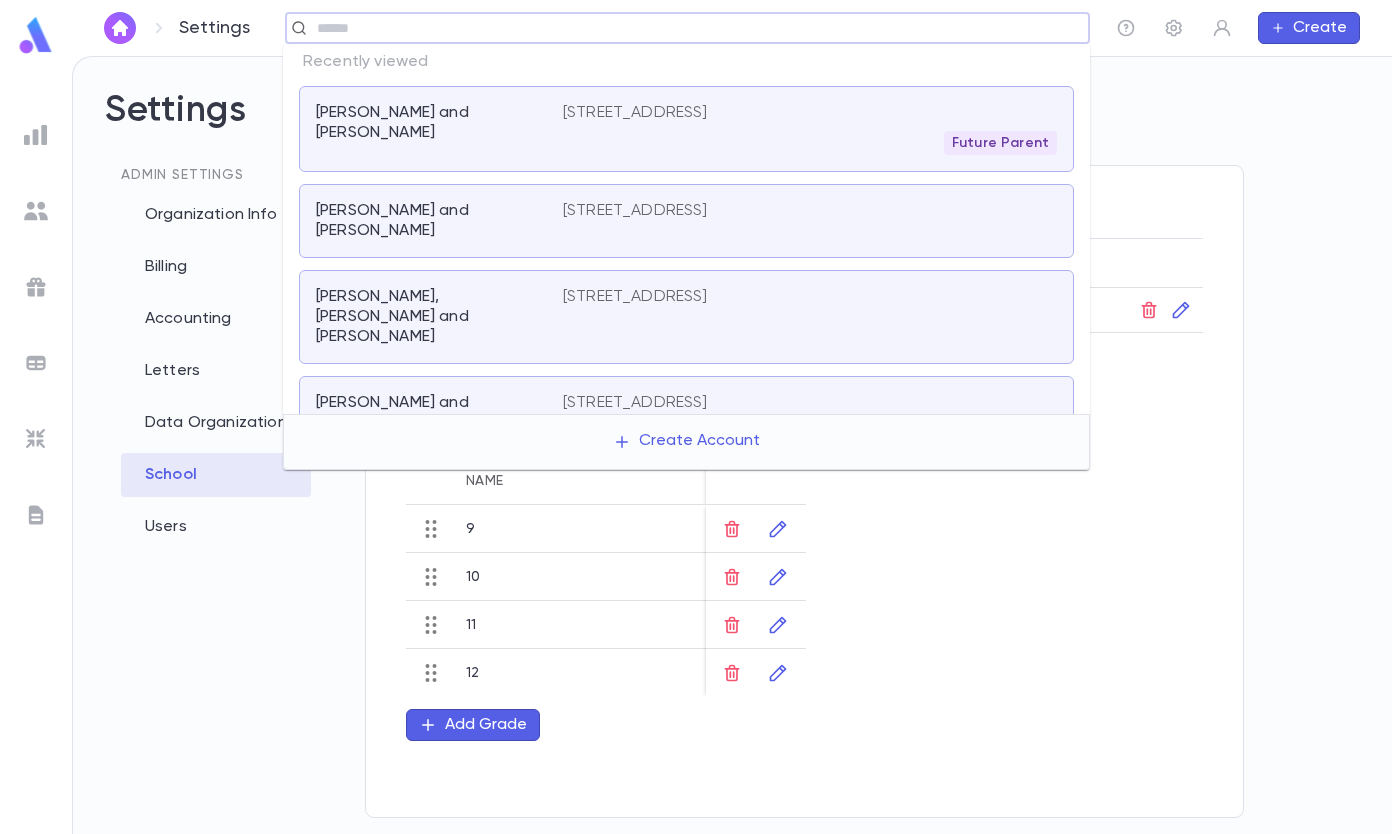 click on "Udman, Akiva and Esther 14449 Summerfield Road, University Heights OH 44118 United States Future Parent" at bounding box center [686, 129] 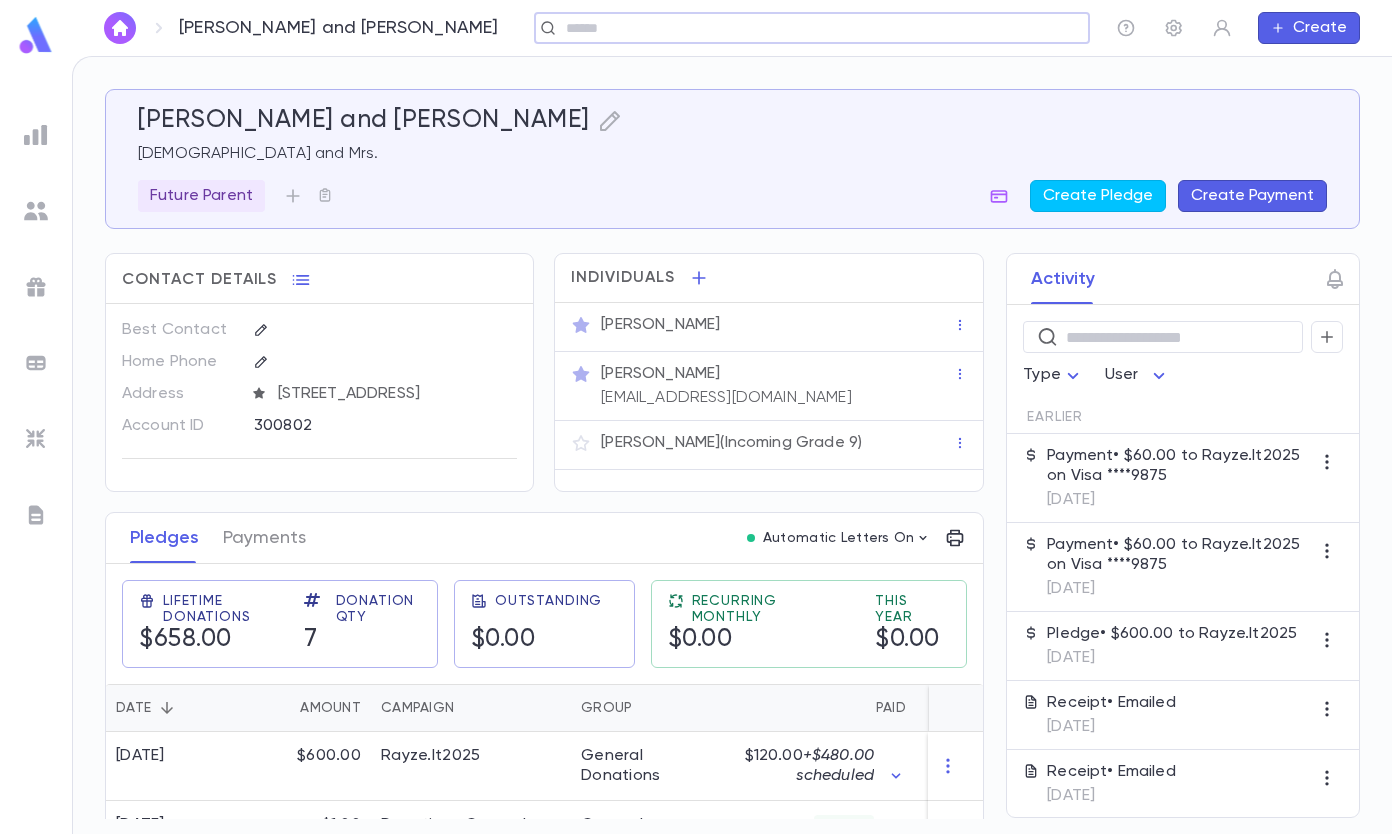click on "Create Pledge" at bounding box center (1098, 196) 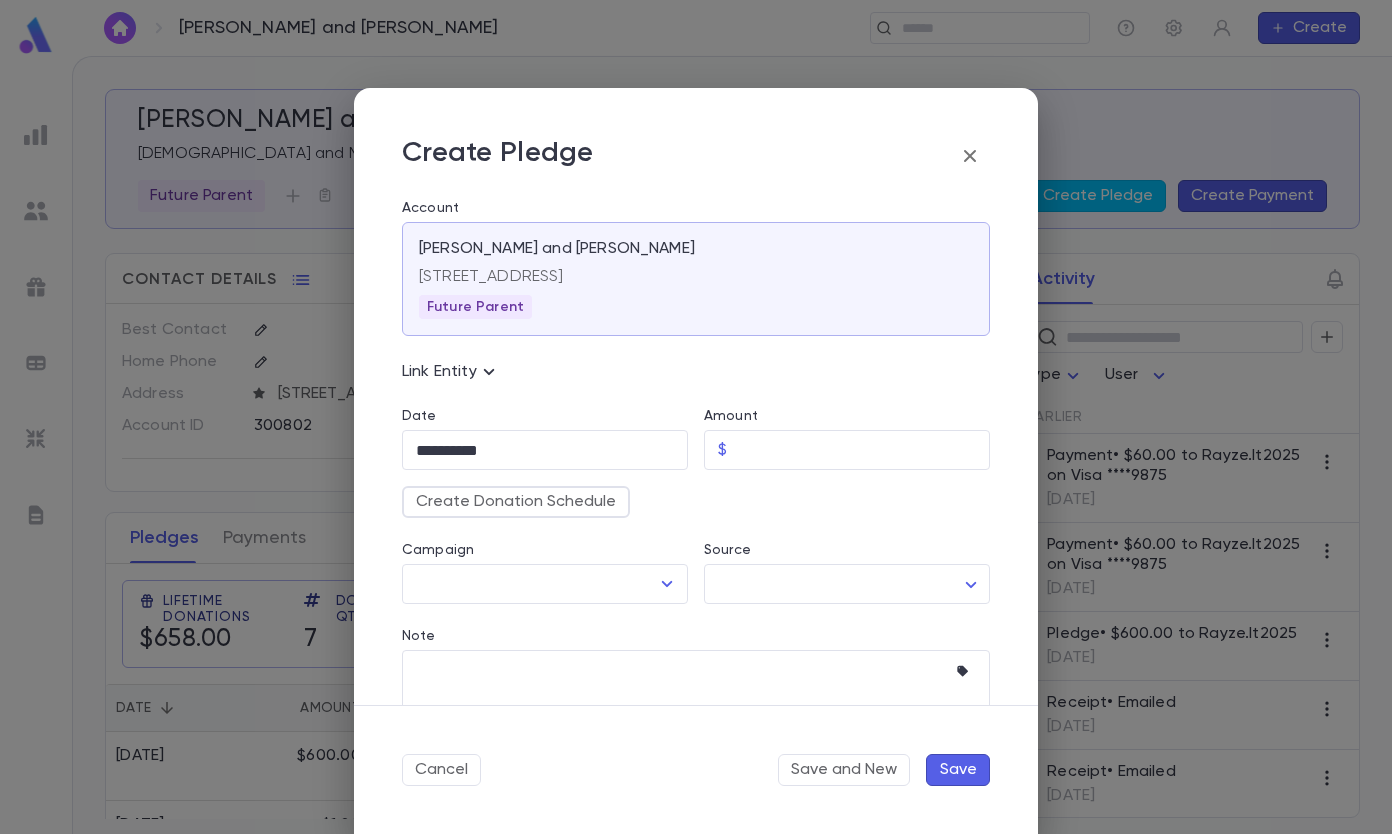 click on "Amount" at bounding box center [862, 450] 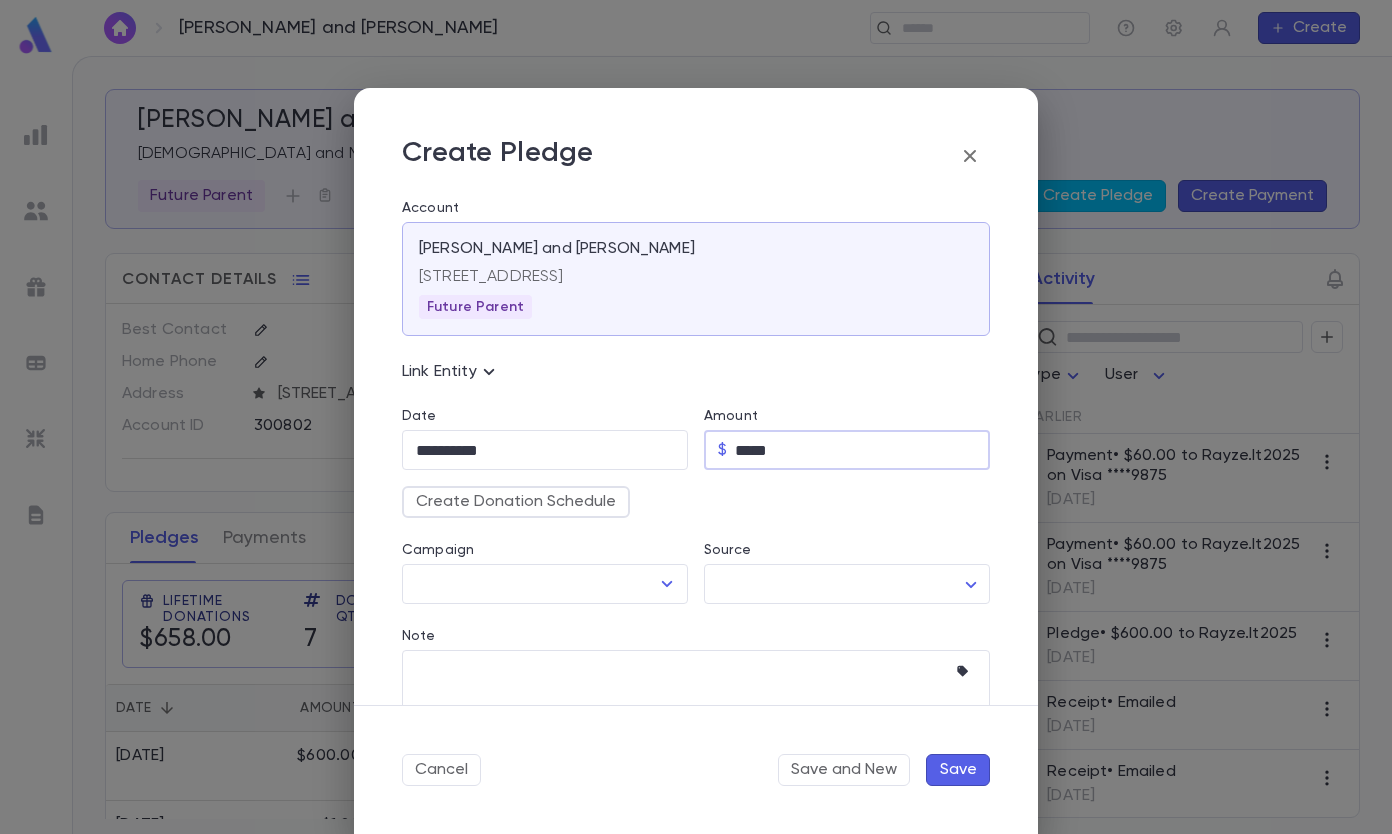 type on "****" 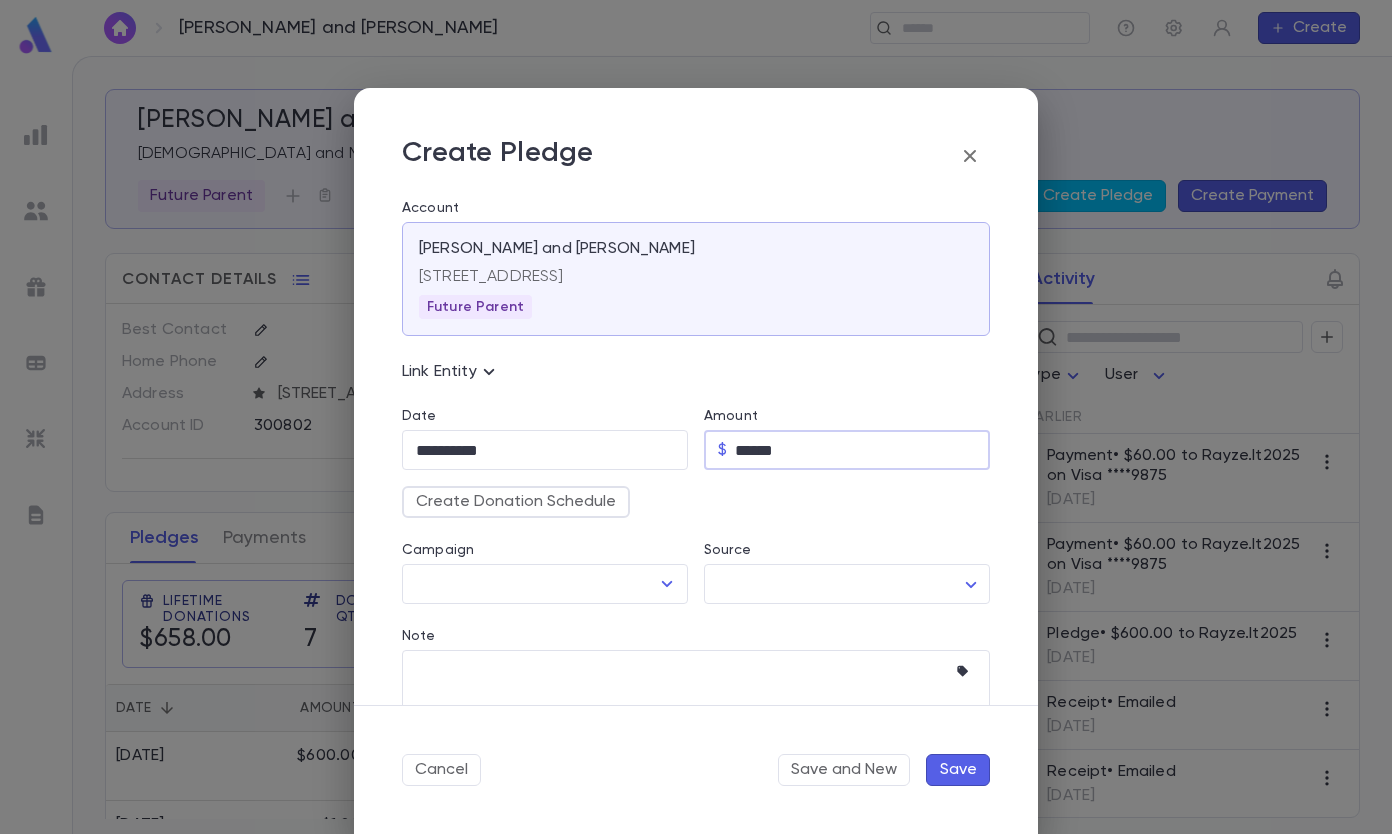 type on "******" 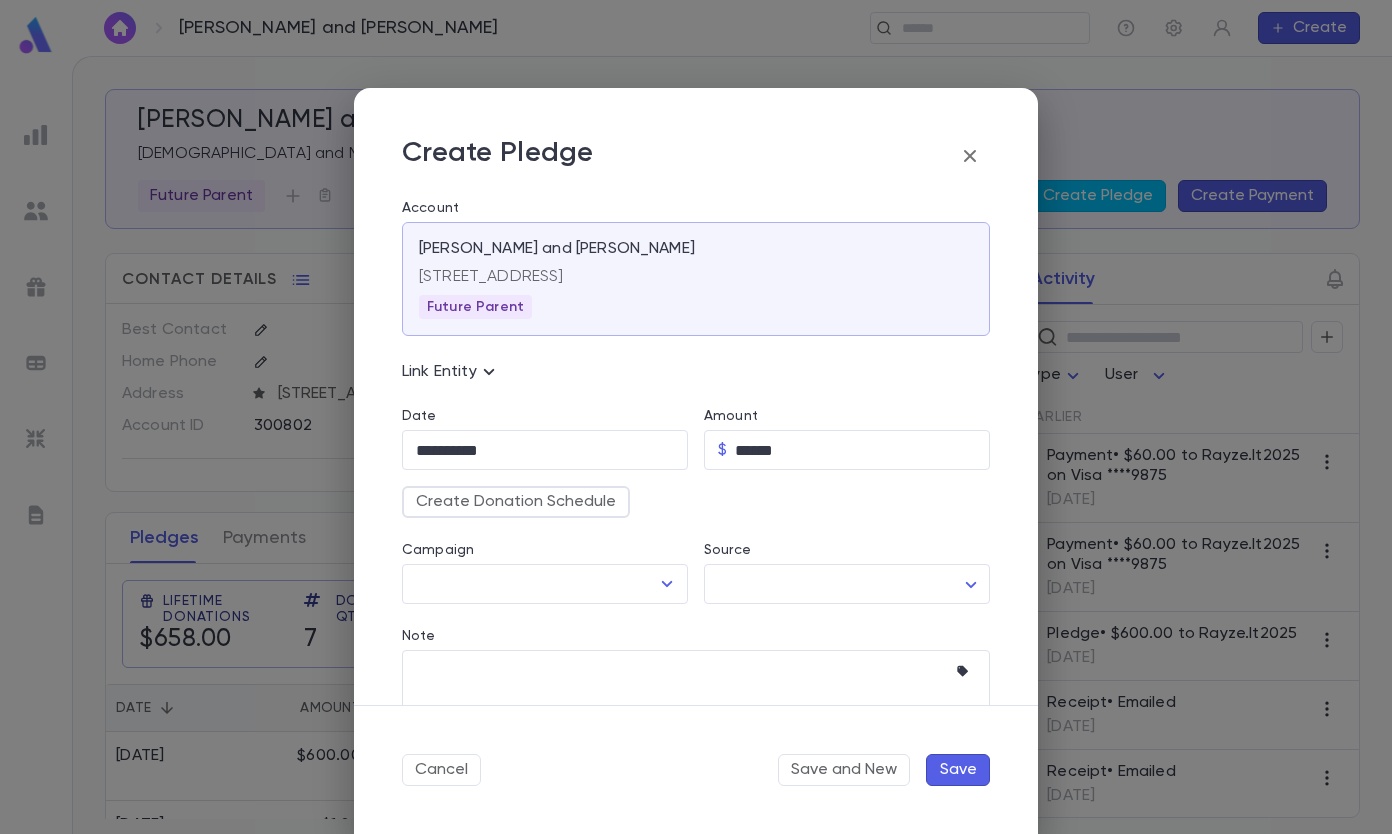 type 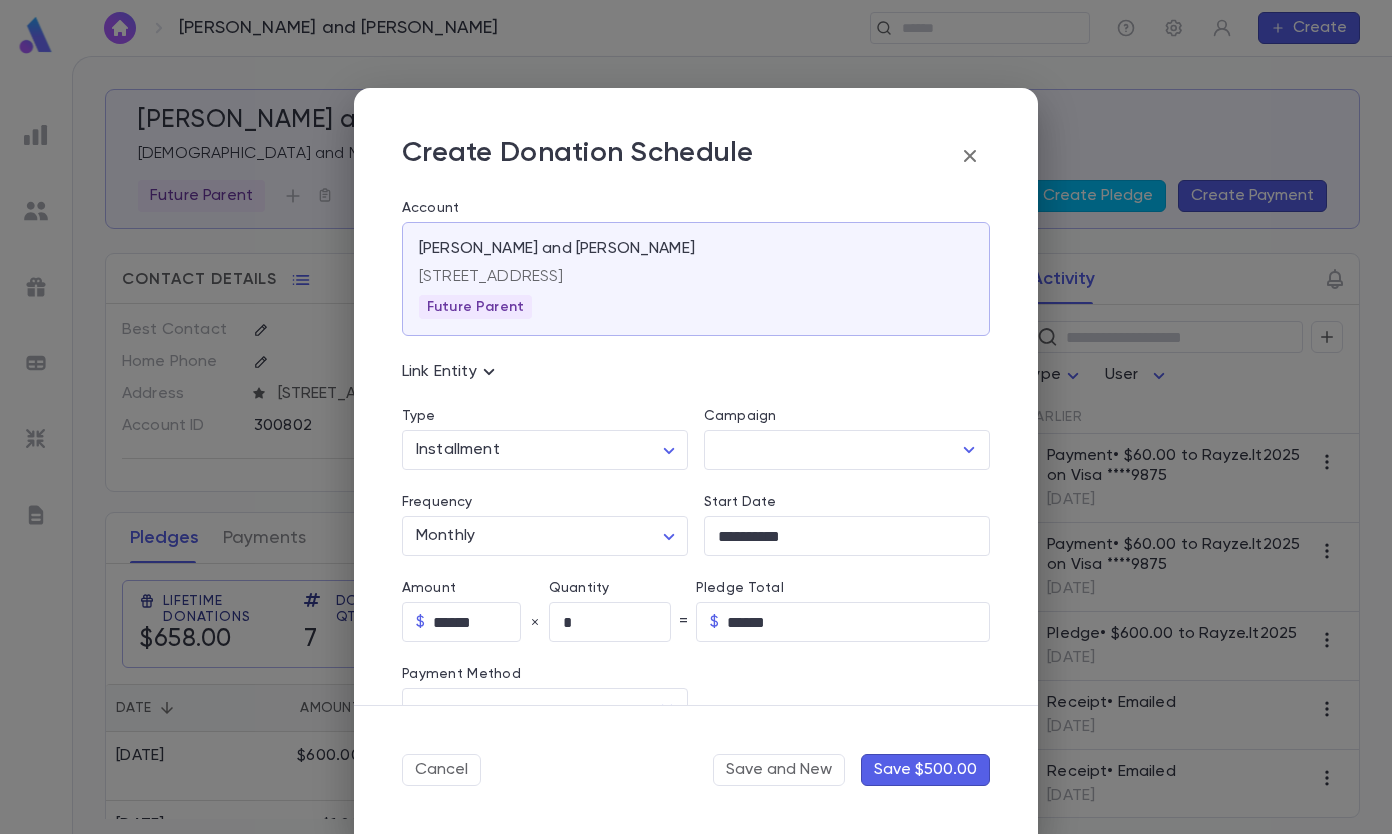 click on "Campaign" at bounding box center [832, 450] 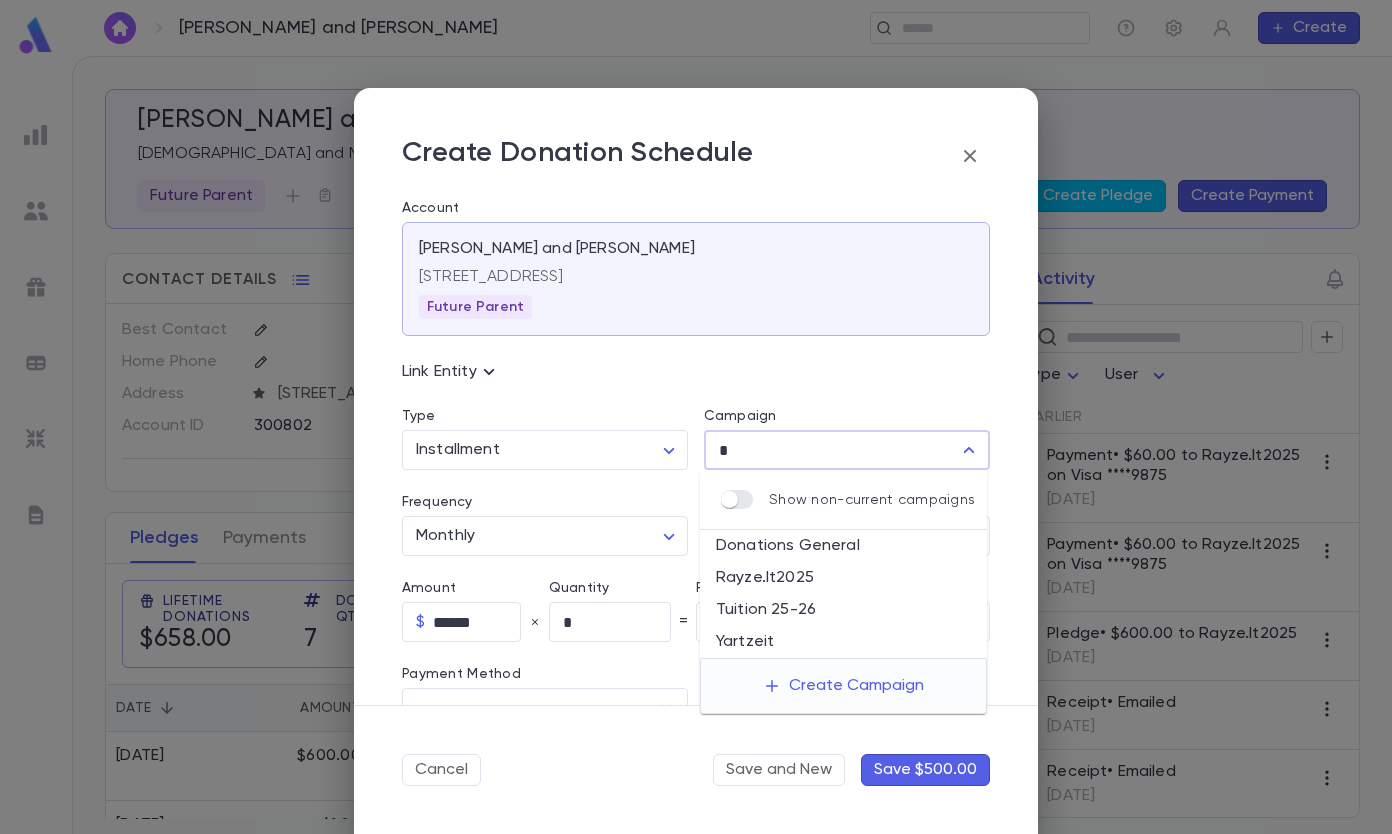click on "Tuition 25-26" at bounding box center (843, 610) 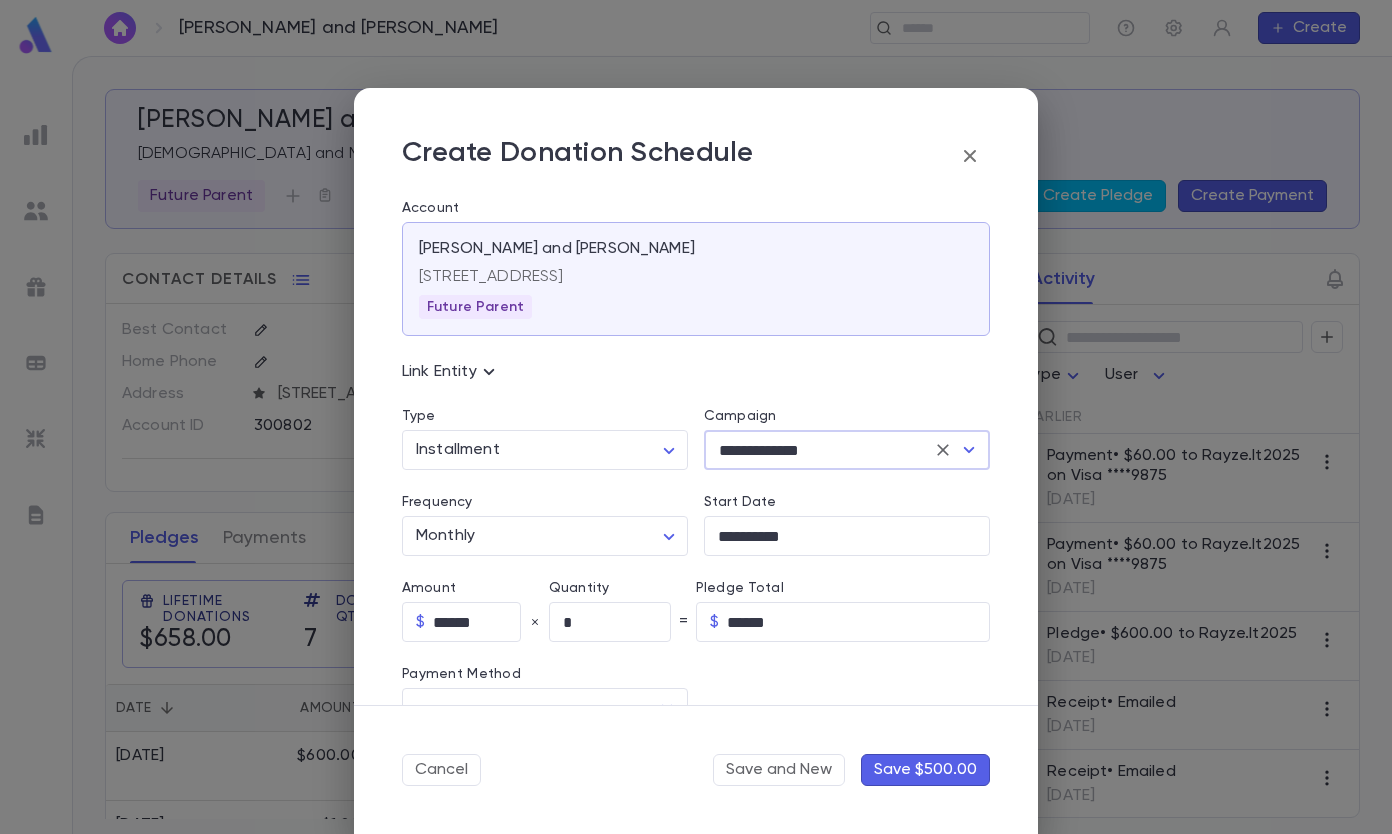 type on "**********" 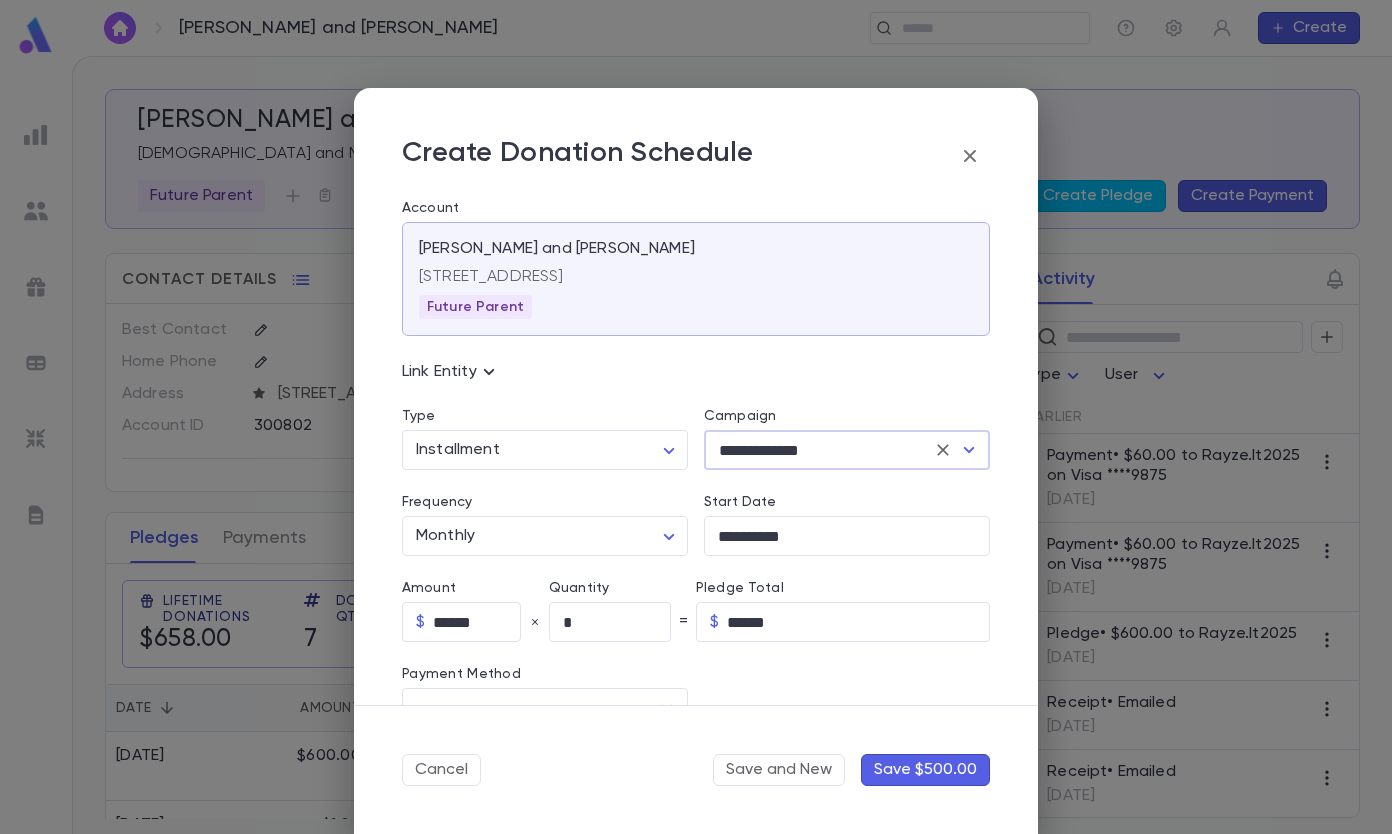 click on "**********" at bounding box center (847, 536) 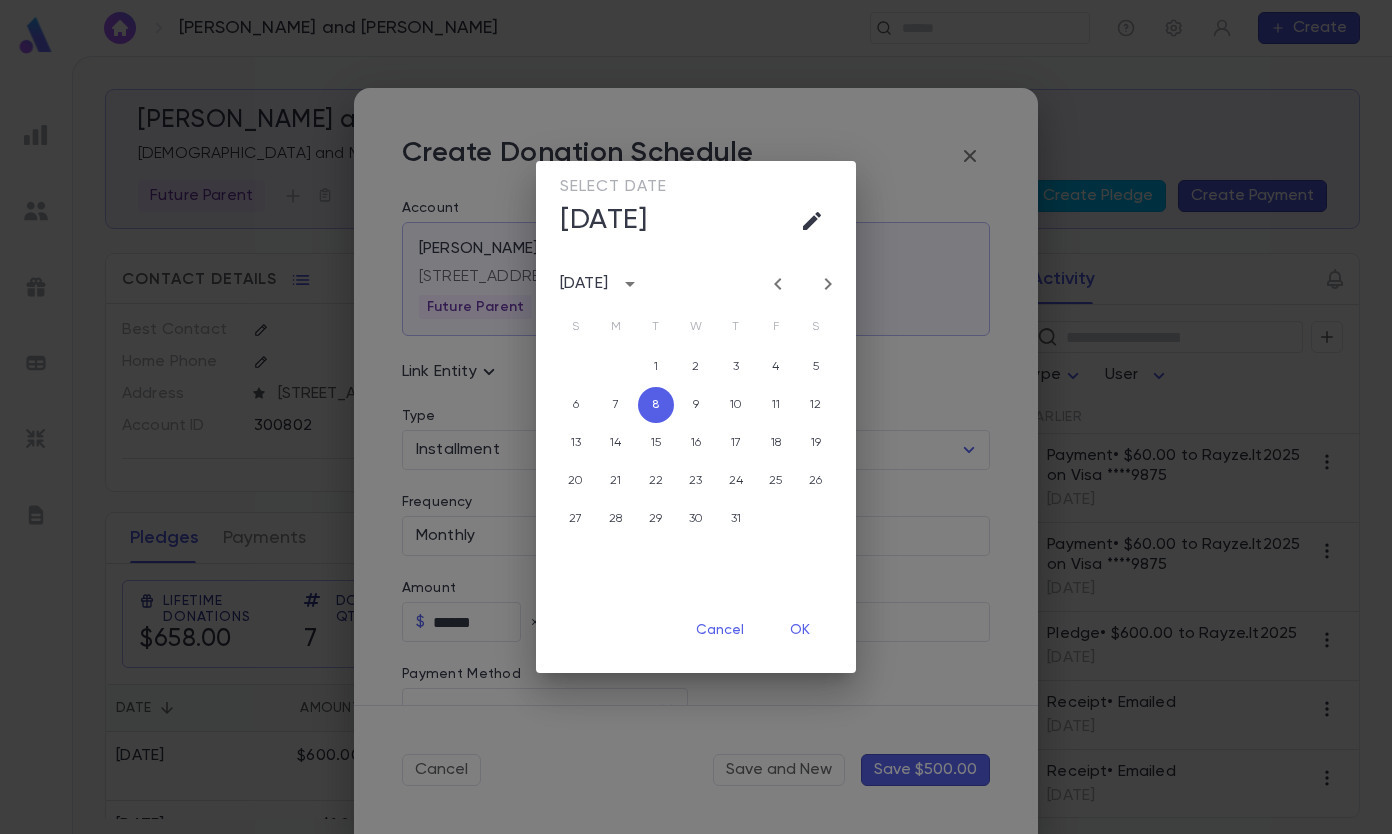 click on "27 28 29 30 31" at bounding box center (696, 519) 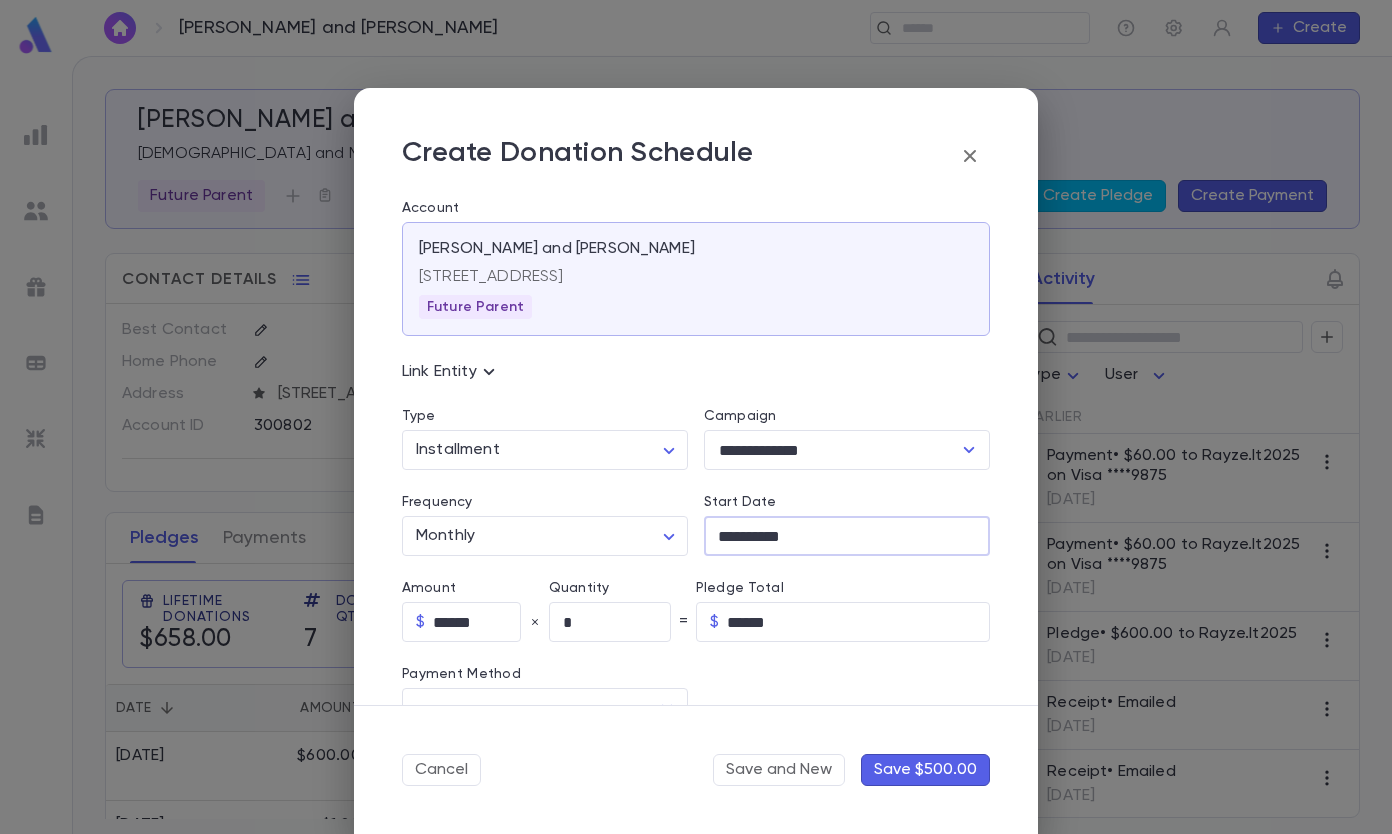 click on "**********" at bounding box center (847, 536) 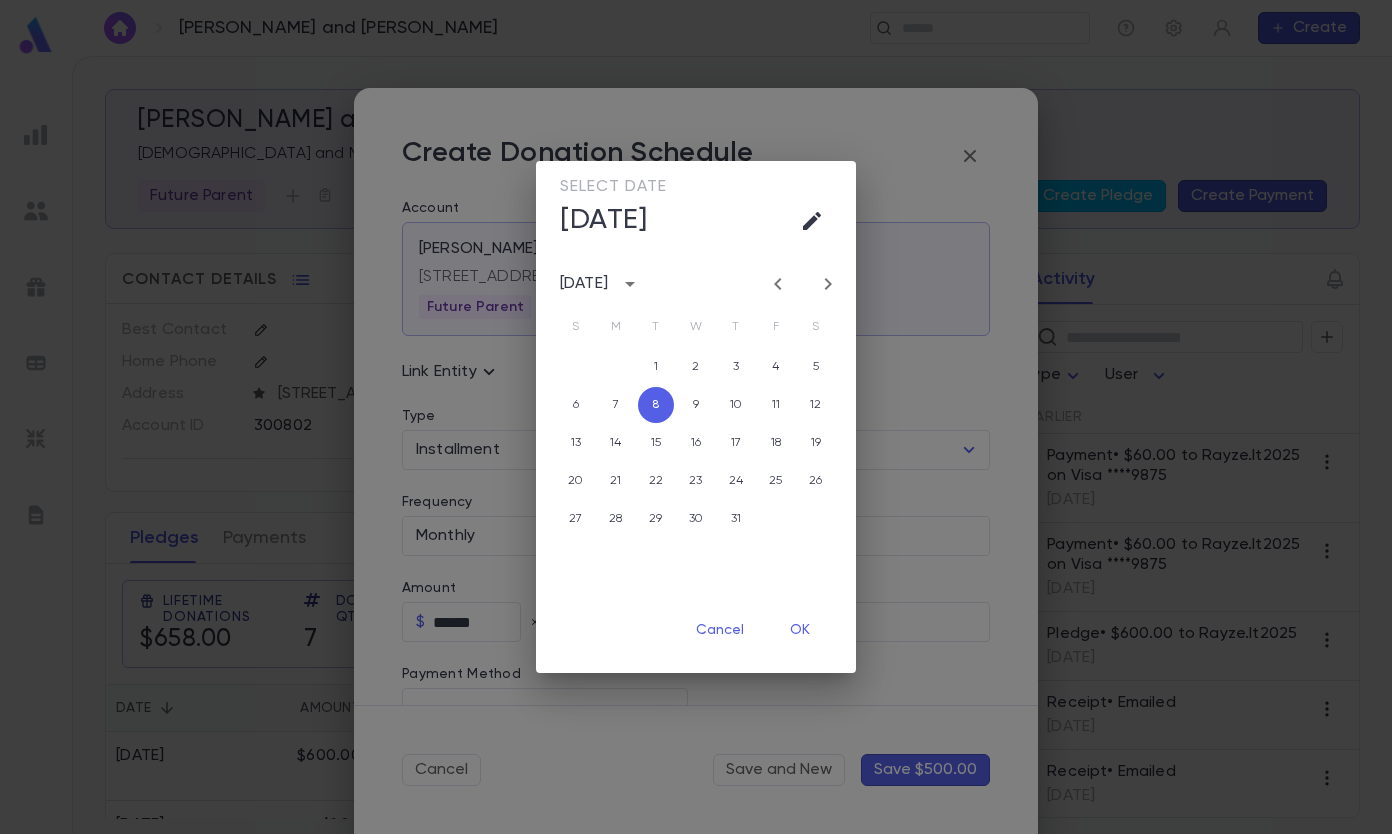 click 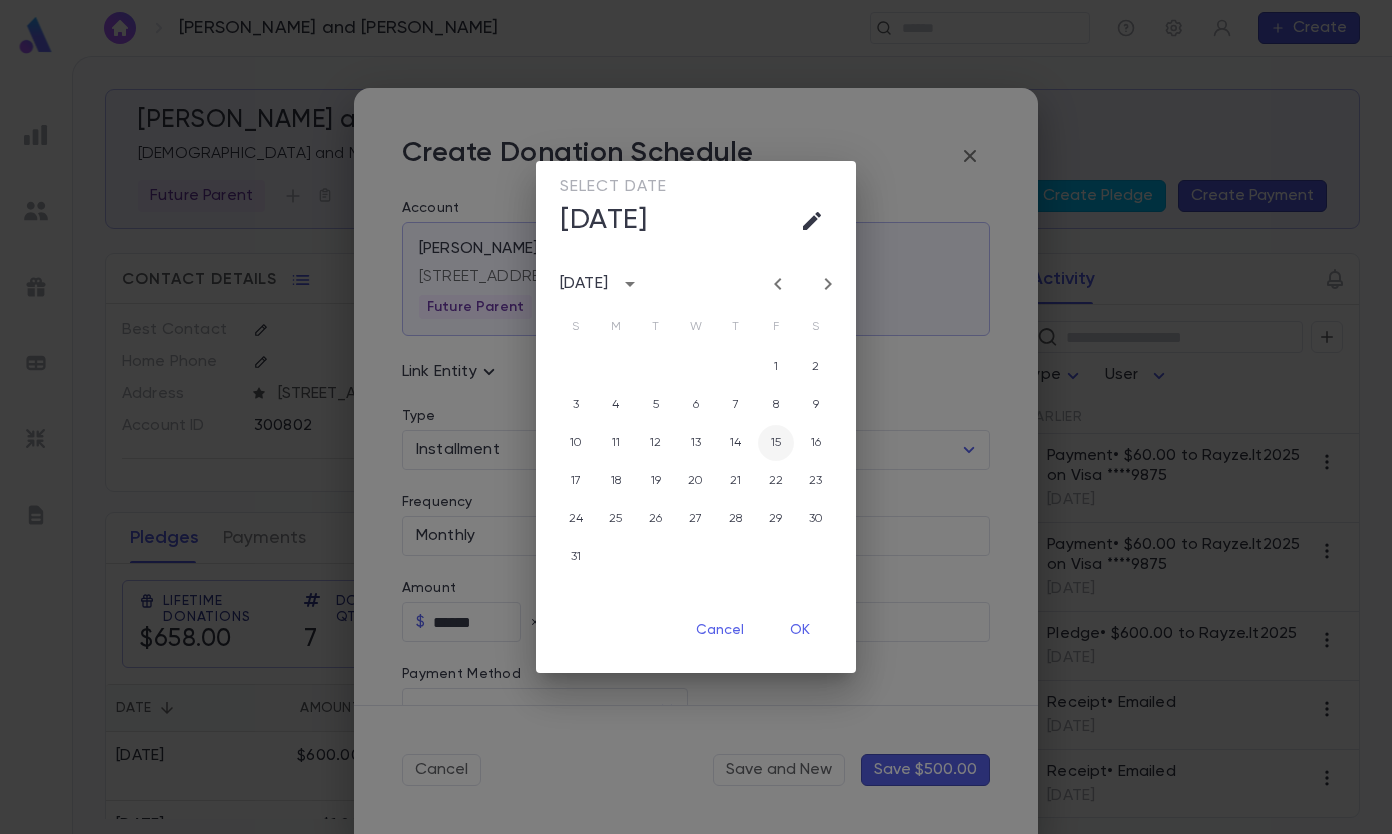 click on "15" at bounding box center [776, 443] 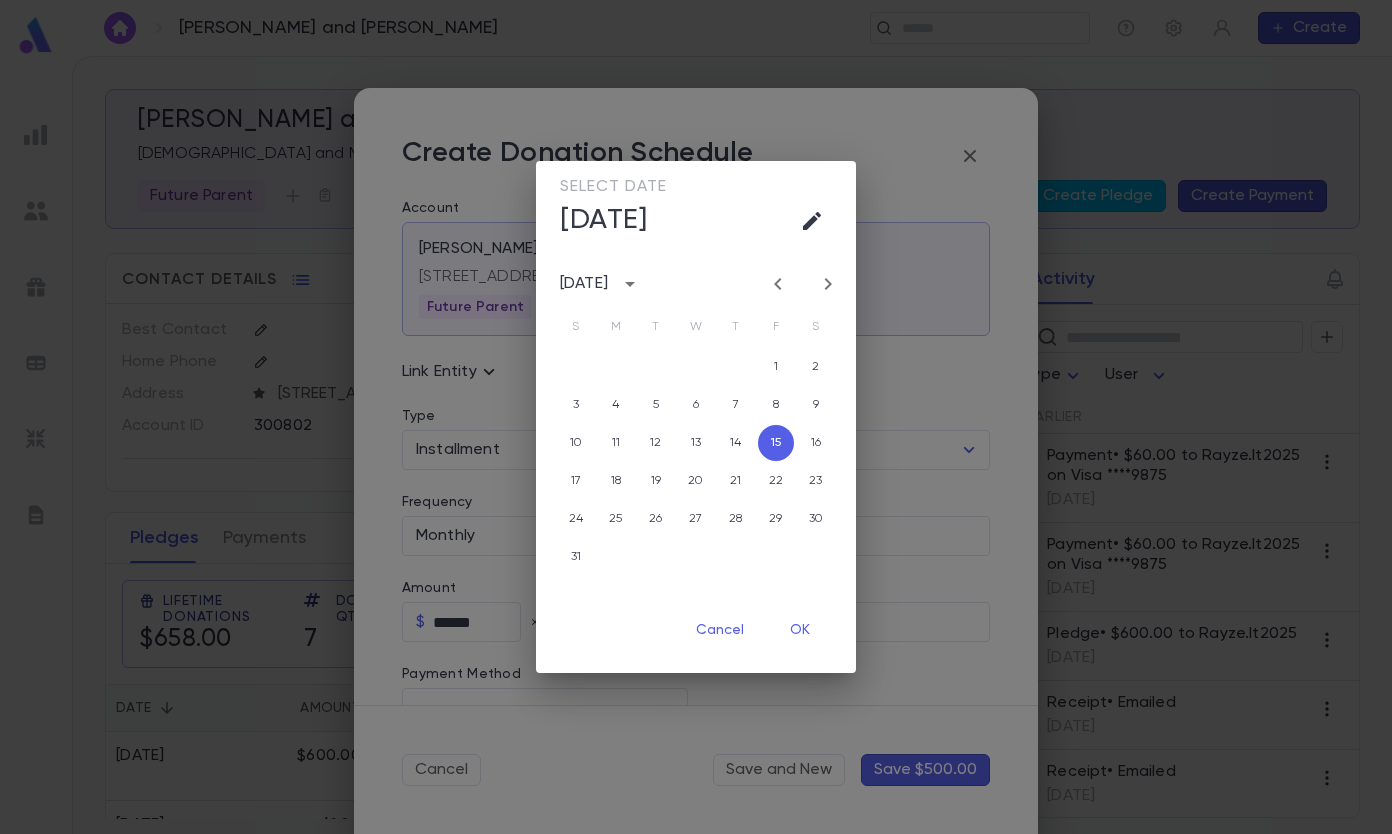 click on "Select date Fri, Aug 15 August 2025 S M T W T F S 1 2 3 4 5 6 7 8 9 10 11 12 13 14 15 16 17 18 19 20 21 22 23 24 25 26 27 28 29 30 31 Cancel OK" at bounding box center (696, 417) 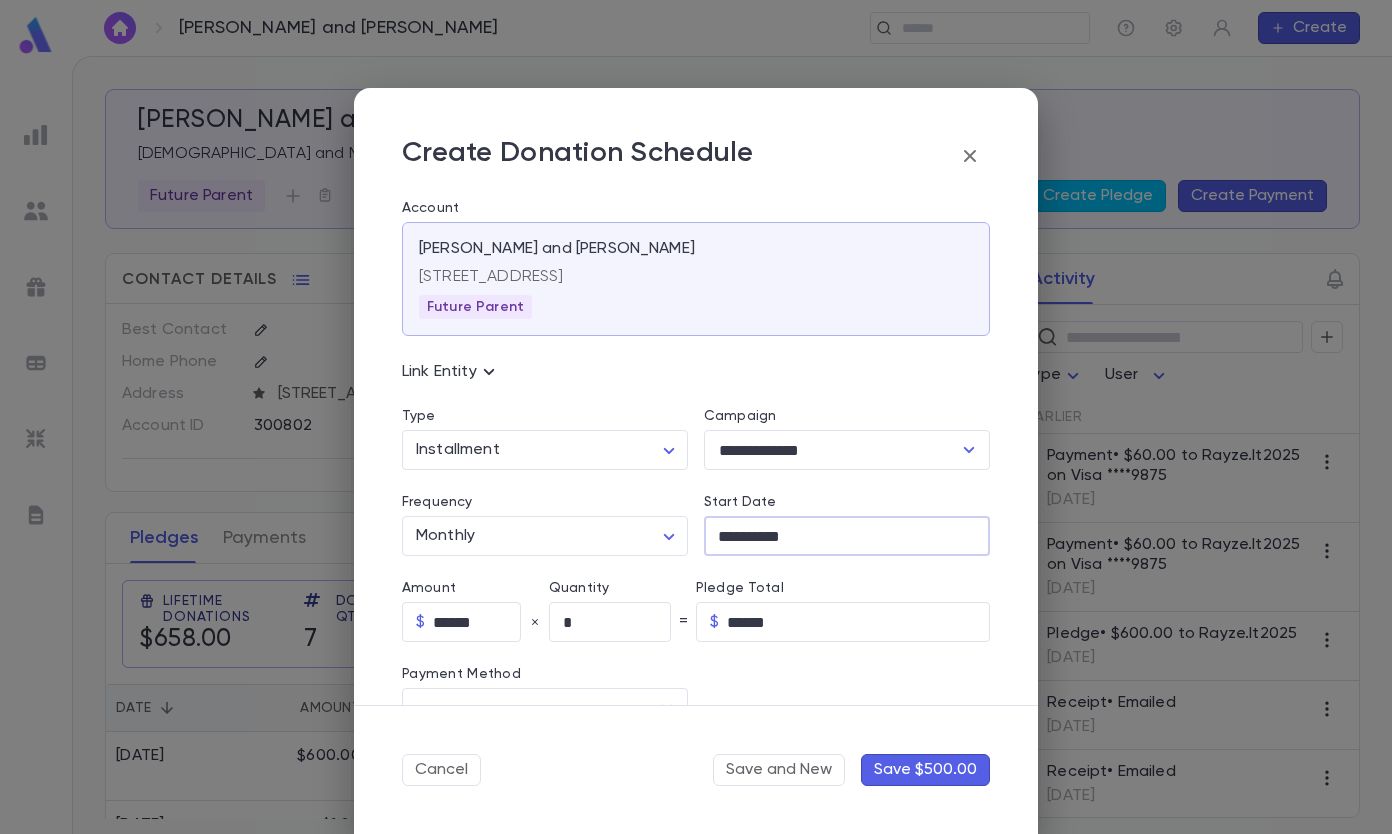 click on "******" at bounding box center [477, 622] 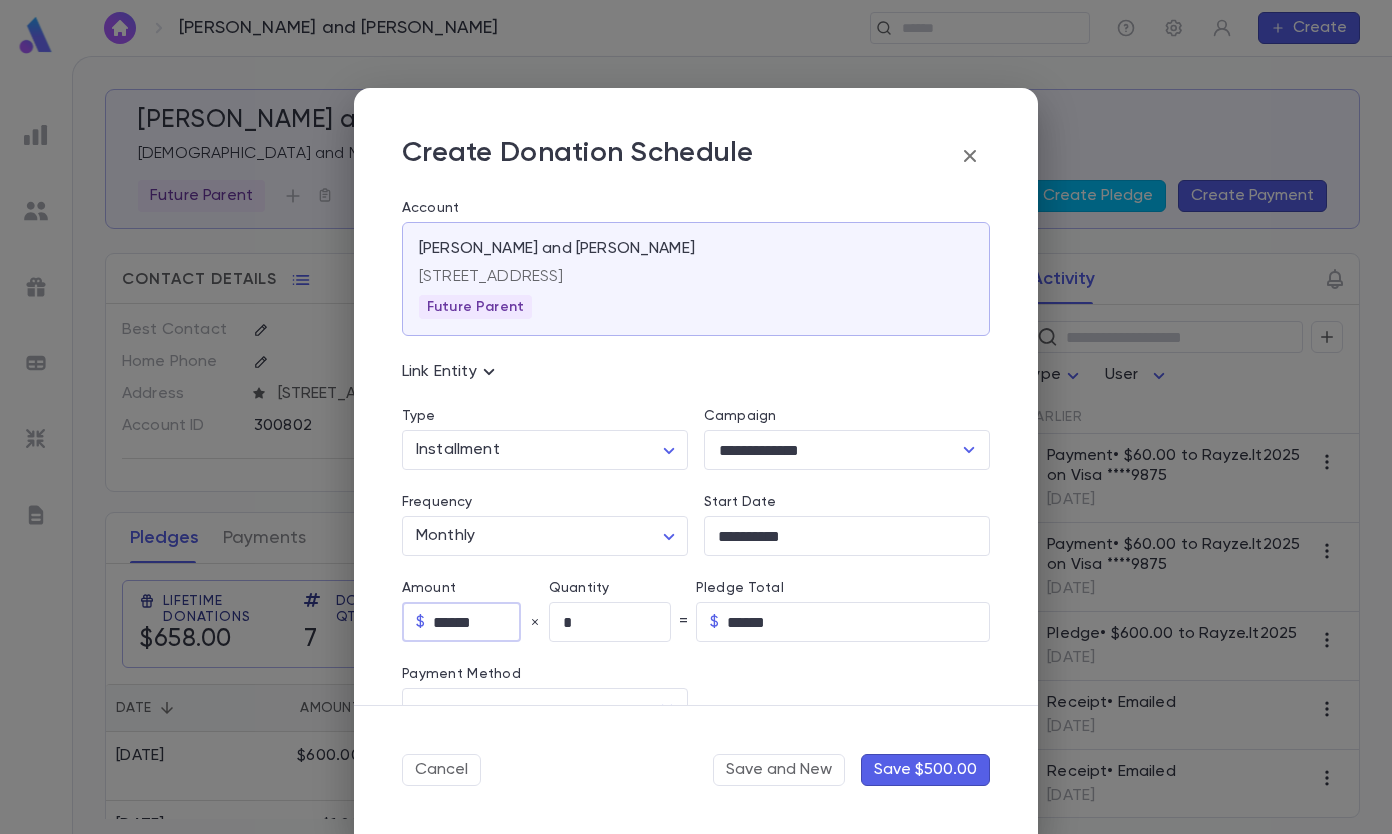 click on "******" at bounding box center [477, 622] 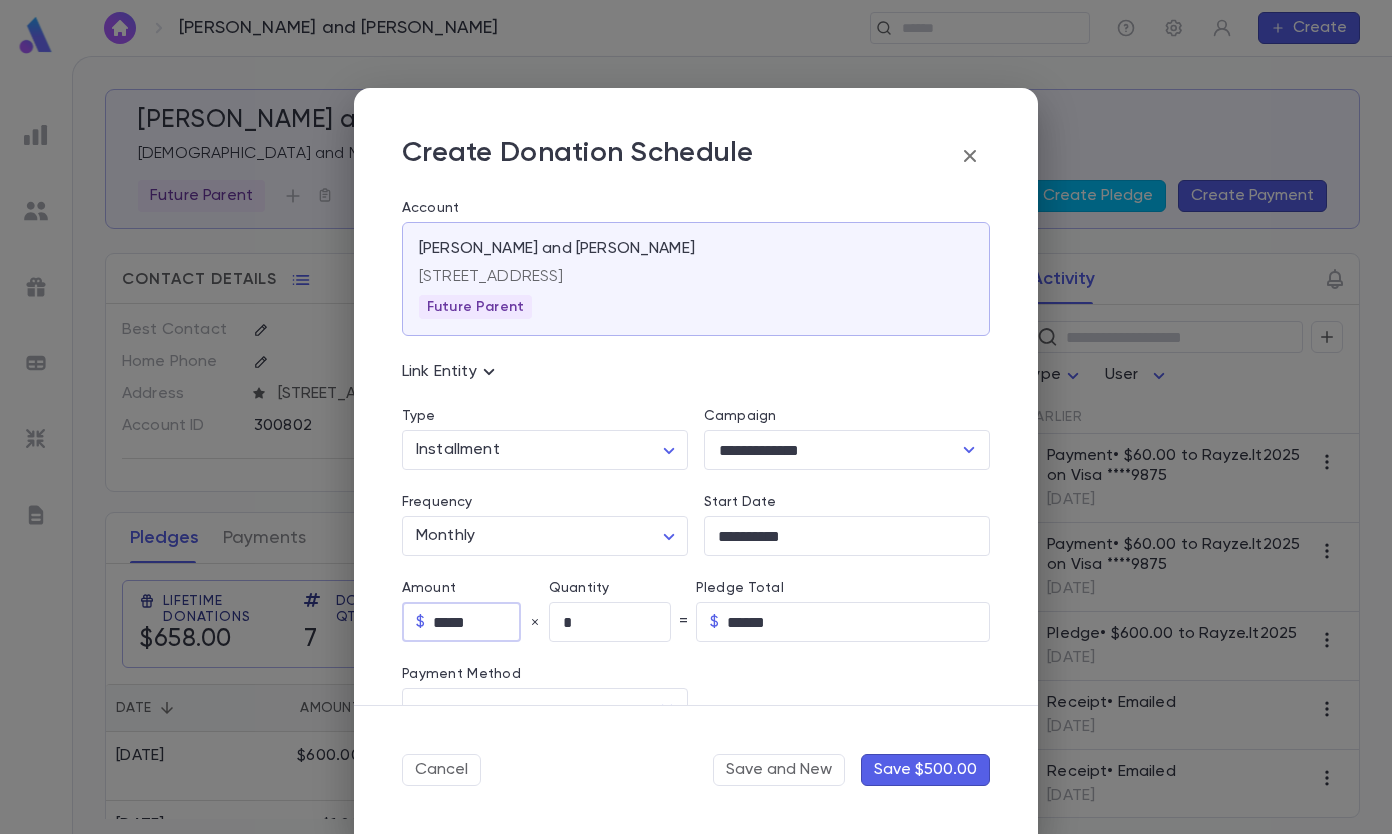 type on "*****" 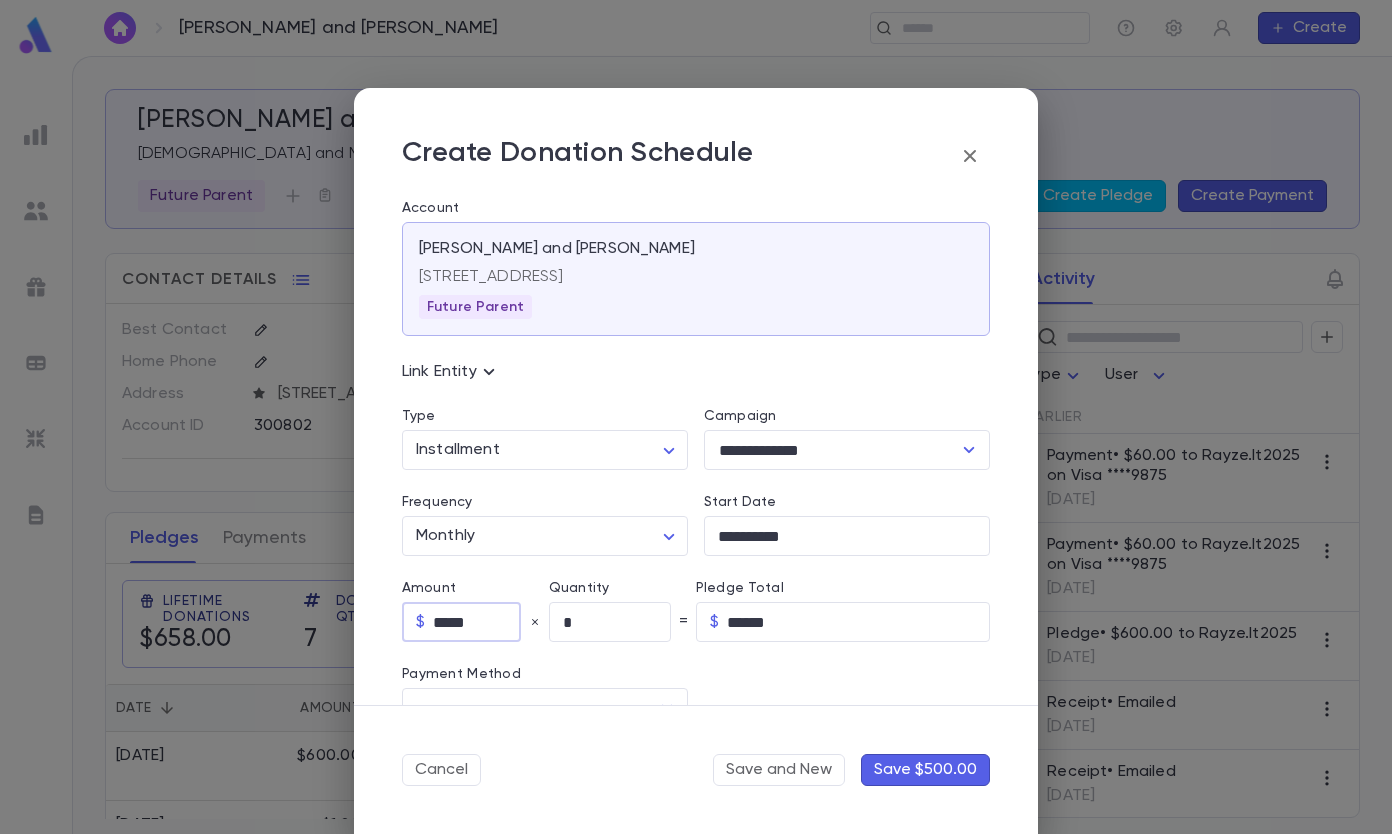 type on "*****" 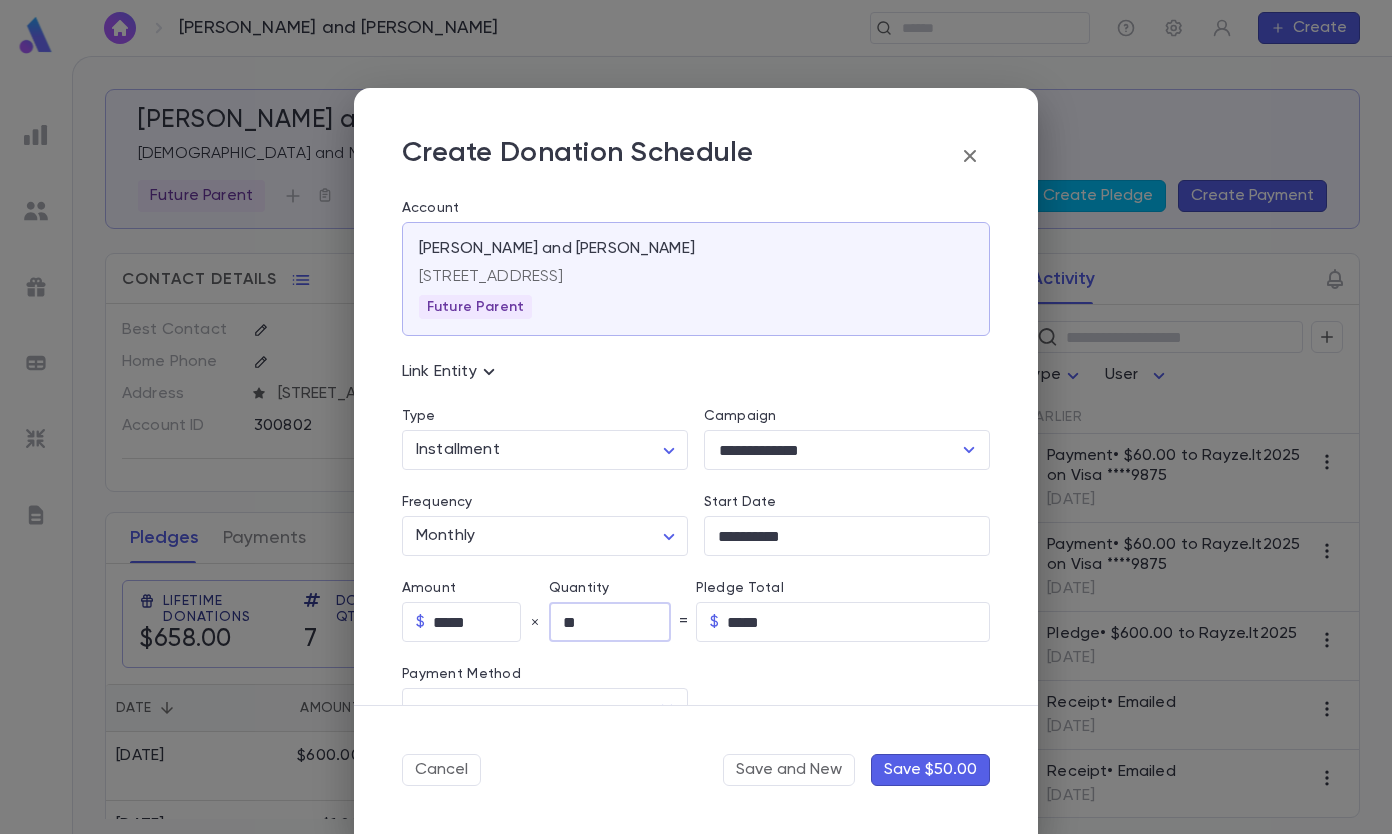 type on "**" 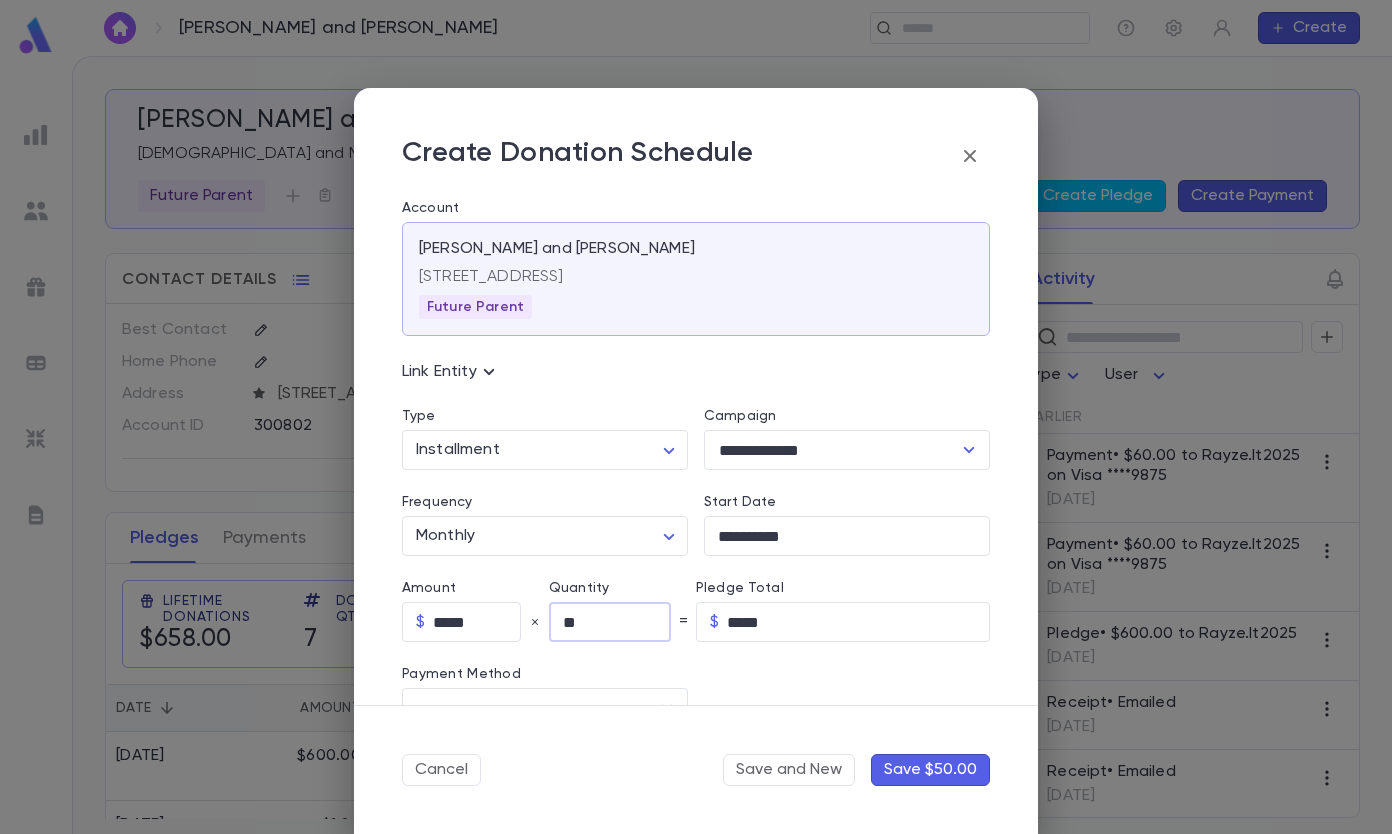 type on "******" 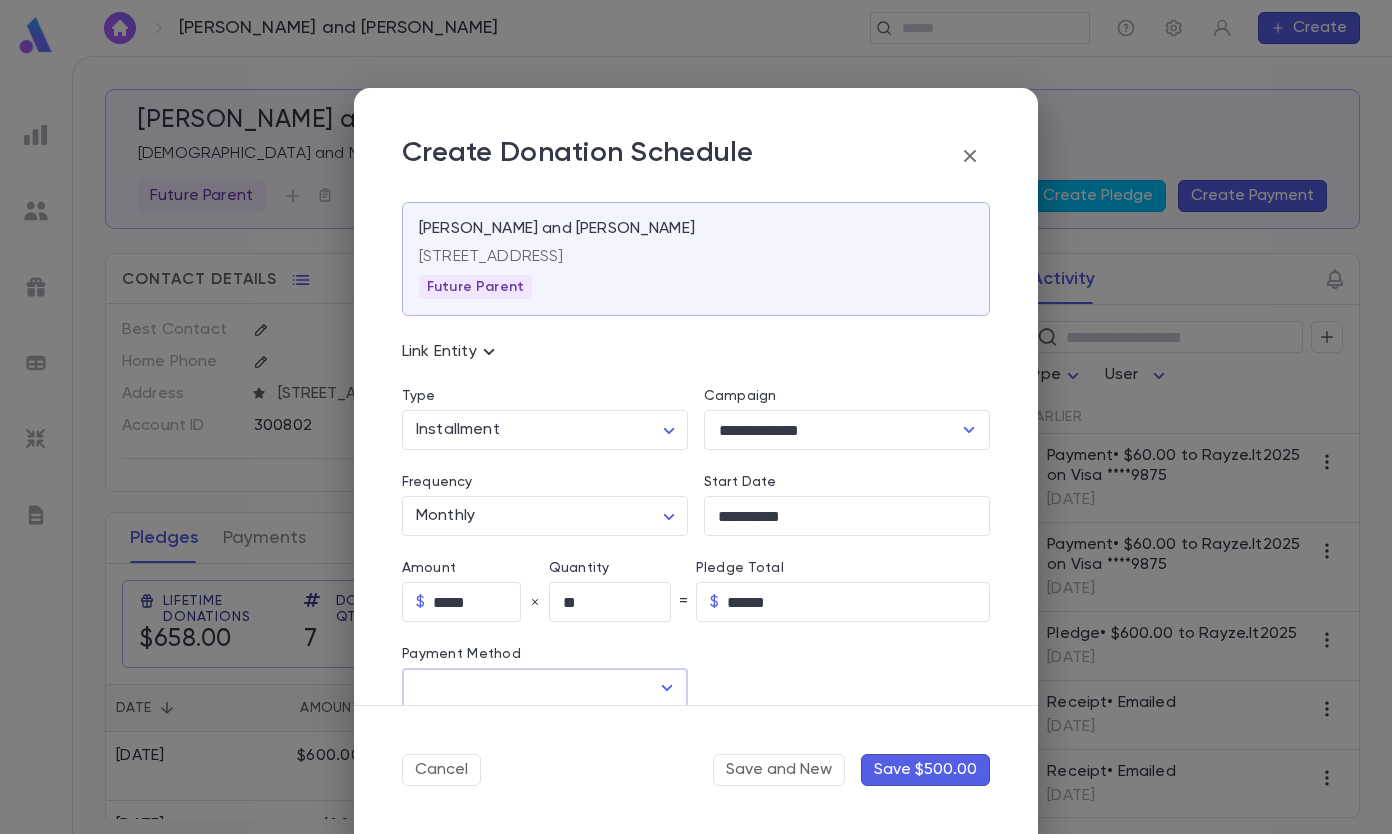scroll, scrollTop: 0, scrollLeft: 0, axis: both 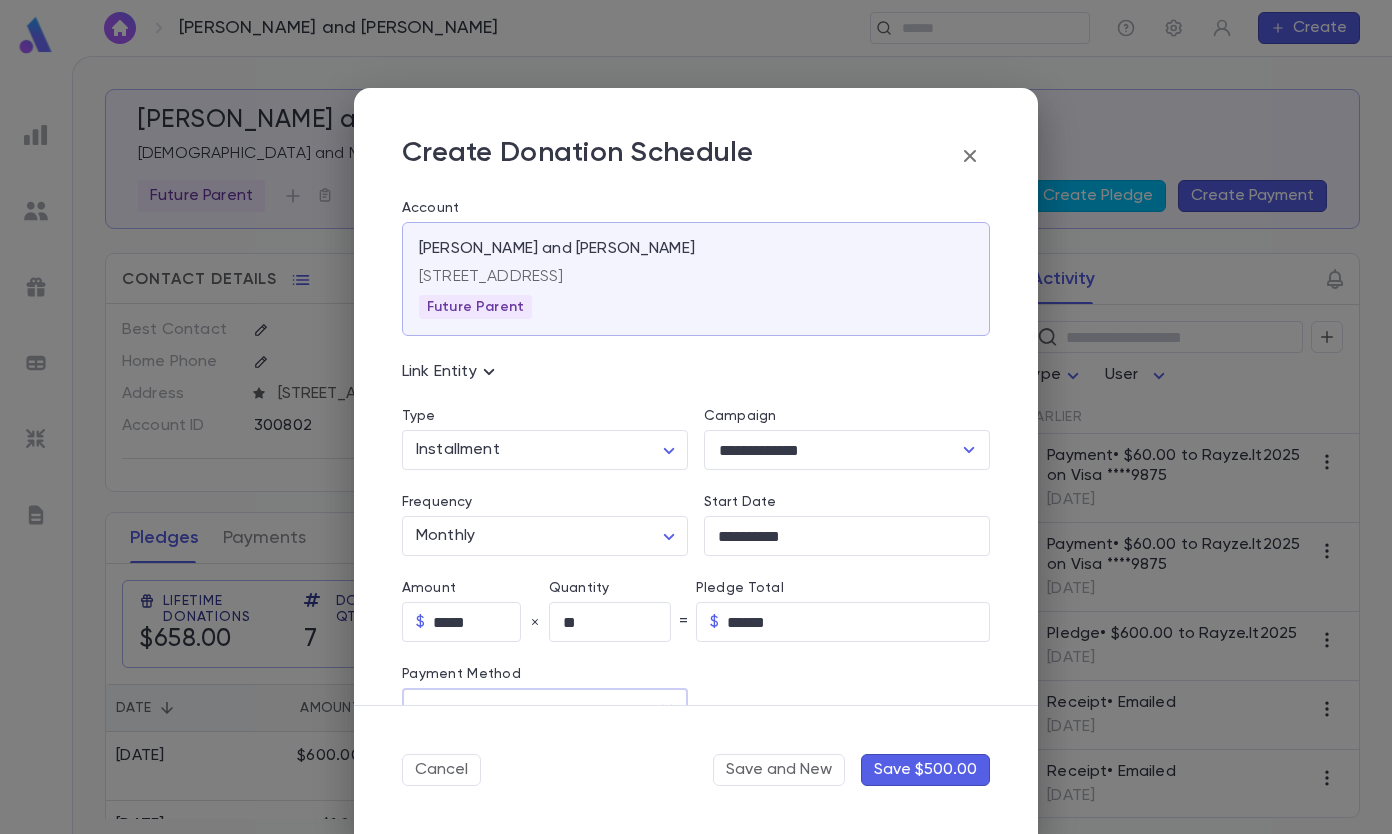 click 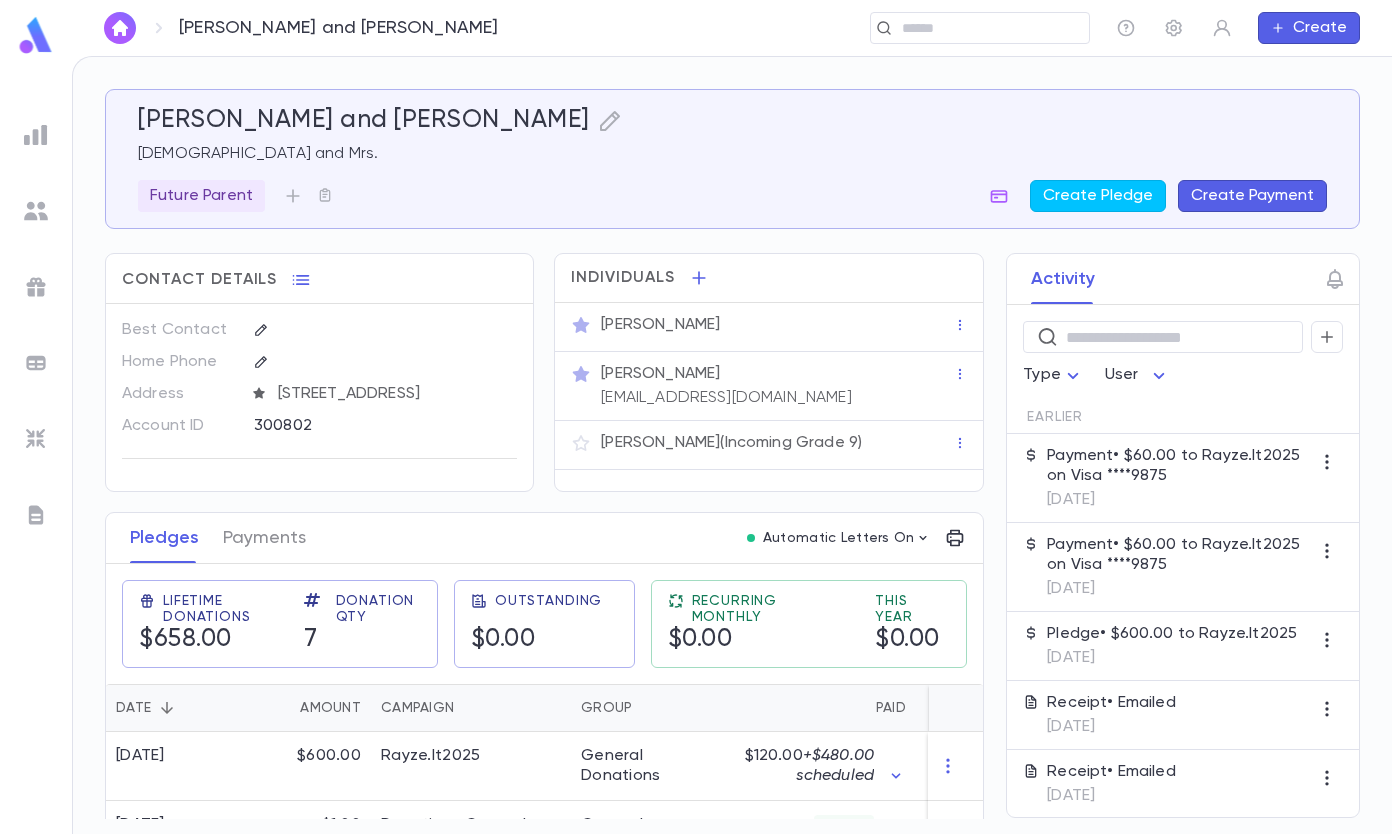 click at bounding box center [1174, 28] 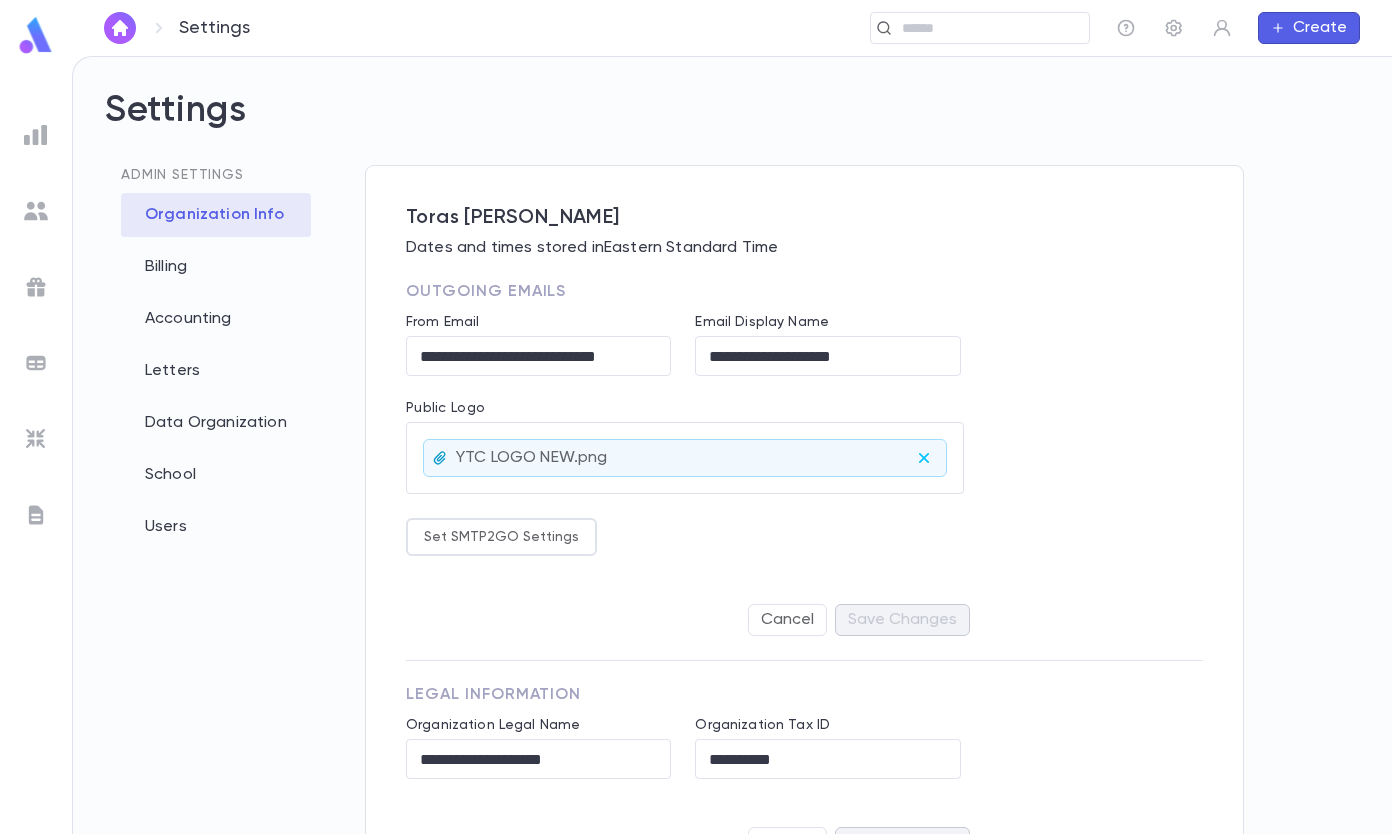 click on "Letters" at bounding box center (216, 371) 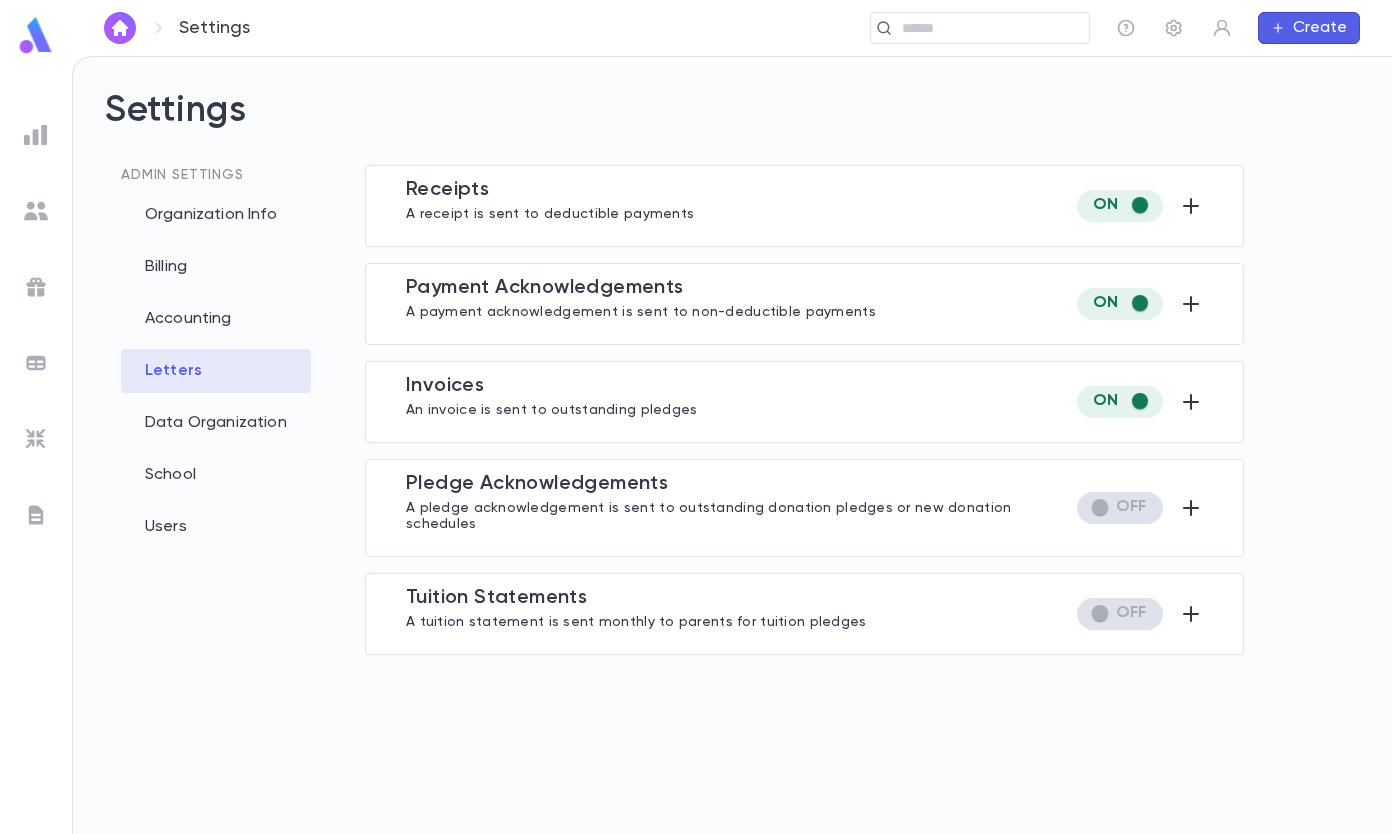 click on "A tuition statement is sent monthly to parents for tuition pledges" at bounding box center [636, 620] 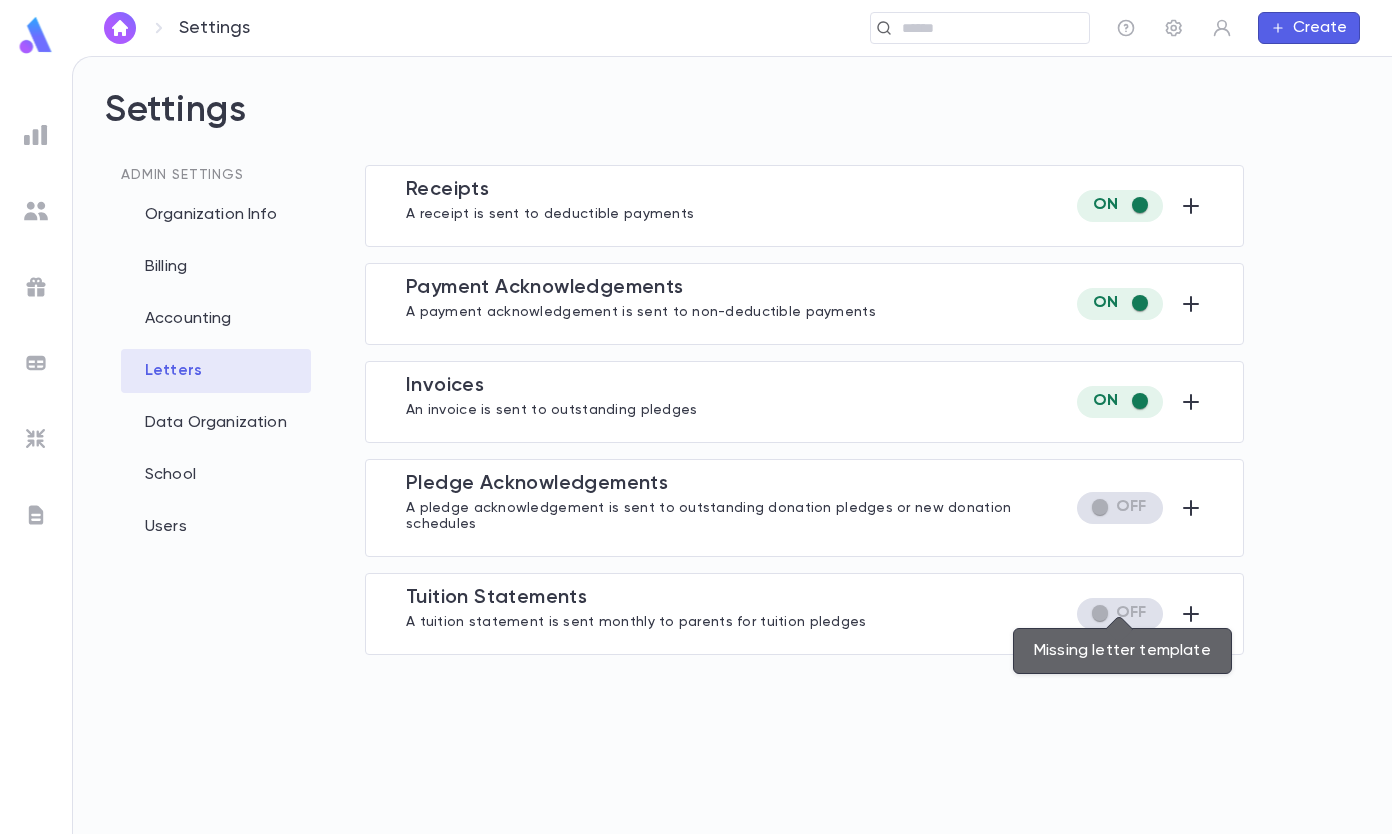 click 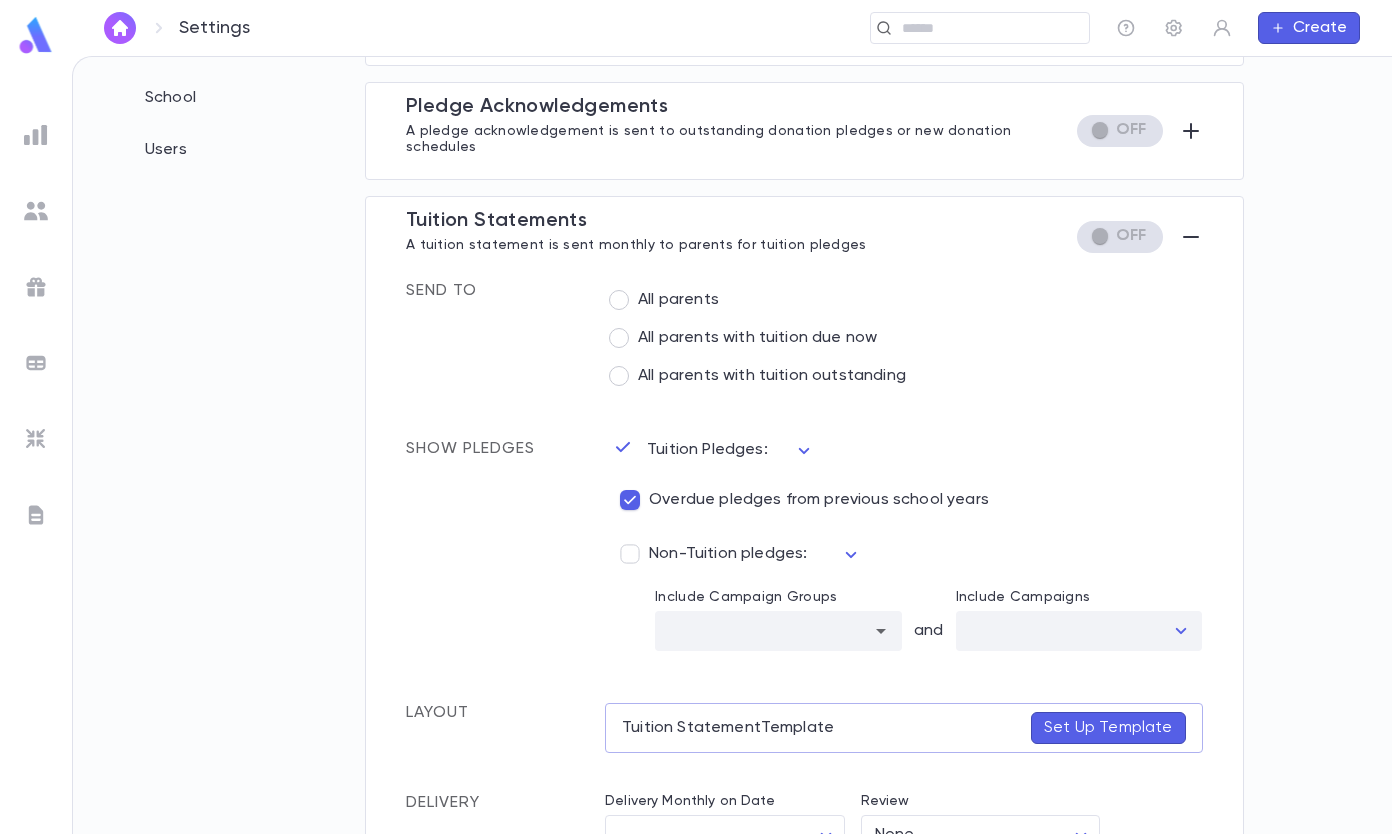 scroll, scrollTop: 400, scrollLeft: 0, axis: vertical 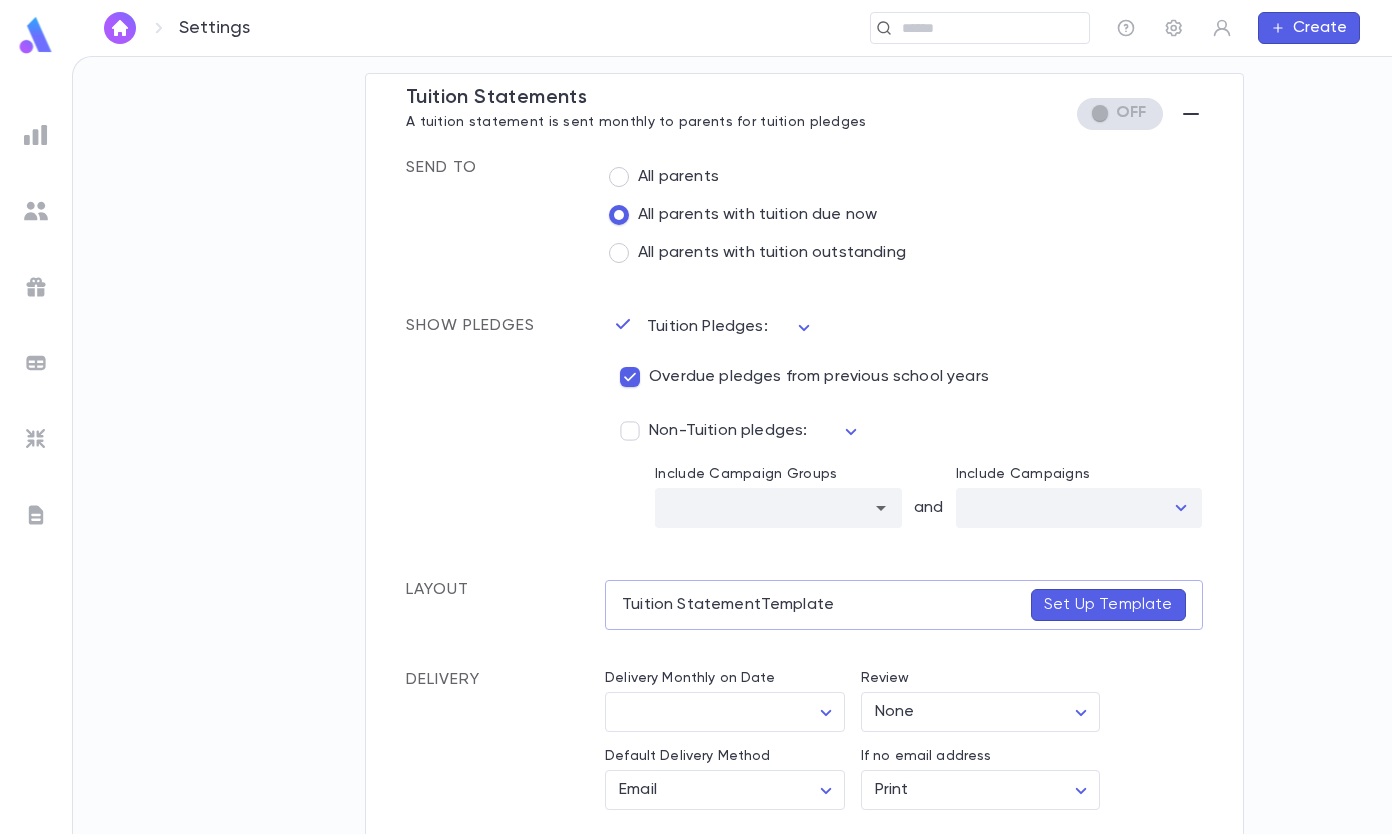 click on "​" at bounding box center (843, 431) 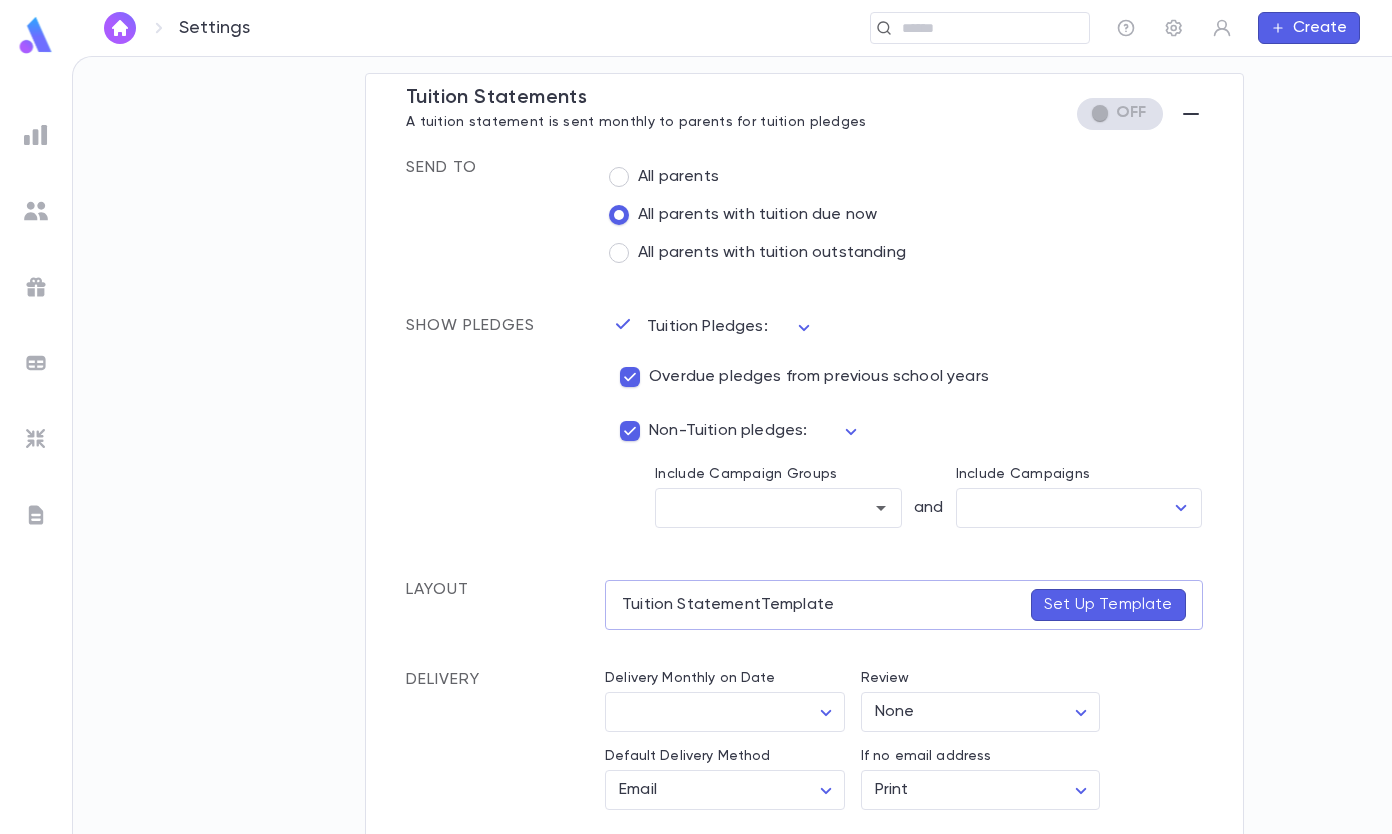click on "Non-Tuition pledges:" at bounding box center (728, 431) 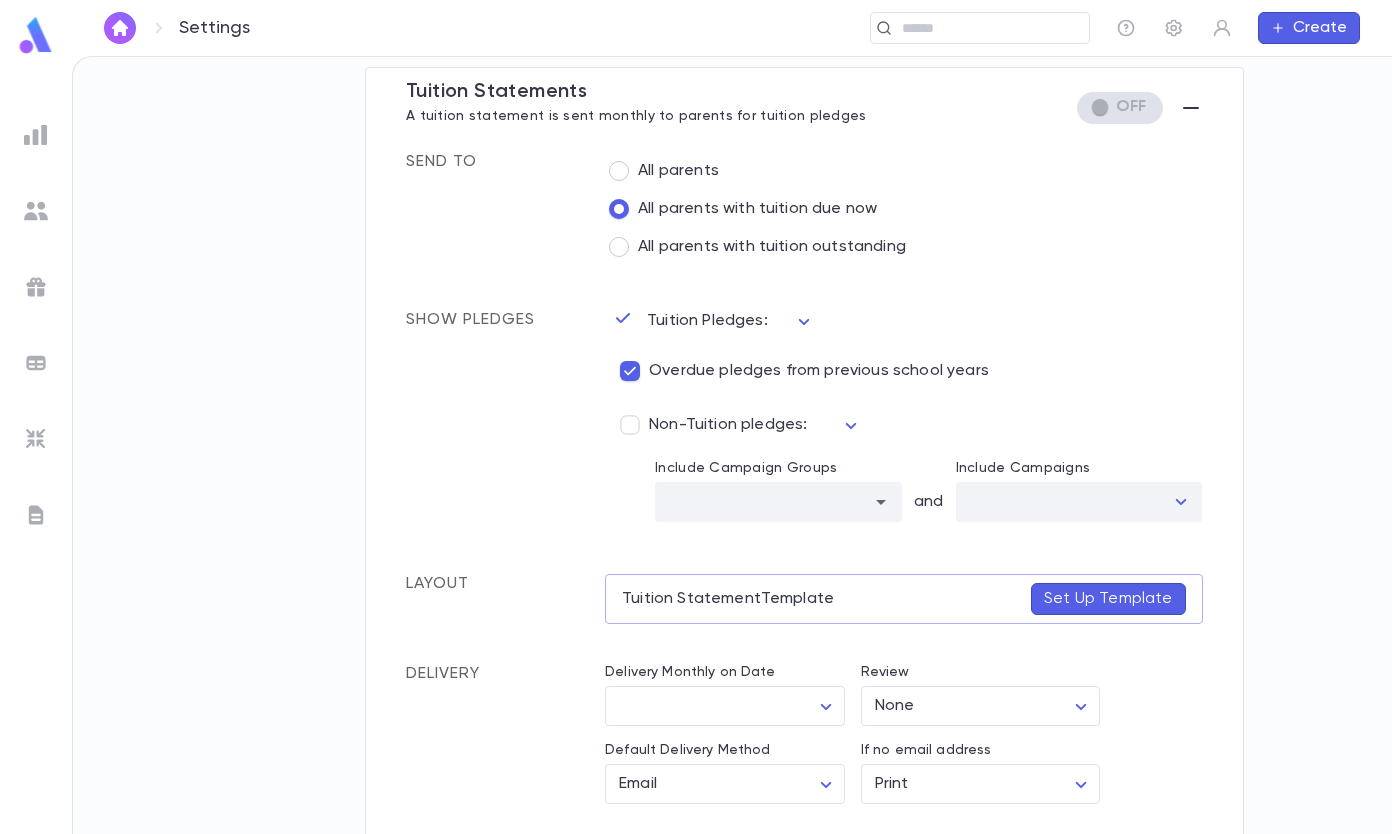 scroll, scrollTop: 511, scrollLeft: 0, axis: vertical 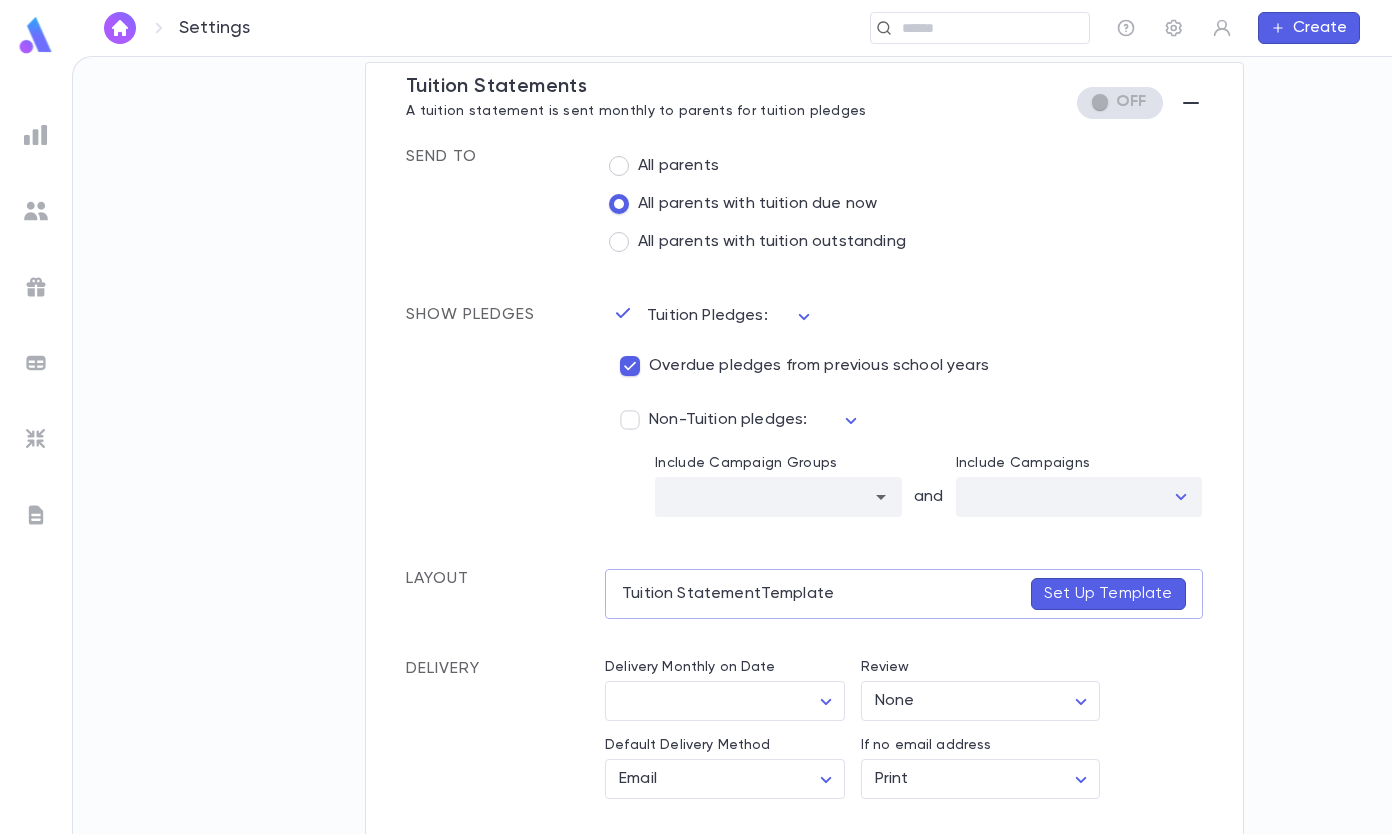click on "Set Up Template" at bounding box center [1108, 594] 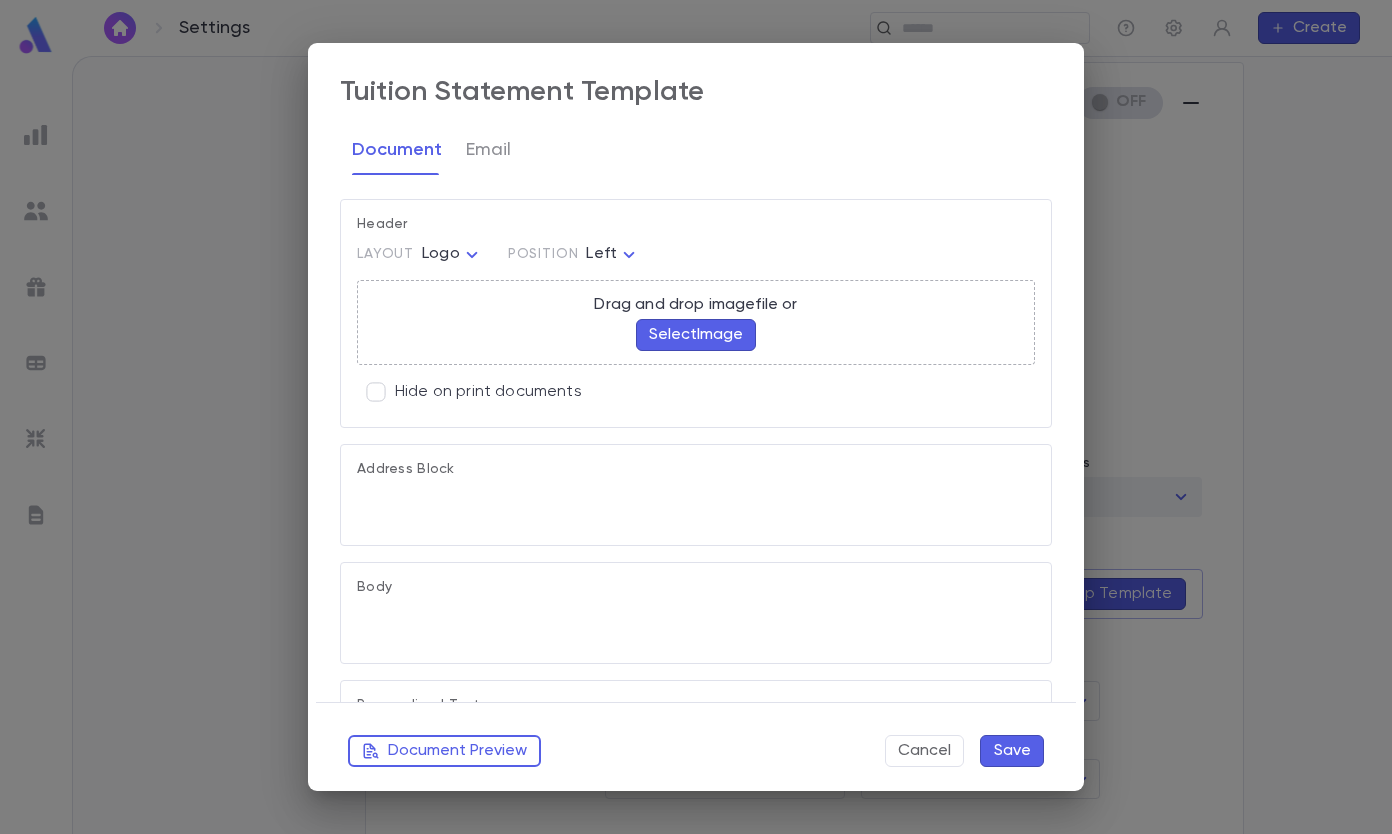 type on "**********" 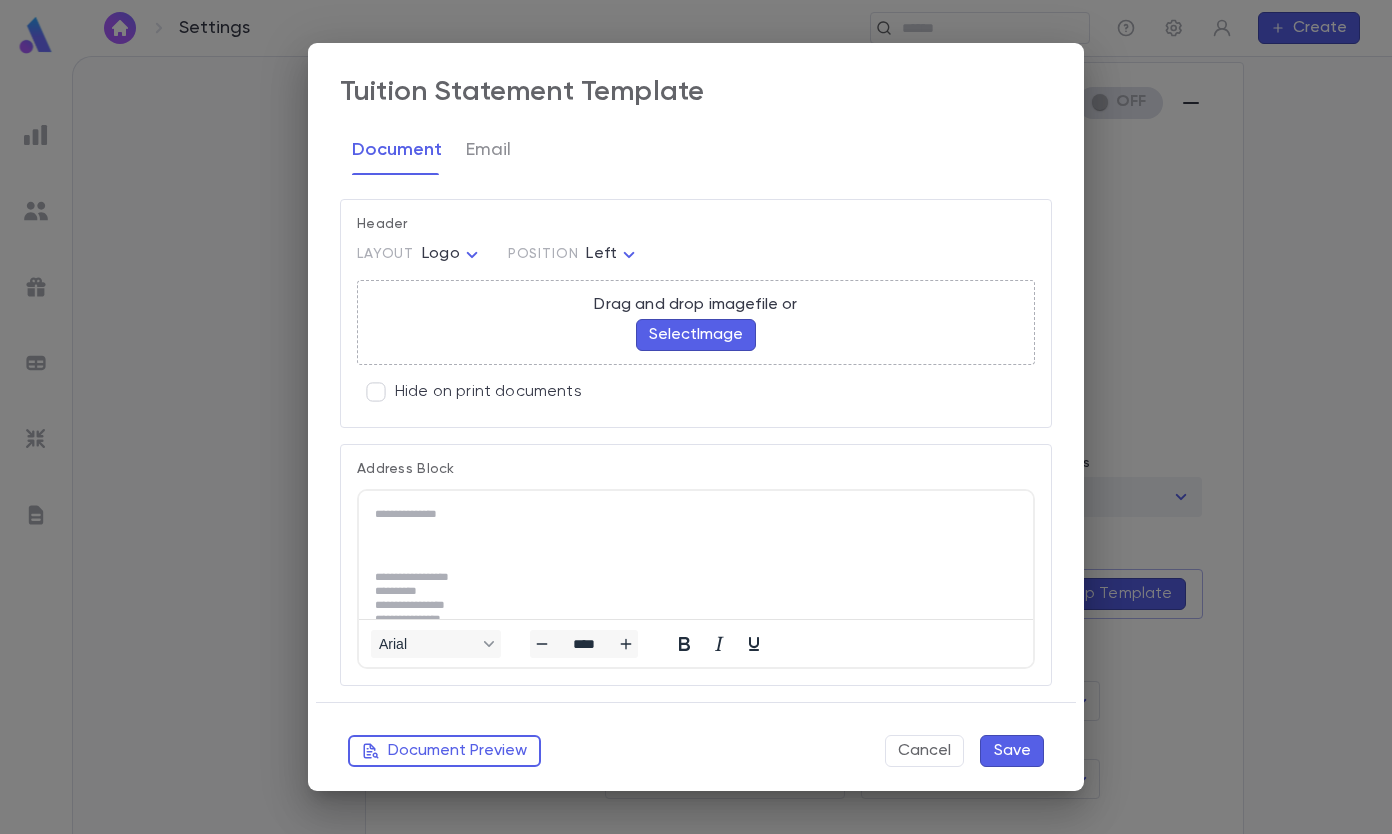 scroll, scrollTop: 0, scrollLeft: 0, axis: both 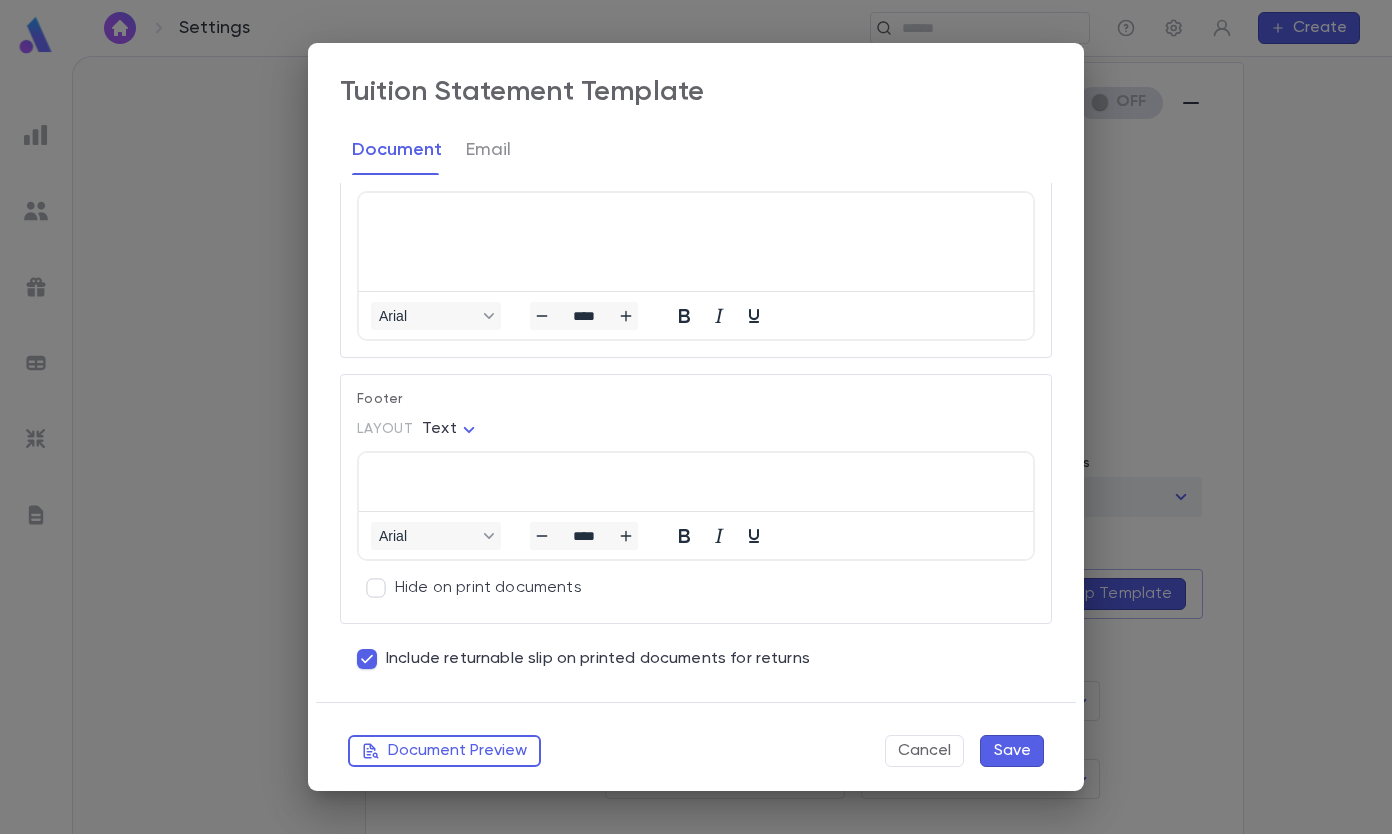 click on "Cancel" at bounding box center [924, 751] 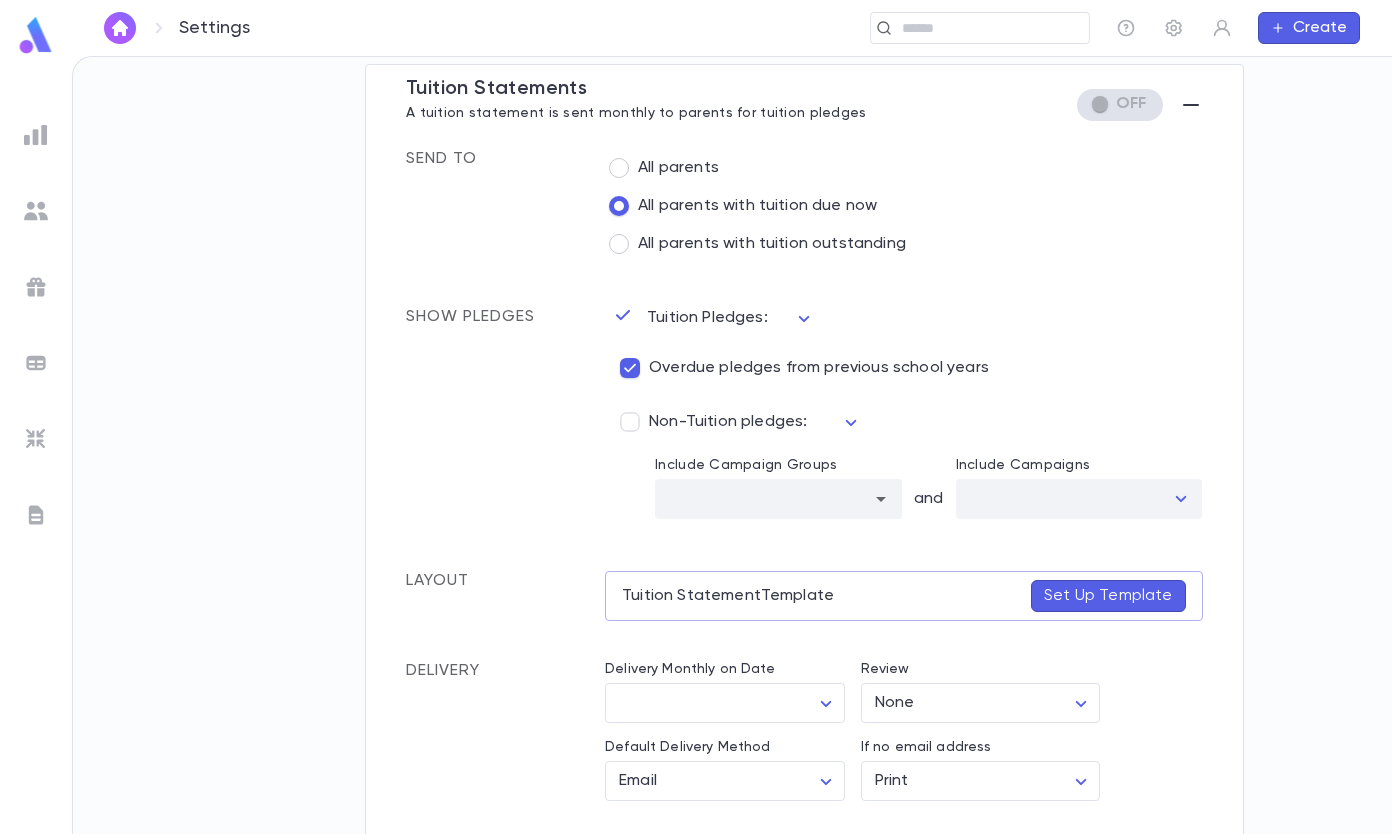 scroll, scrollTop: 511, scrollLeft: 0, axis: vertical 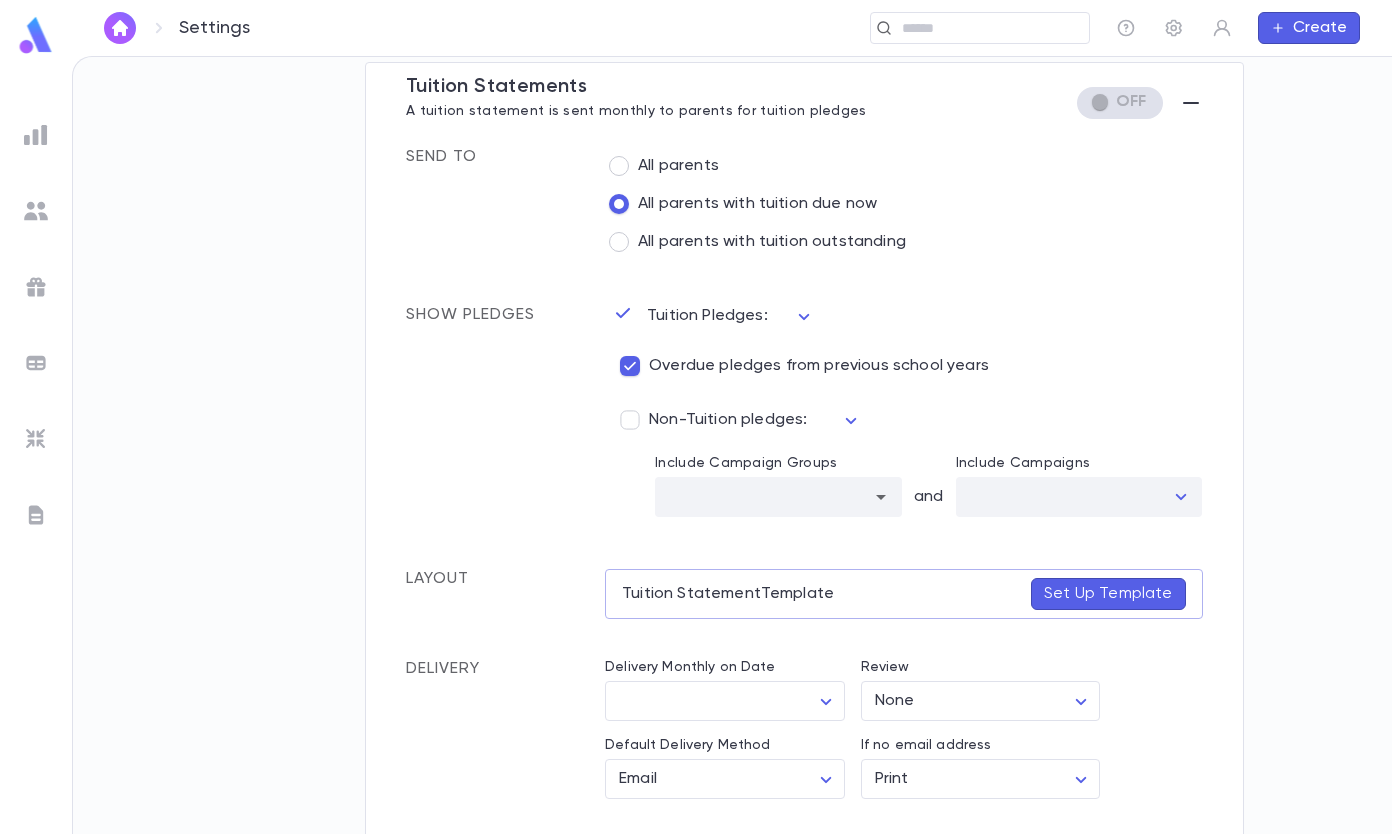 click on "Settings ​  Create Settings Admin Settings Organization Info Billing Accounting Letters Data Organization School Users Receipt s A receipt is sent to deductible payments   Exception to what gets a letter Layout Receipt  Template Layout Override Delivery Default Delivery Method Email ***** ​ Review None **** ​ Exception If no email address Print ***** ​ Exception Payment Acknowledgement s A payment acknowledgement is sent to non-deductible payments   Exception to what gets a letter Layout Payment Acknowledgement  Template Layout Override Delivery Default Delivery Method Email ***** ​ Review None **** ​ Exception If no email address Print ***** ​ Exception Invoice s An invoice is sent to outstanding pledges   Min Amount Due $ **** ​ Min Time Due * ​ Weeks ***** ​ Campaign(s) ​ Elapsed Time Since Invoiced * ​ Weeks ***** ​ Exception to what gets a letter Layout Invoice  Template Layout Override Delivery Default Delivery Method Email ***** ​ Exception If no email address Print ***** s" at bounding box center (696, 445) 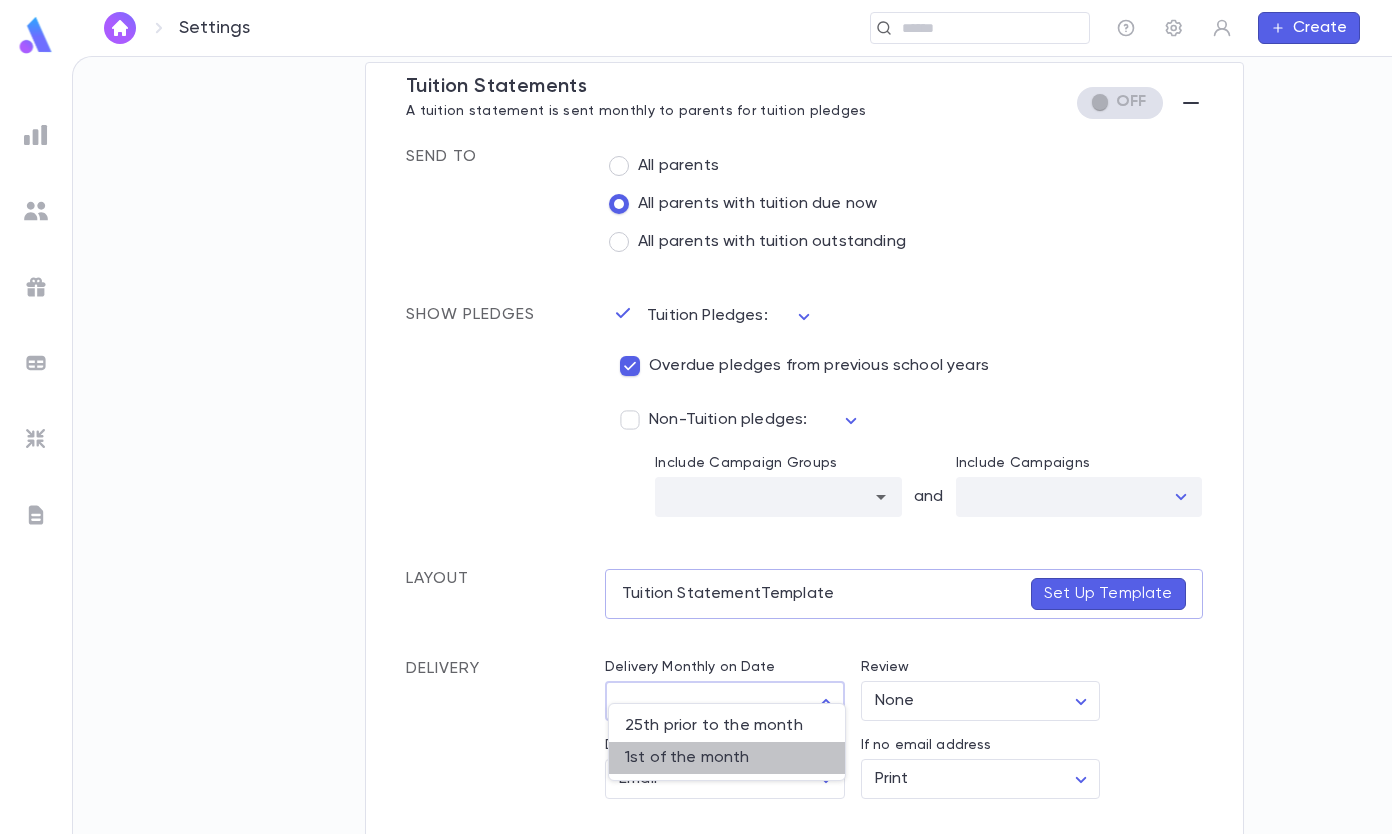click on "1st of the month" at bounding box center [727, 758] 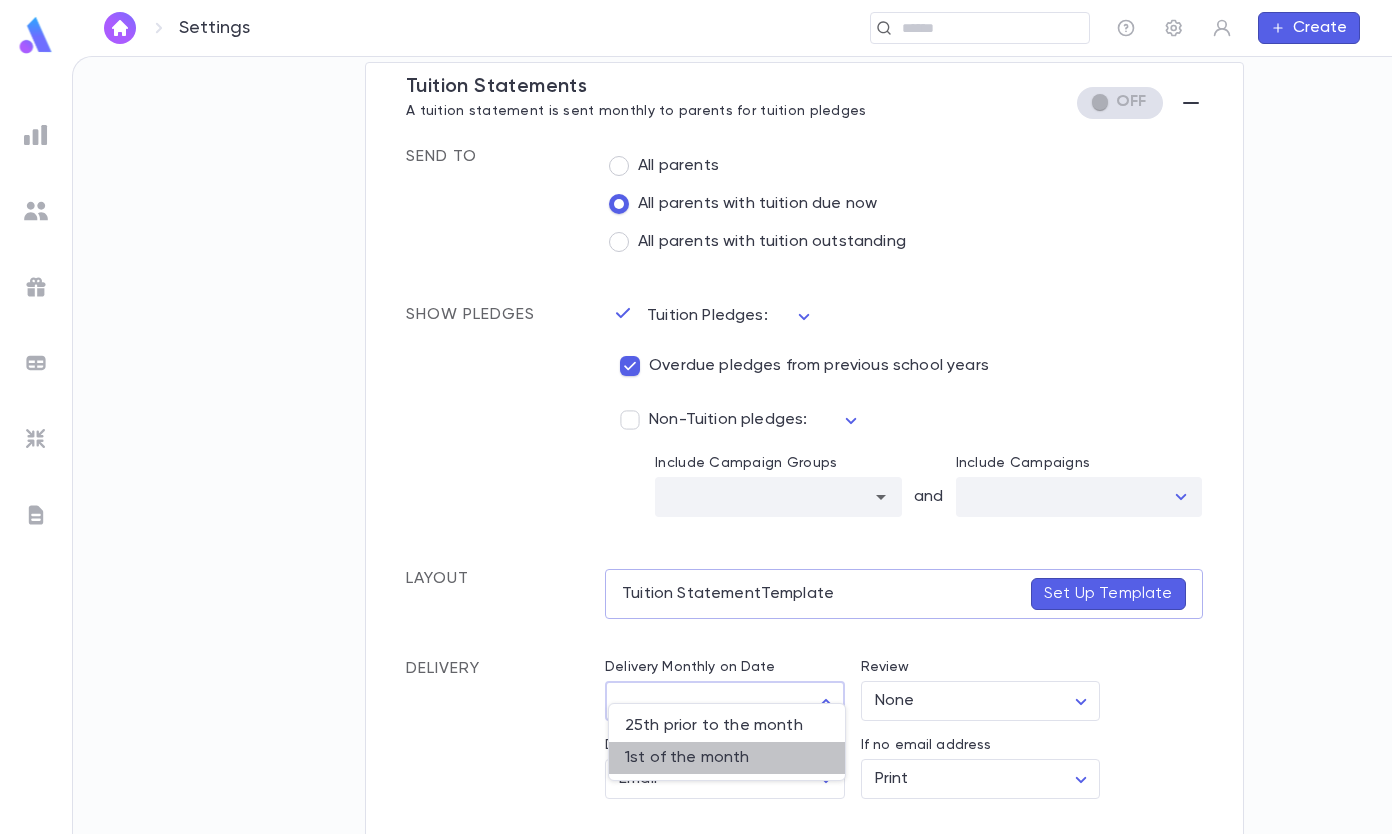 type on "*********" 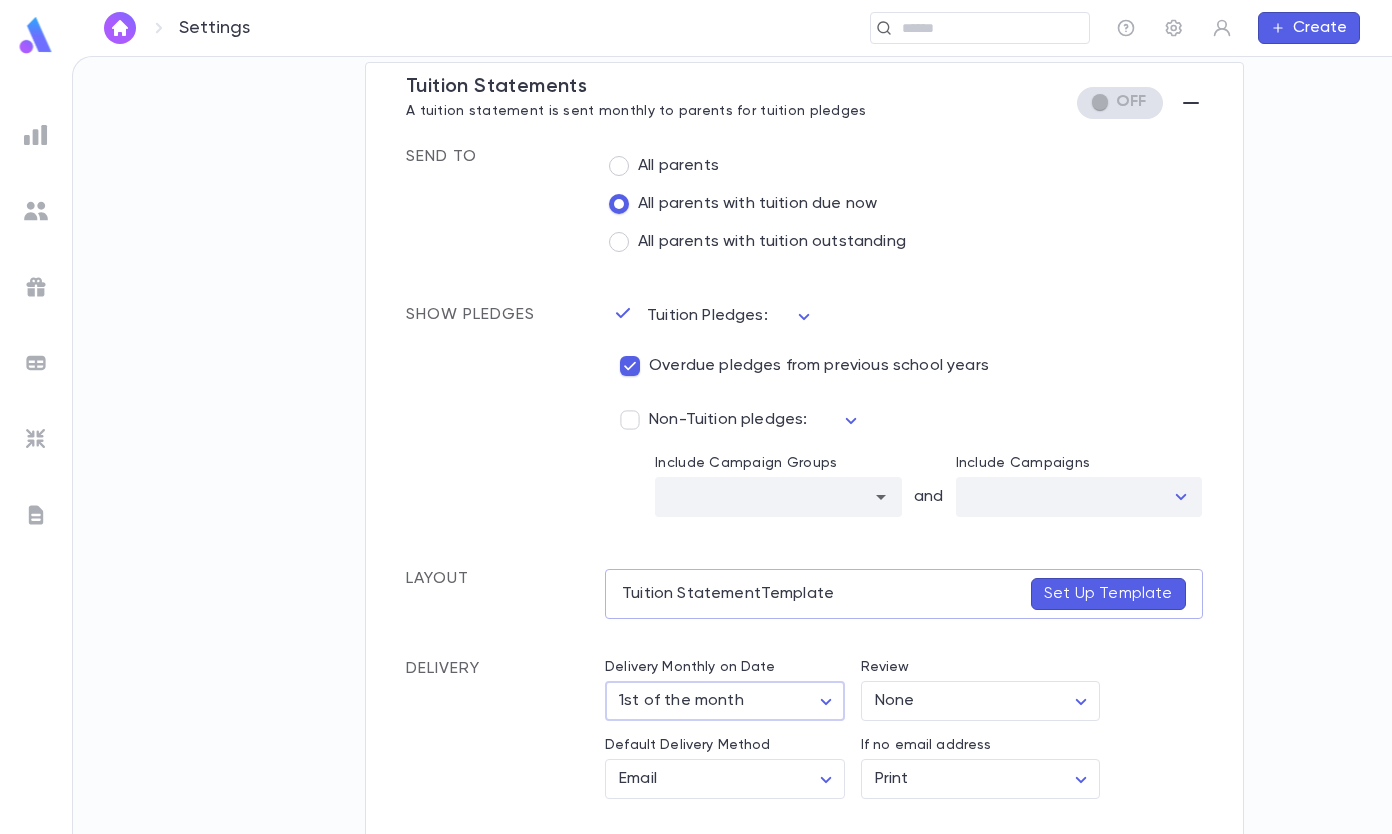 click on "Settings ​  Create Settings Admin Settings Organization Info Billing Accounting Letters Data Organization School Users Receipt s A receipt is sent to deductible payments   Exception to what gets a letter Layout Receipt  Template Layout Override Delivery Default Delivery Method Email ***** ​ Review None **** ​ Exception If no email address Print ***** ​ Exception Payment Acknowledgement s A payment acknowledgement is sent to non-deductible payments   Exception to what gets a letter Layout Payment Acknowledgement  Template Layout Override Delivery Default Delivery Method Email ***** ​ Review None **** ​ Exception If no email address Print ***** ​ Exception Invoice s An invoice is sent to outstanding pledges   Min Amount Due $ **** ​ Min Time Due * ​ Weeks ***** ​ Campaign(s) ​ Elapsed Time Since Invoiced * ​ Weeks ***** ​ Exception to what gets a letter Layout Invoice  Template Layout Override Delivery Default Delivery Method Email ***** ​ Exception If no email address Print ***** s" at bounding box center [696, 445] 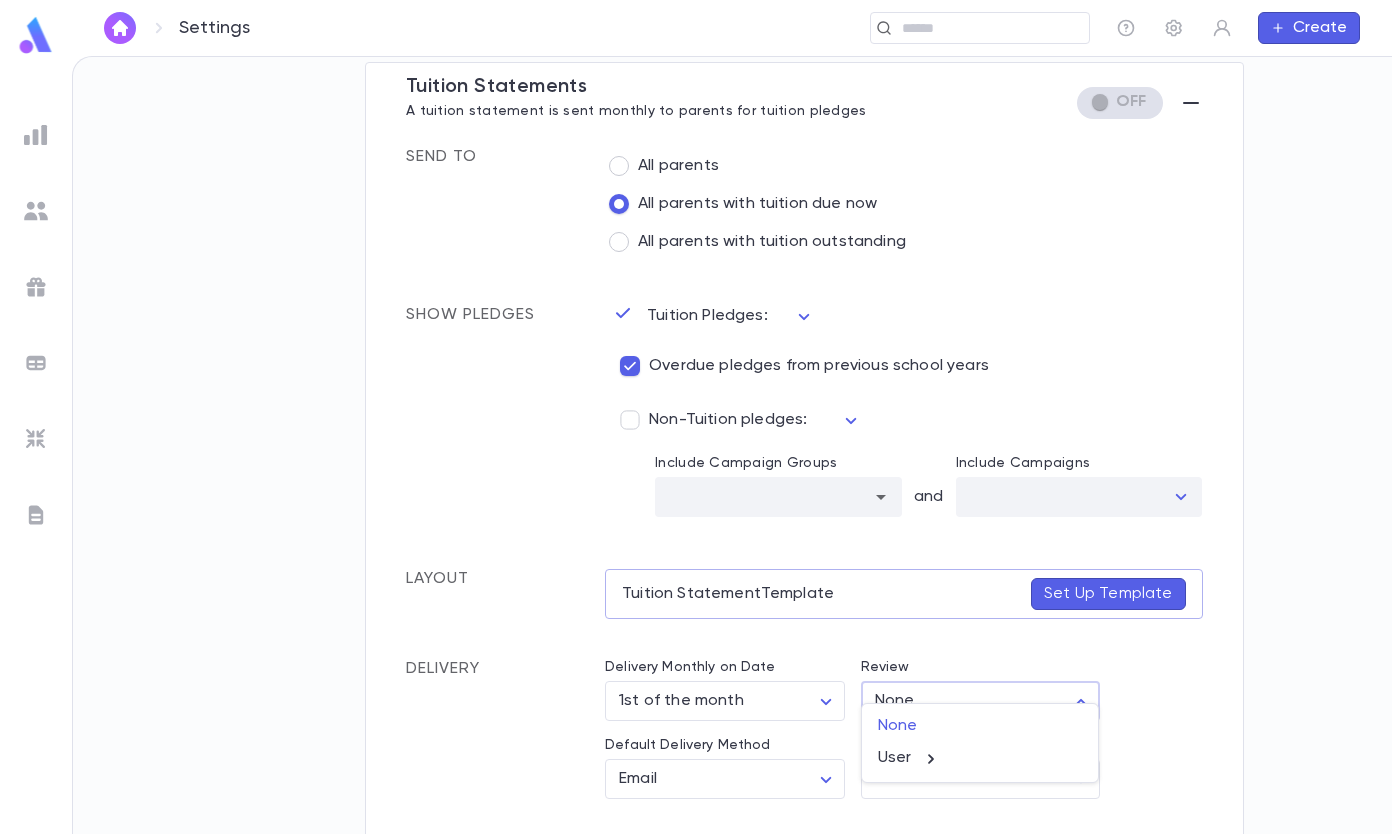 click at bounding box center (696, 417) 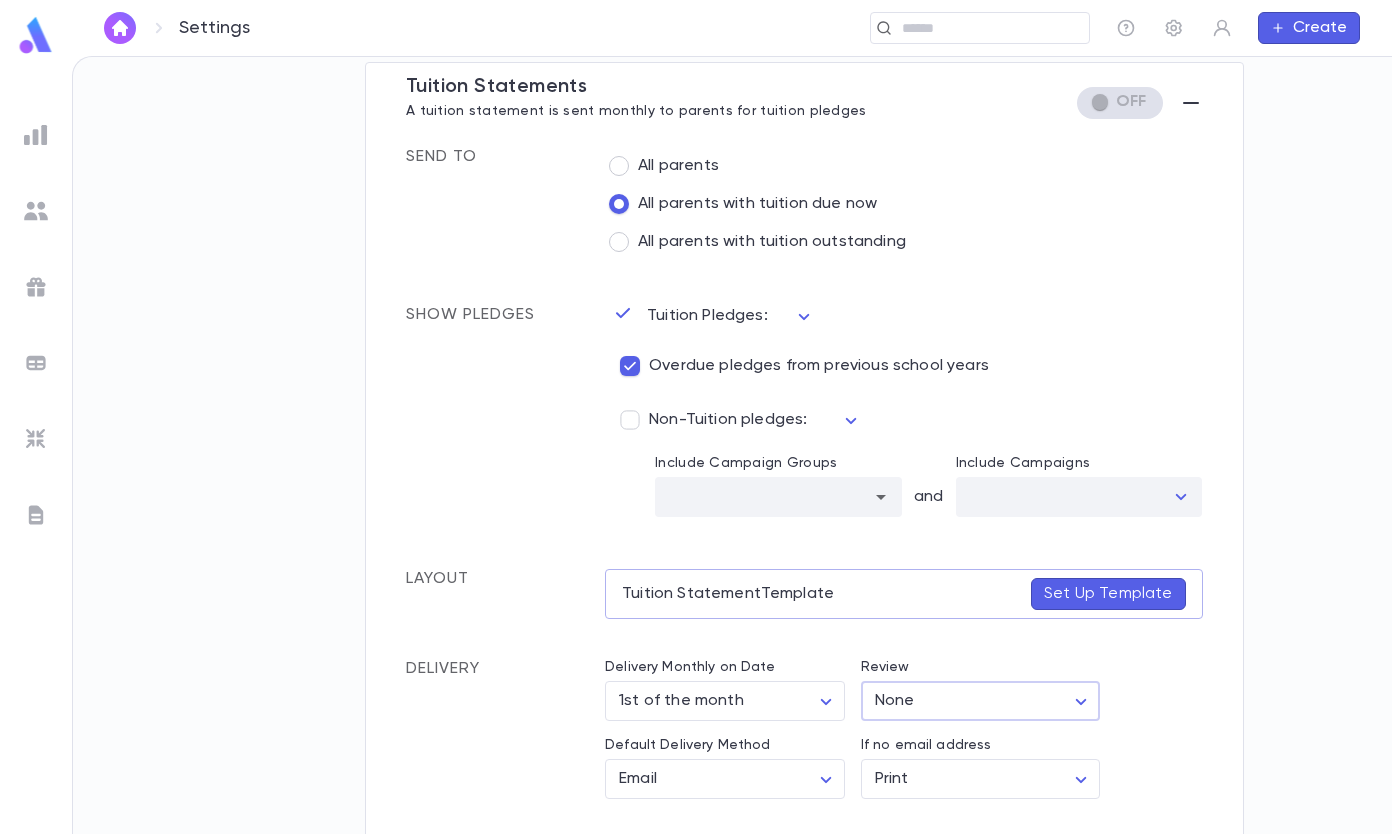scroll, scrollTop: 111, scrollLeft: 0, axis: vertical 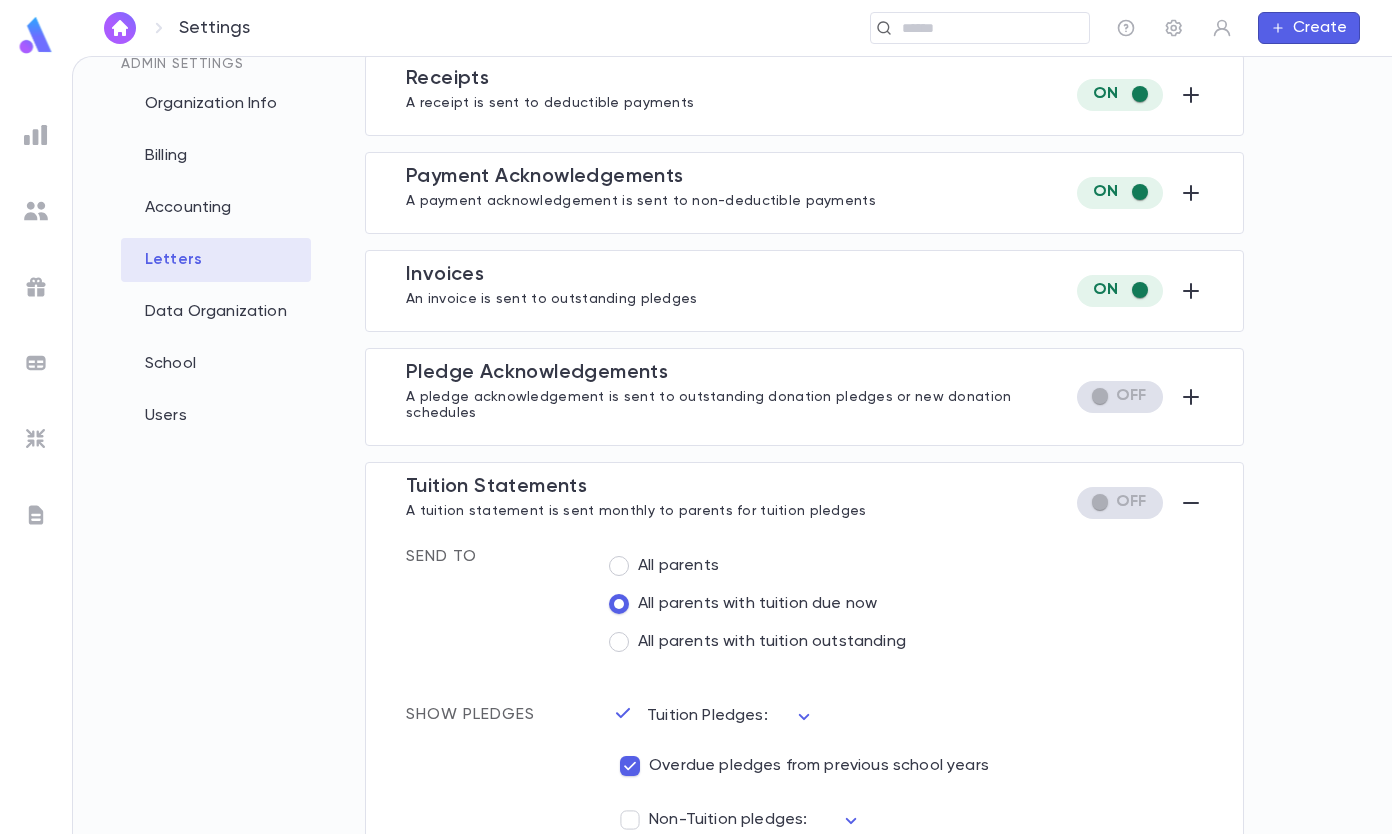click 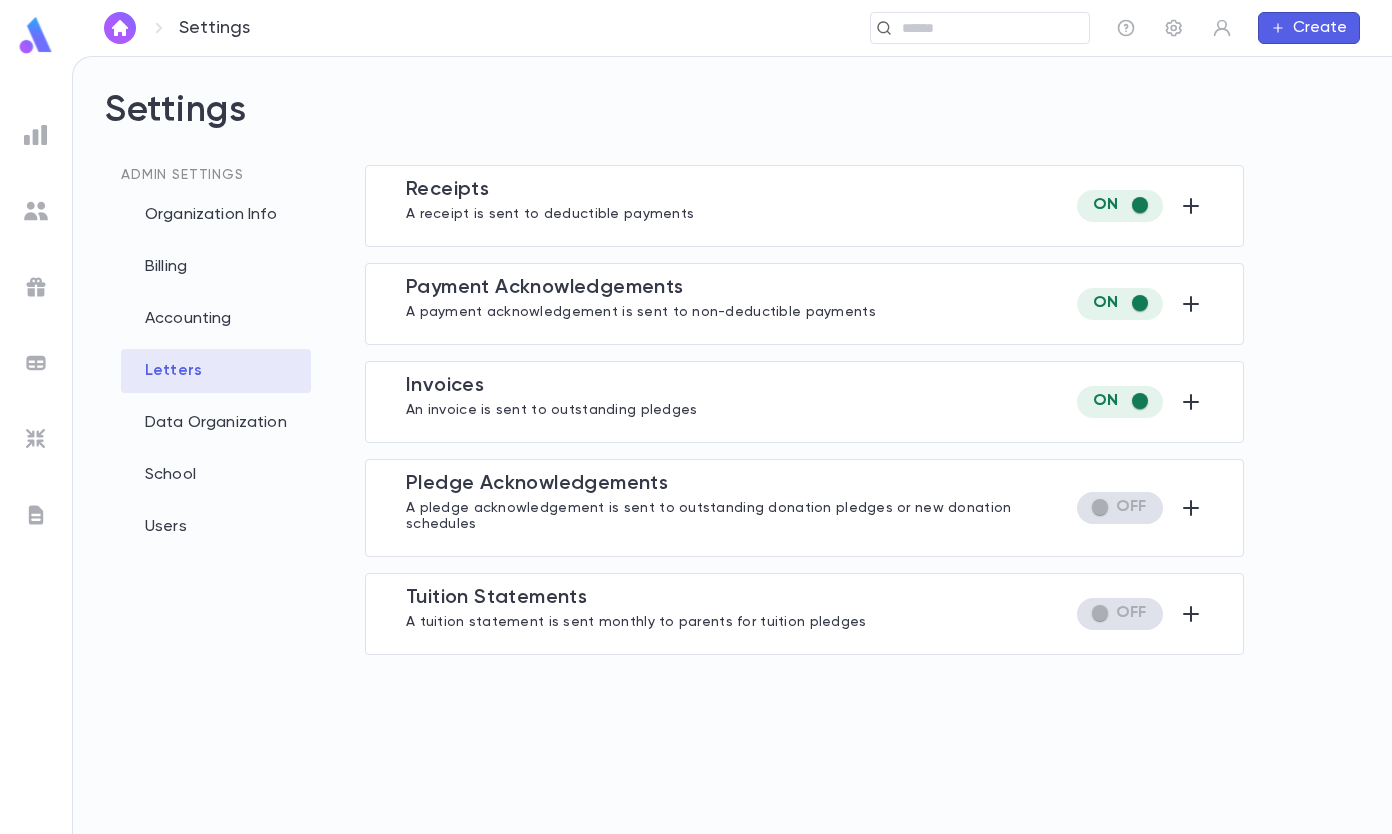 scroll, scrollTop: 0, scrollLeft: 0, axis: both 